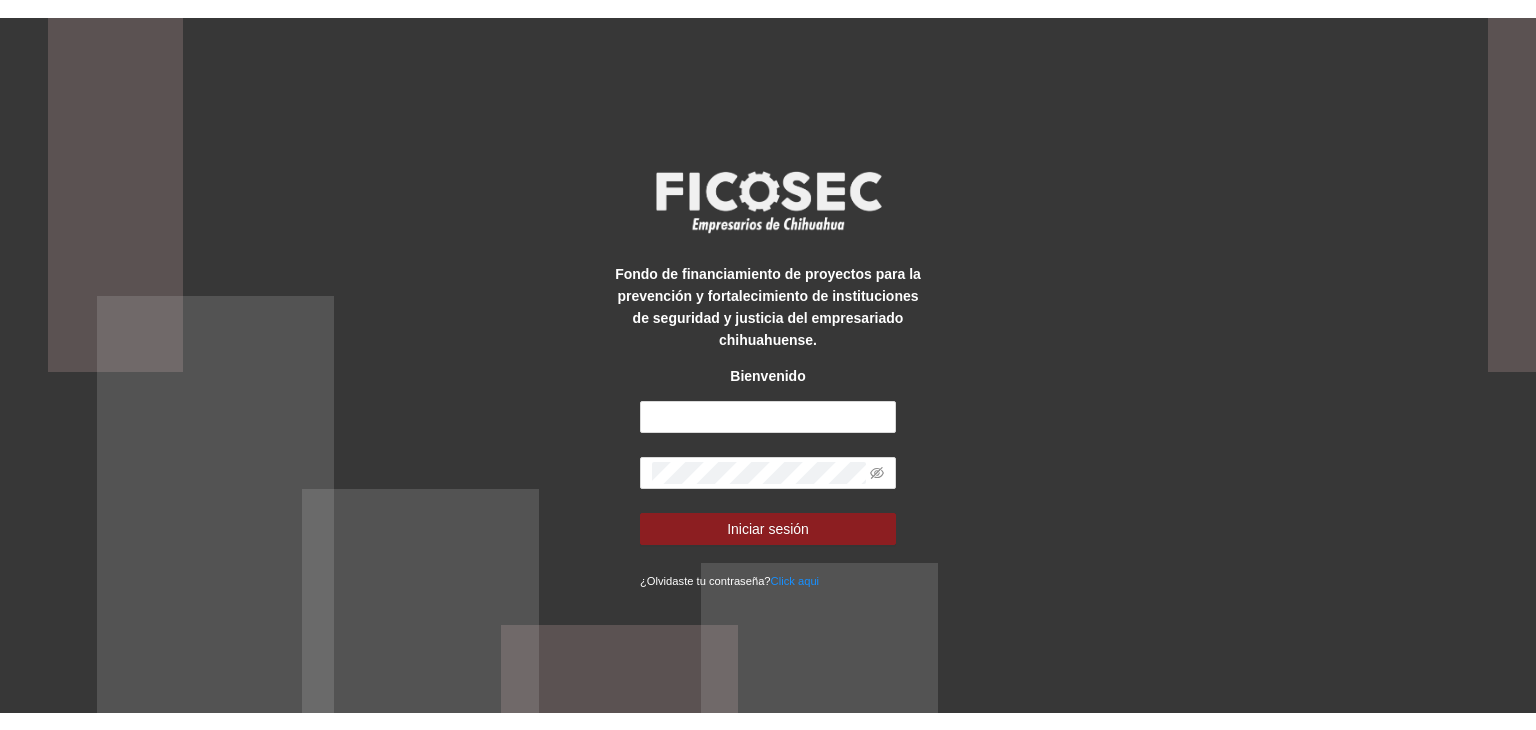 scroll, scrollTop: 0, scrollLeft: 0, axis: both 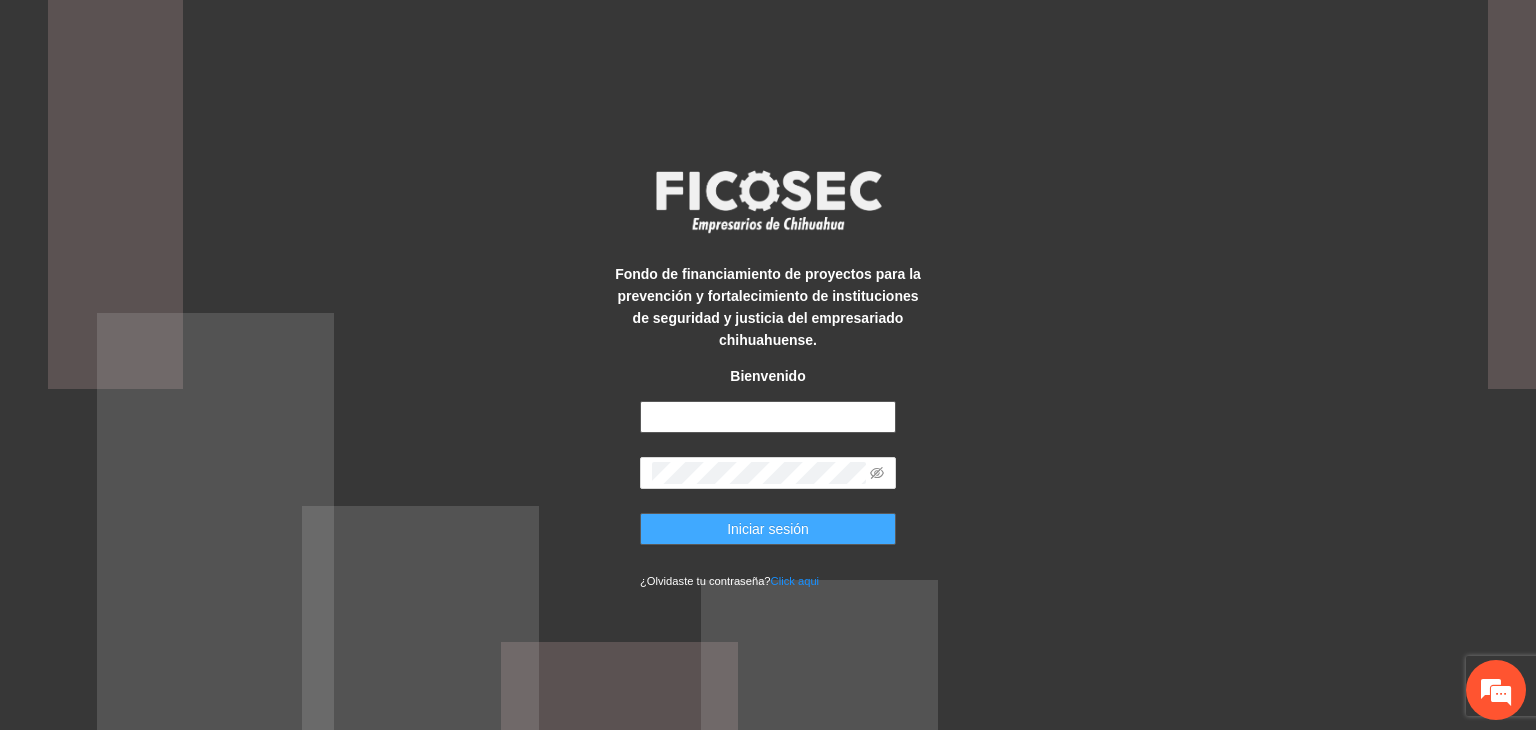 type on "**********" 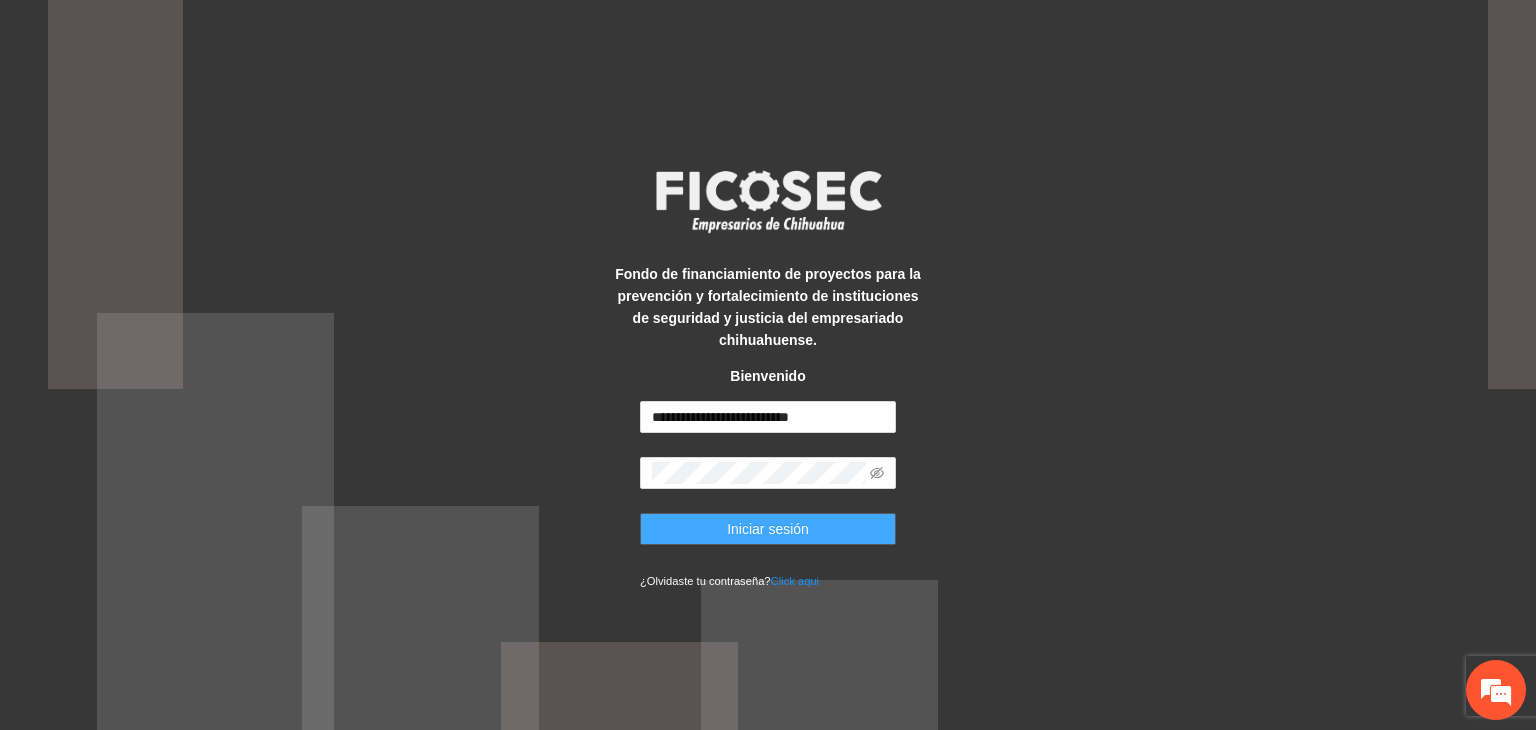 click on "Iniciar sesión" at bounding box center [768, 529] 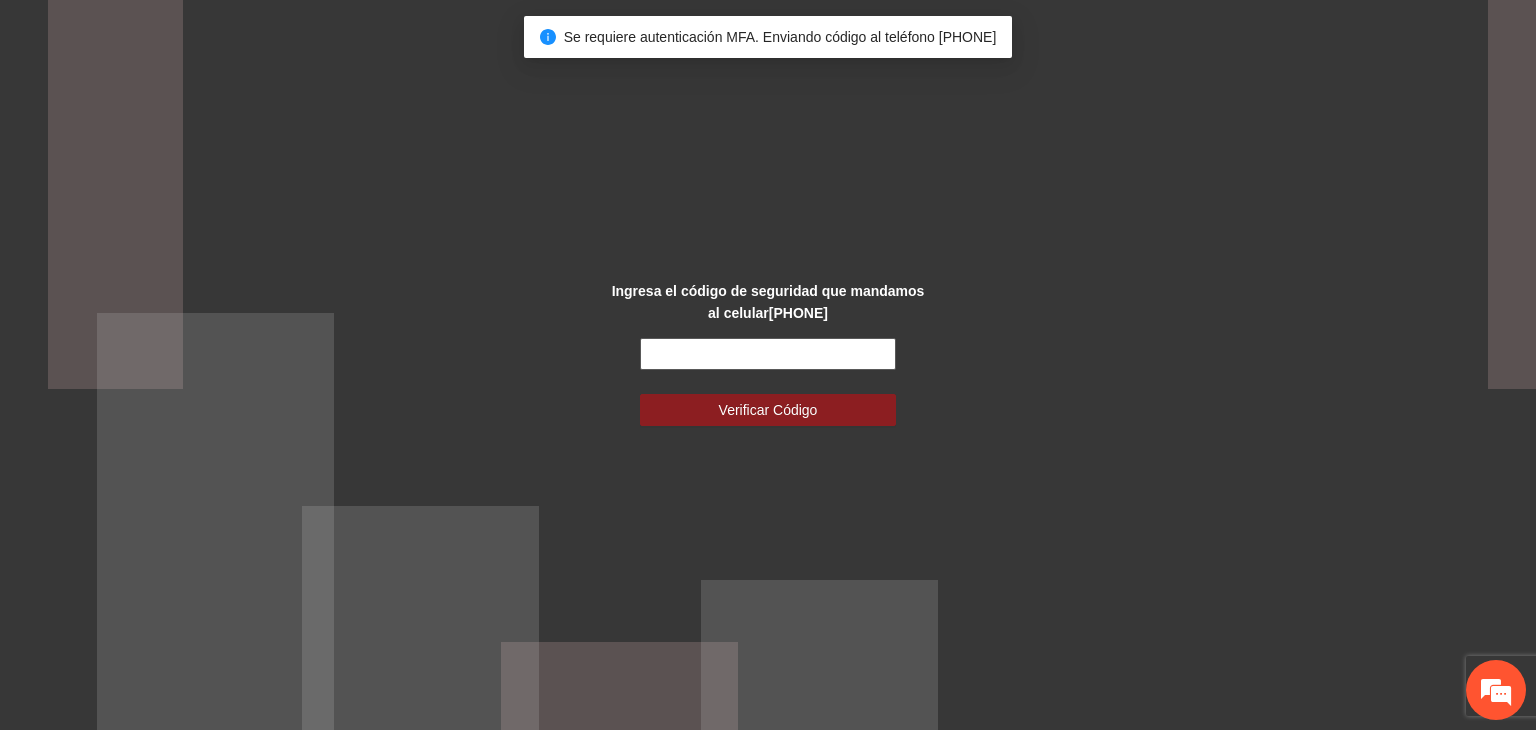 click at bounding box center (768, 354) 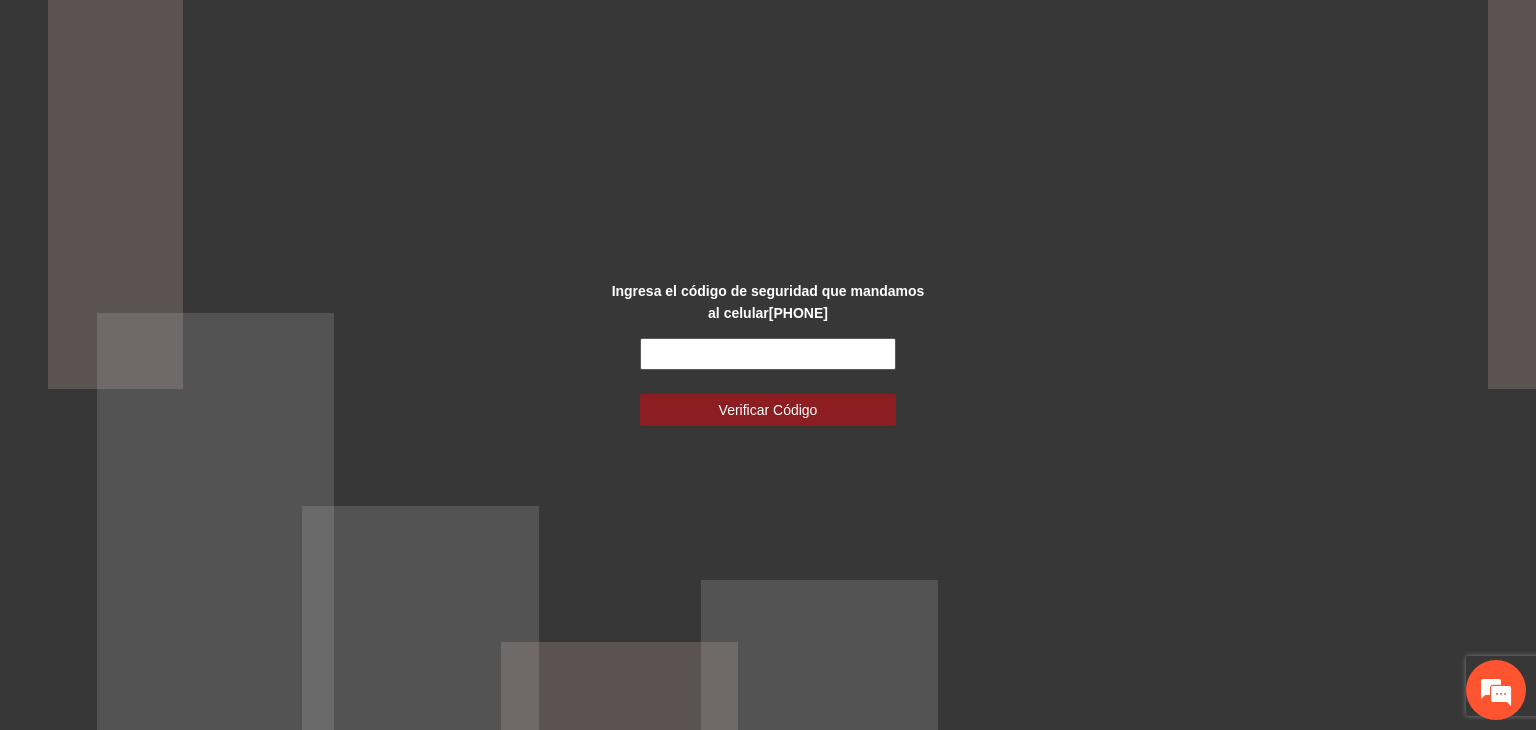 scroll, scrollTop: 0, scrollLeft: 0, axis: both 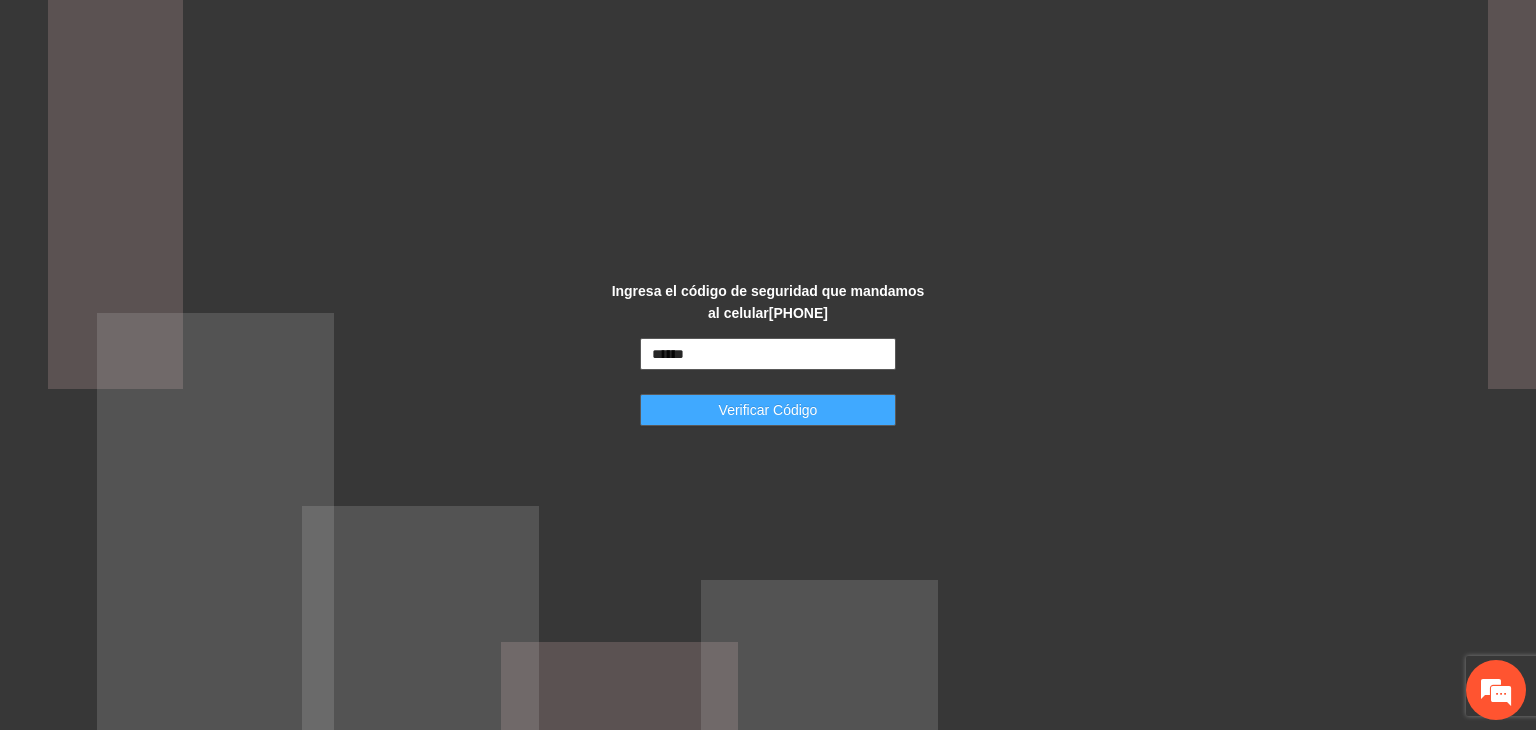 type on "******" 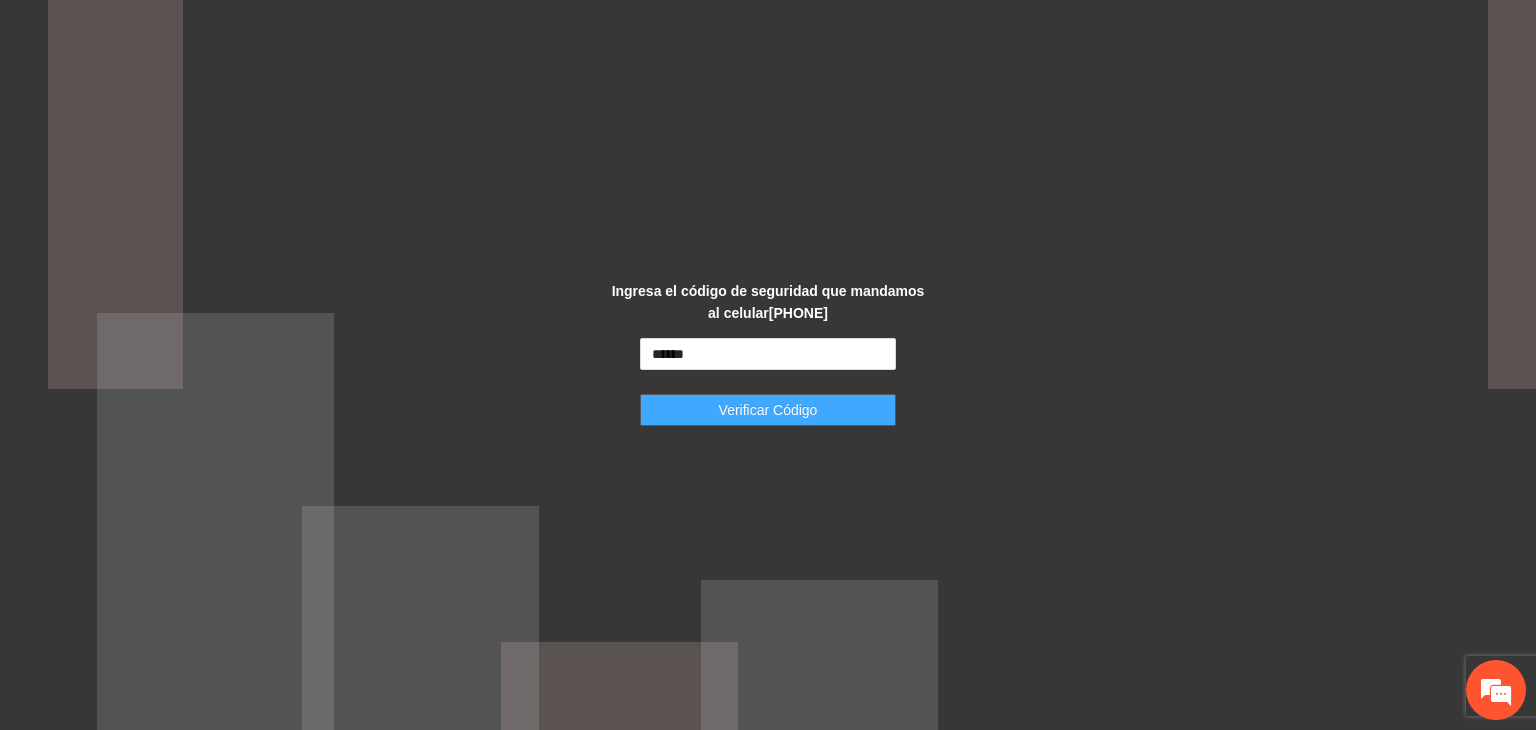 click on "Verificar Código" at bounding box center [768, 410] 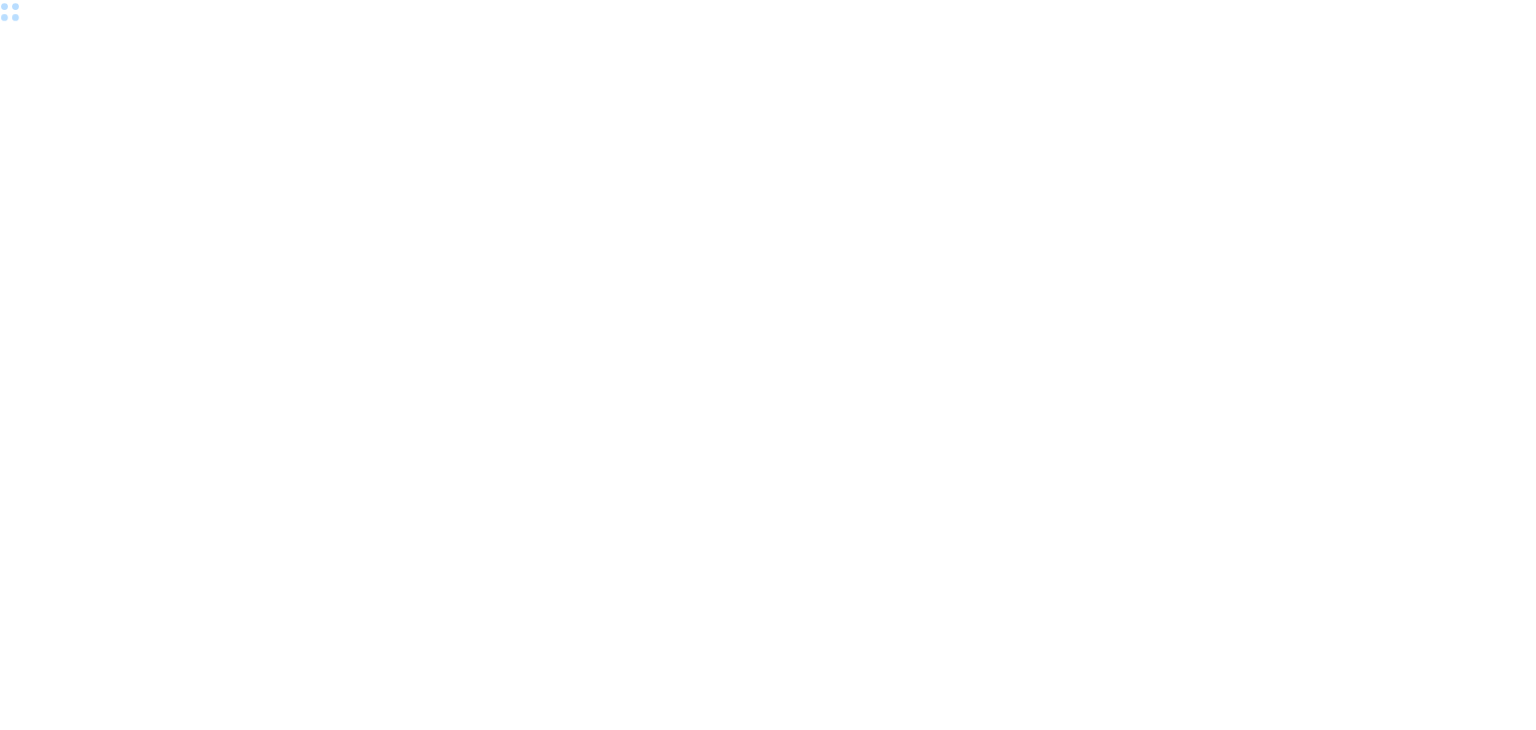 scroll, scrollTop: 0, scrollLeft: 0, axis: both 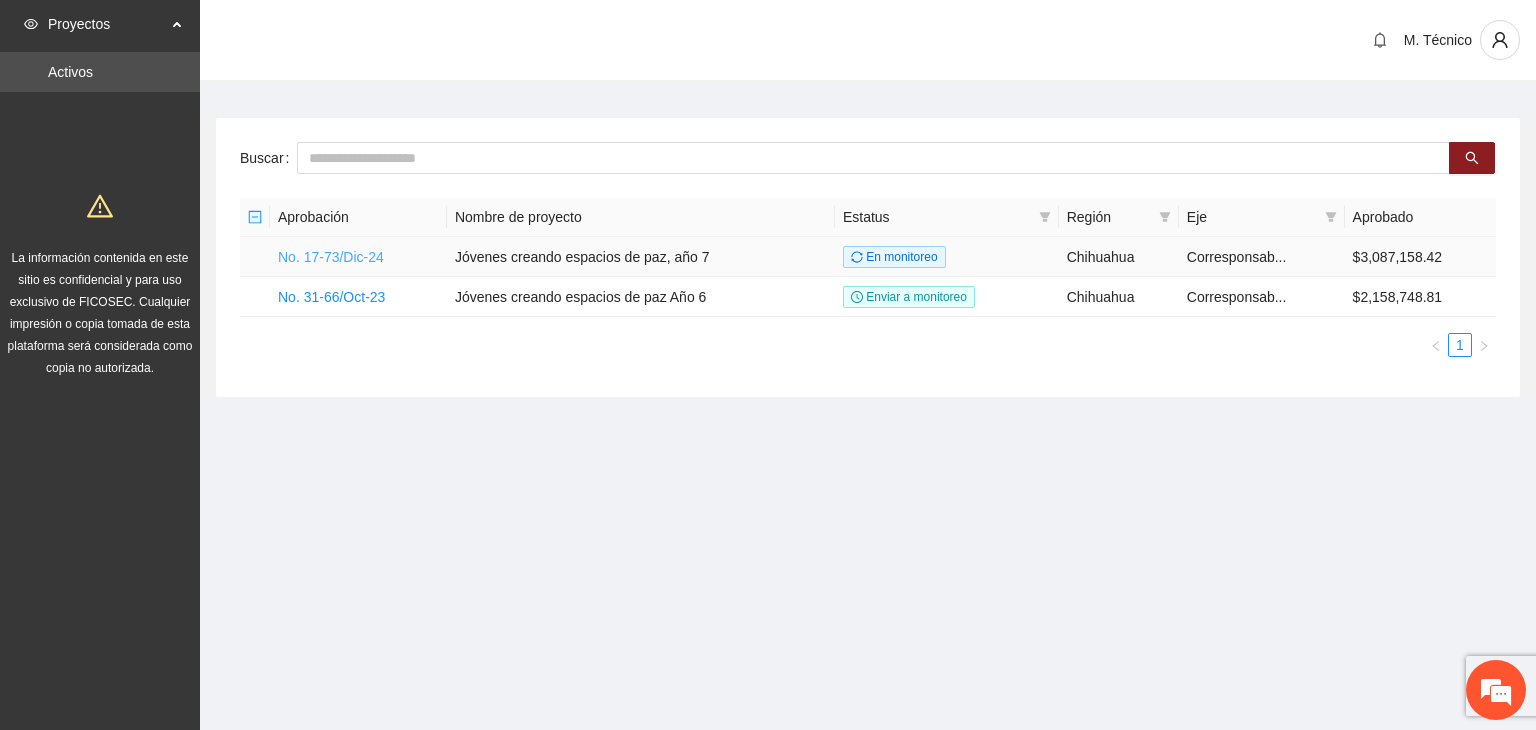 click on "No. 17-73/Dic-24" at bounding box center [331, 257] 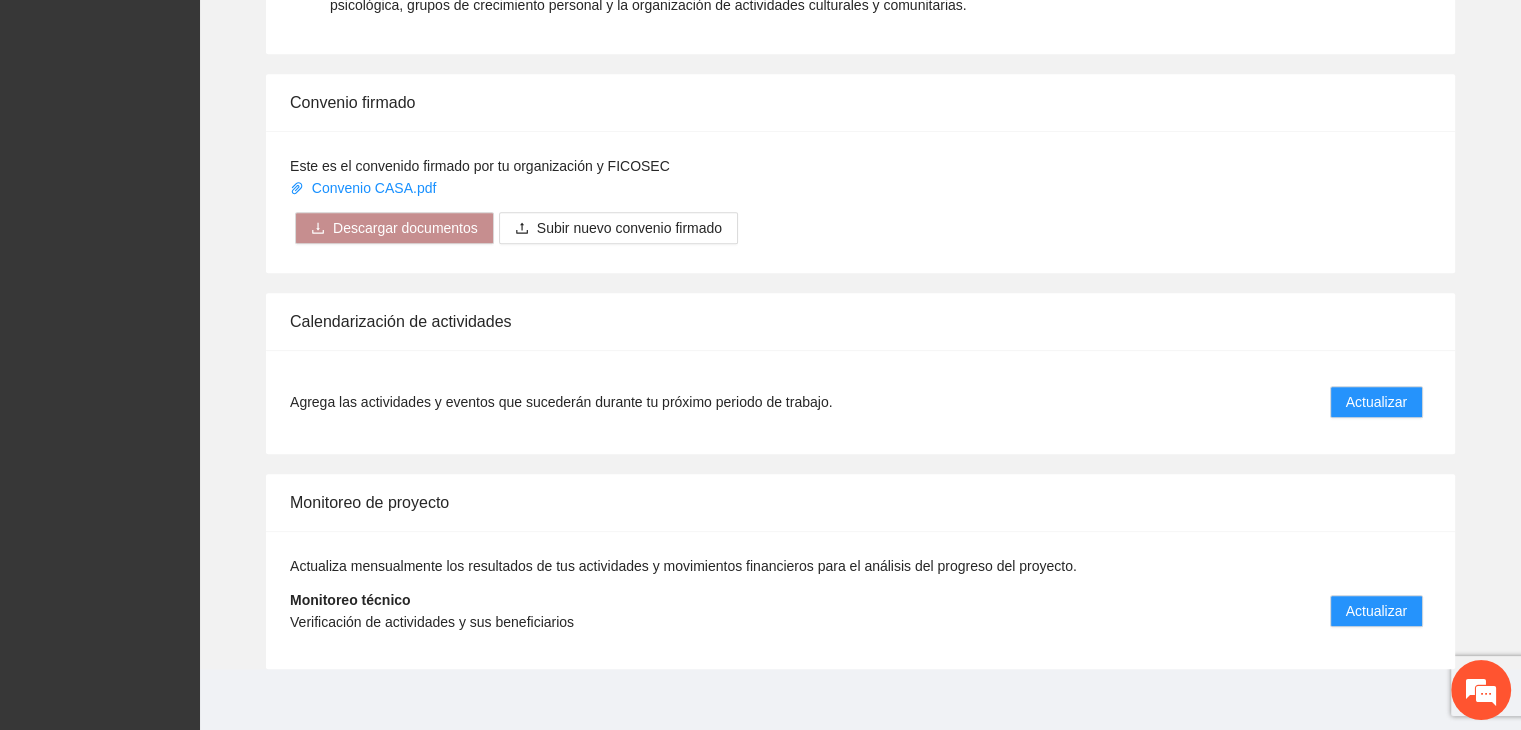 scroll, scrollTop: 1540, scrollLeft: 0, axis: vertical 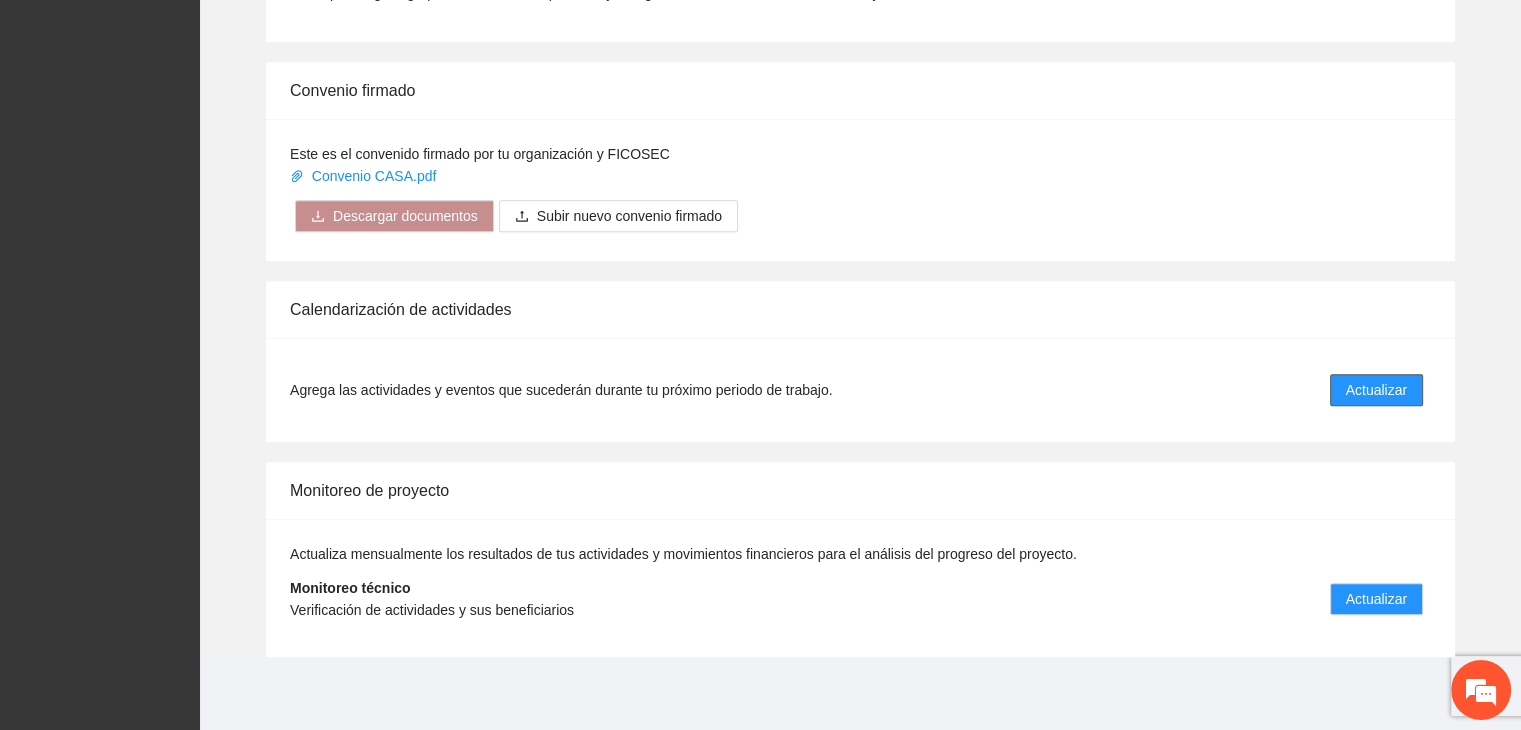 click on "Actualizar" at bounding box center [1376, 390] 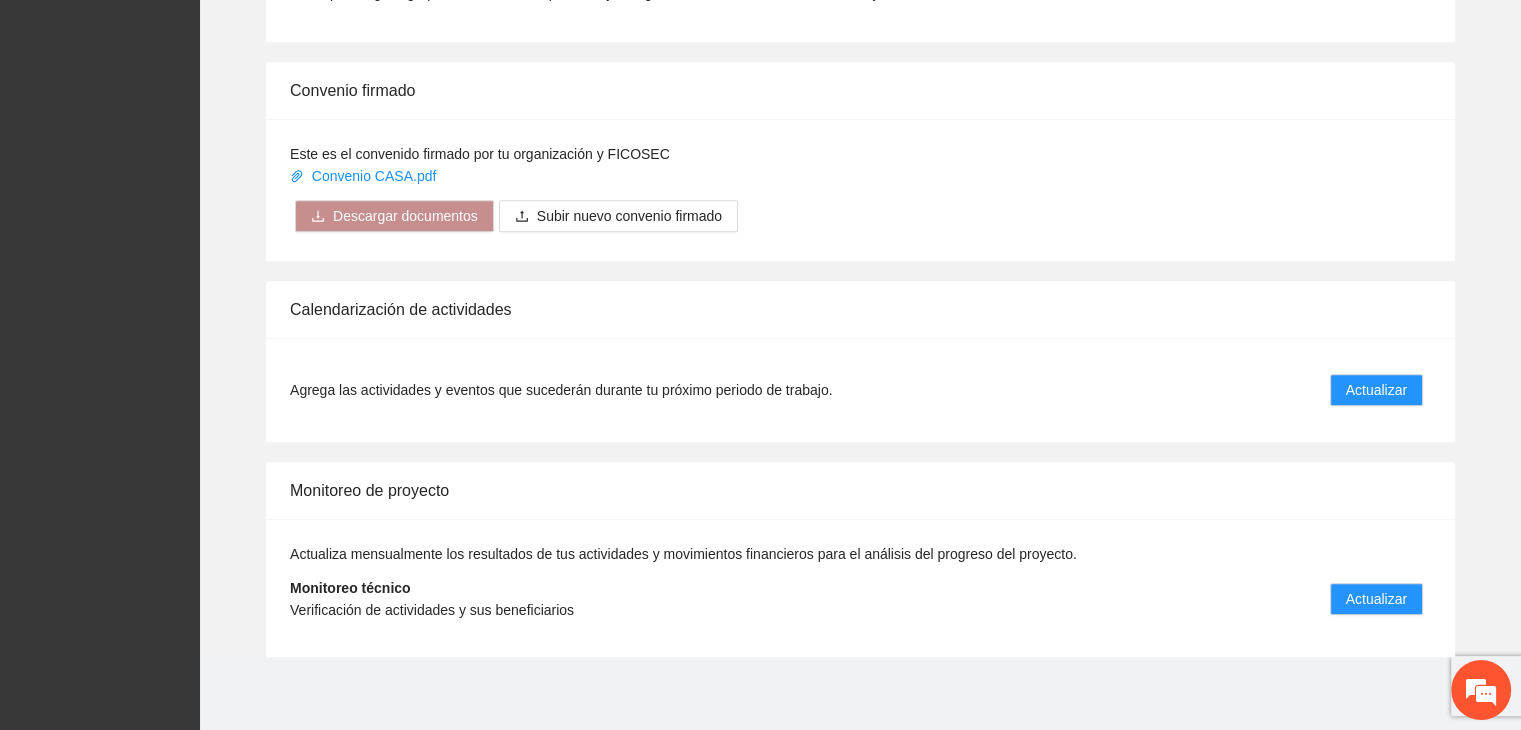 scroll, scrollTop: 0, scrollLeft: 0, axis: both 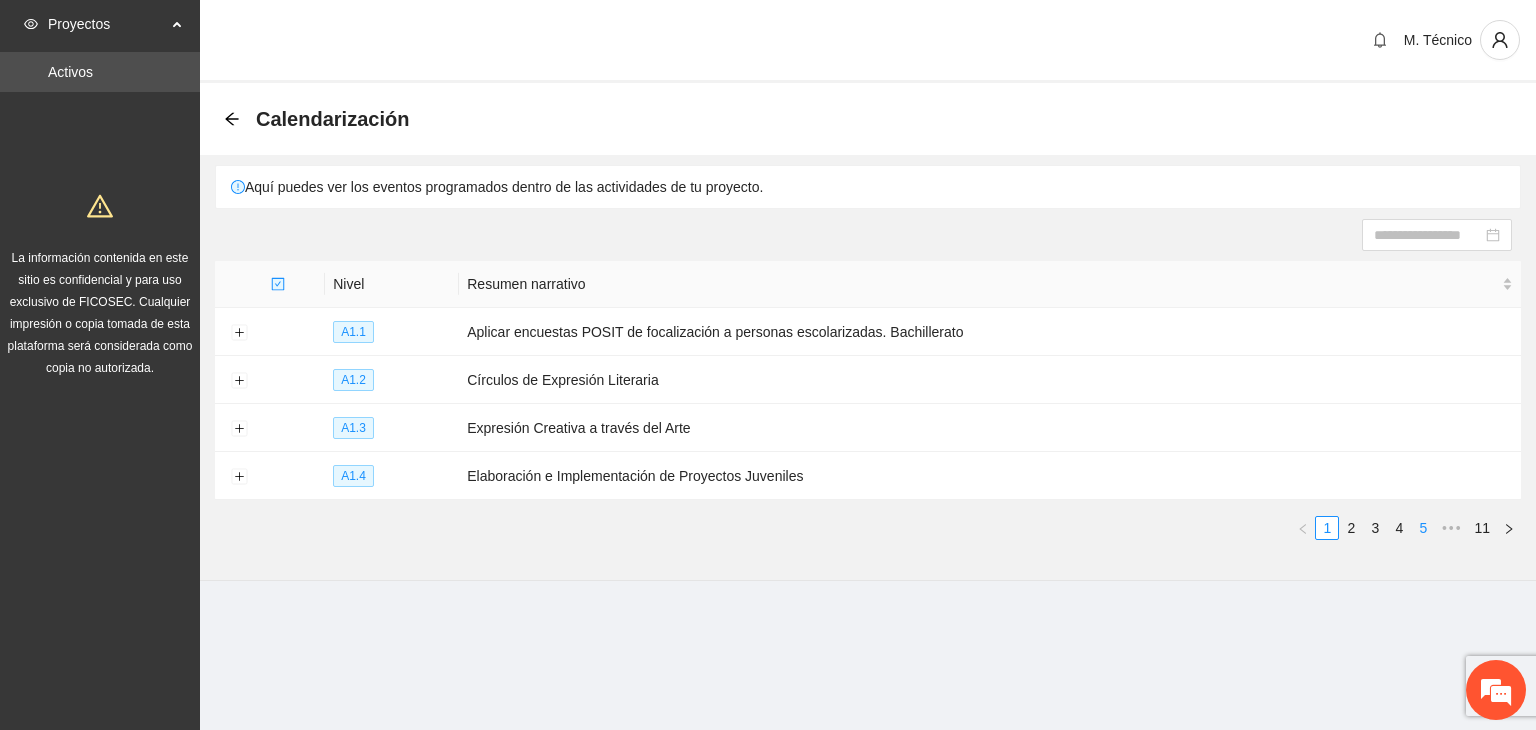 click on "5" at bounding box center [1423, 528] 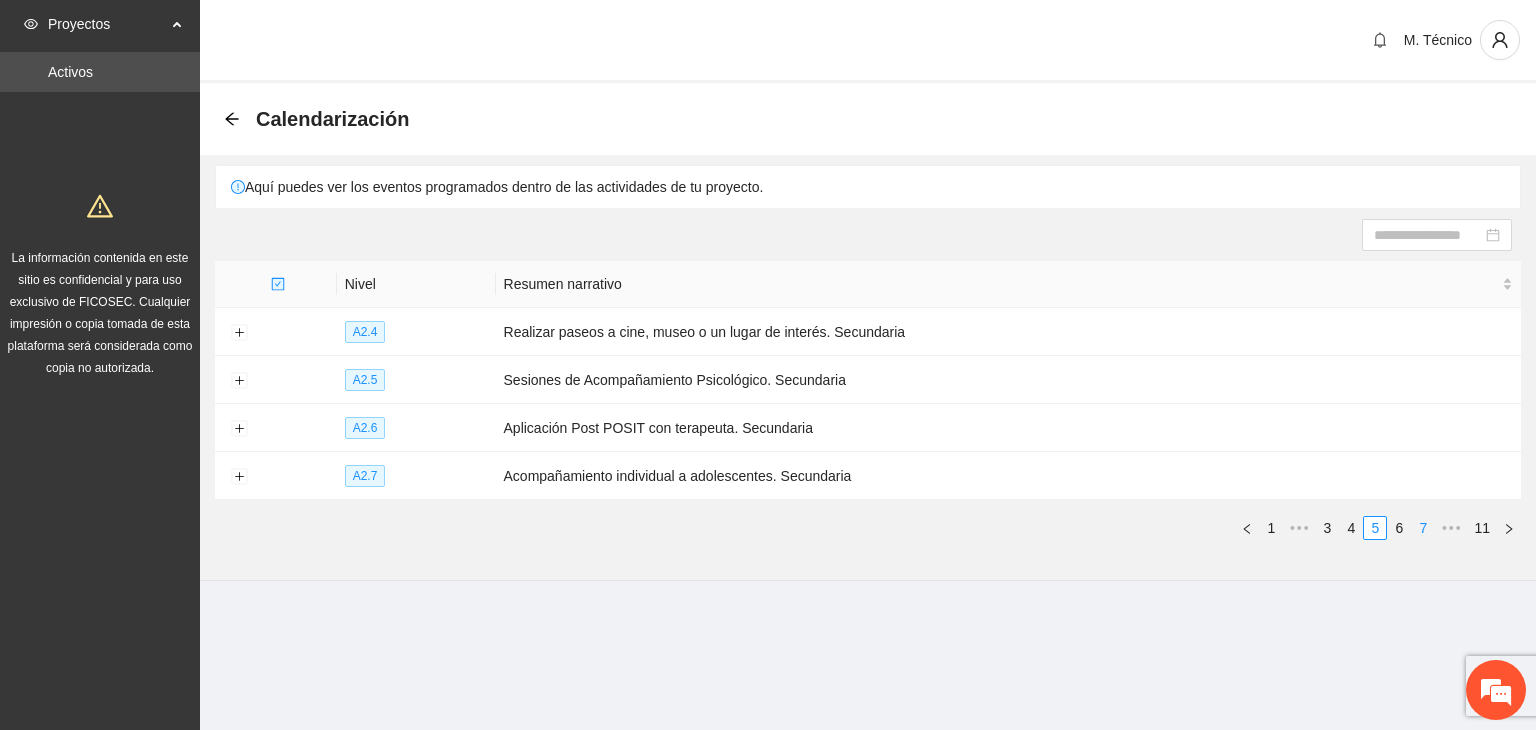 click on "7" at bounding box center [1423, 528] 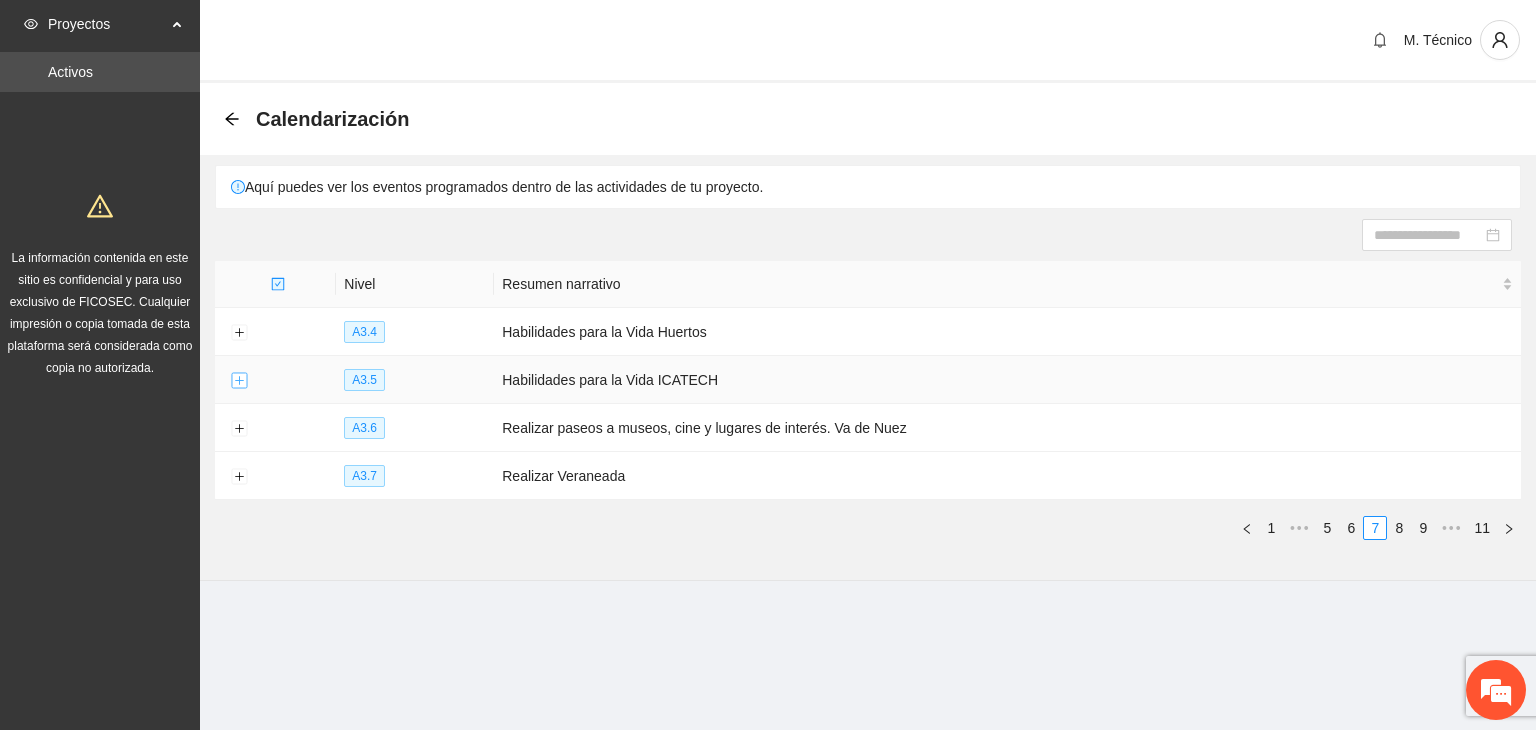 click at bounding box center [239, 381] 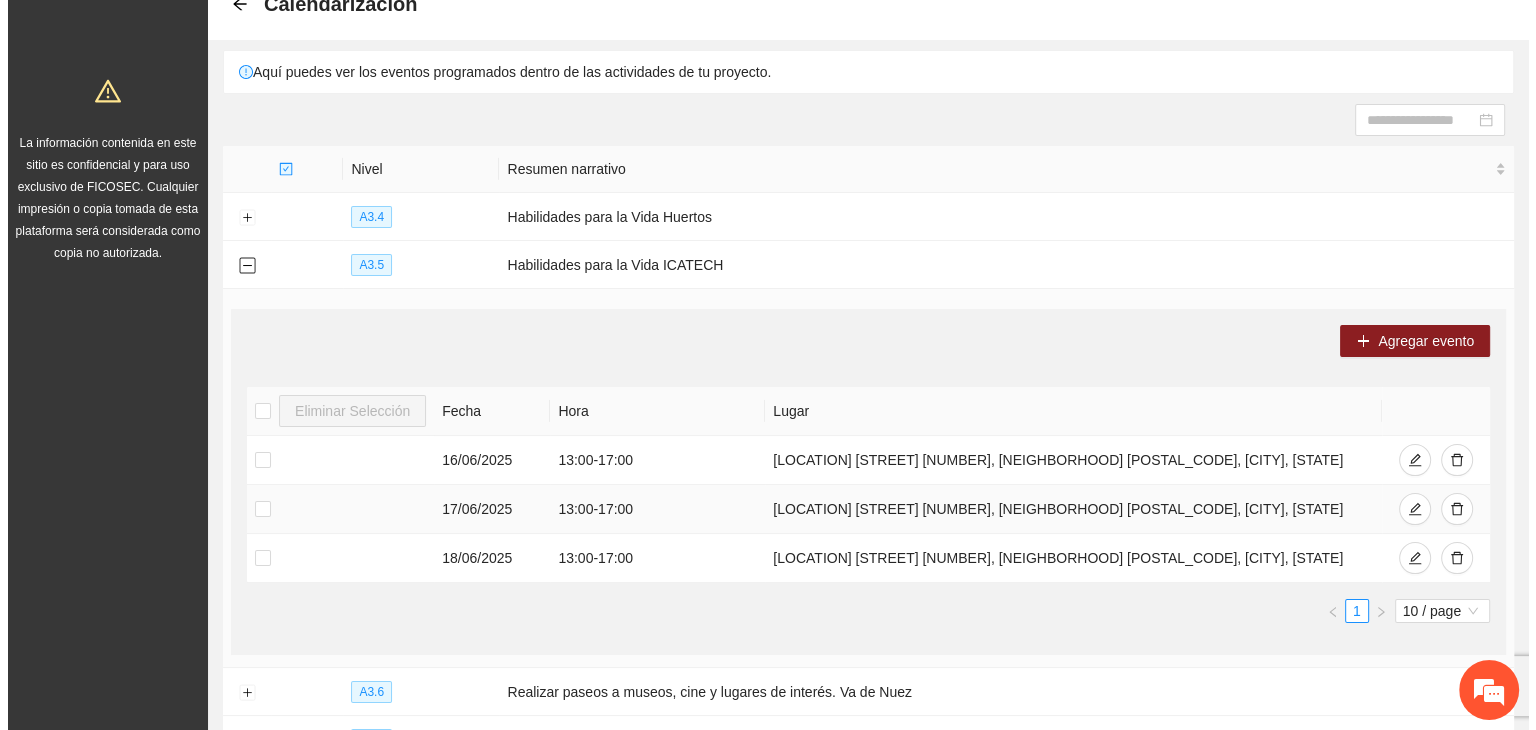 scroll, scrollTop: 200, scrollLeft: 0, axis: vertical 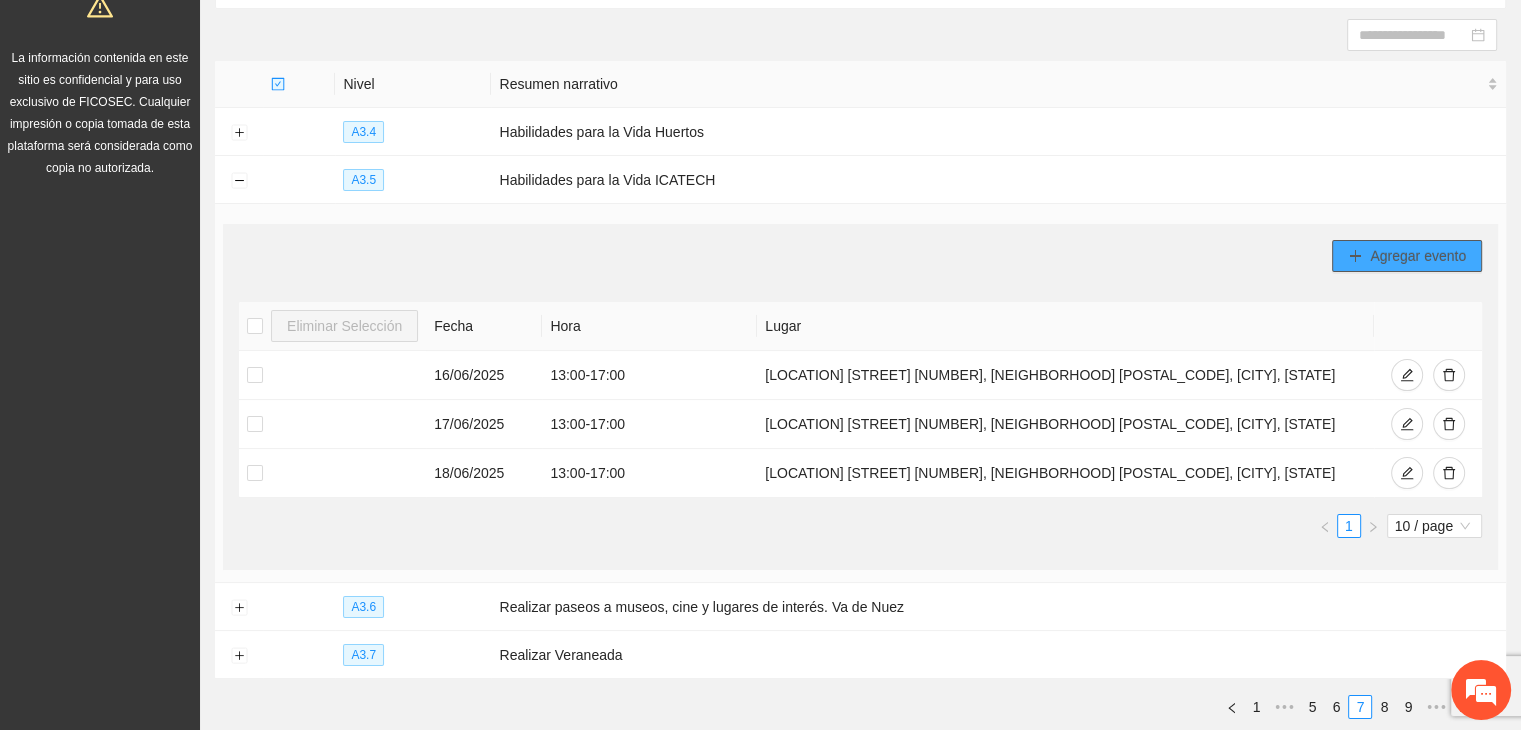 click on "Agregar evento" at bounding box center [1418, 256] 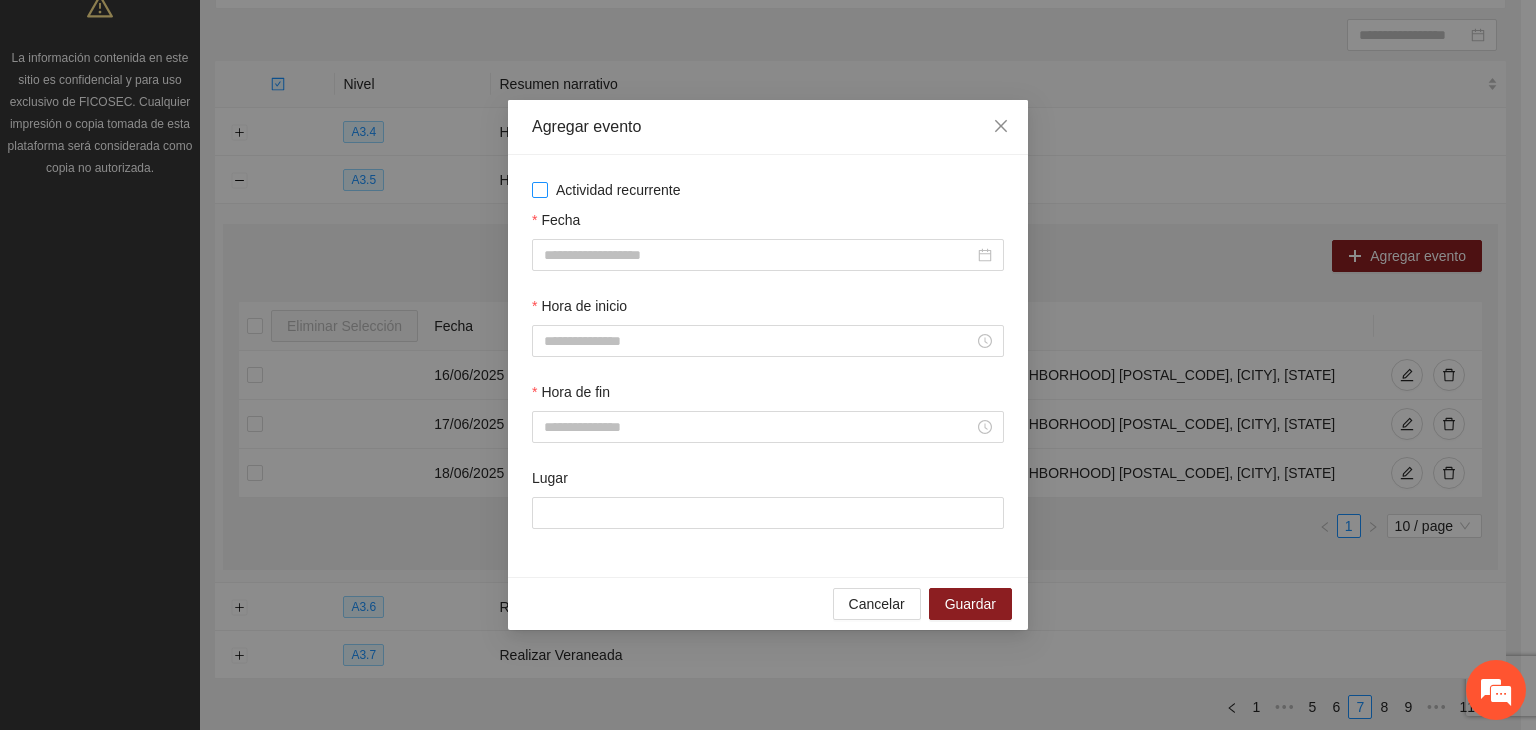 click on "Actividad recurrente" at bounding box center [618, 190] 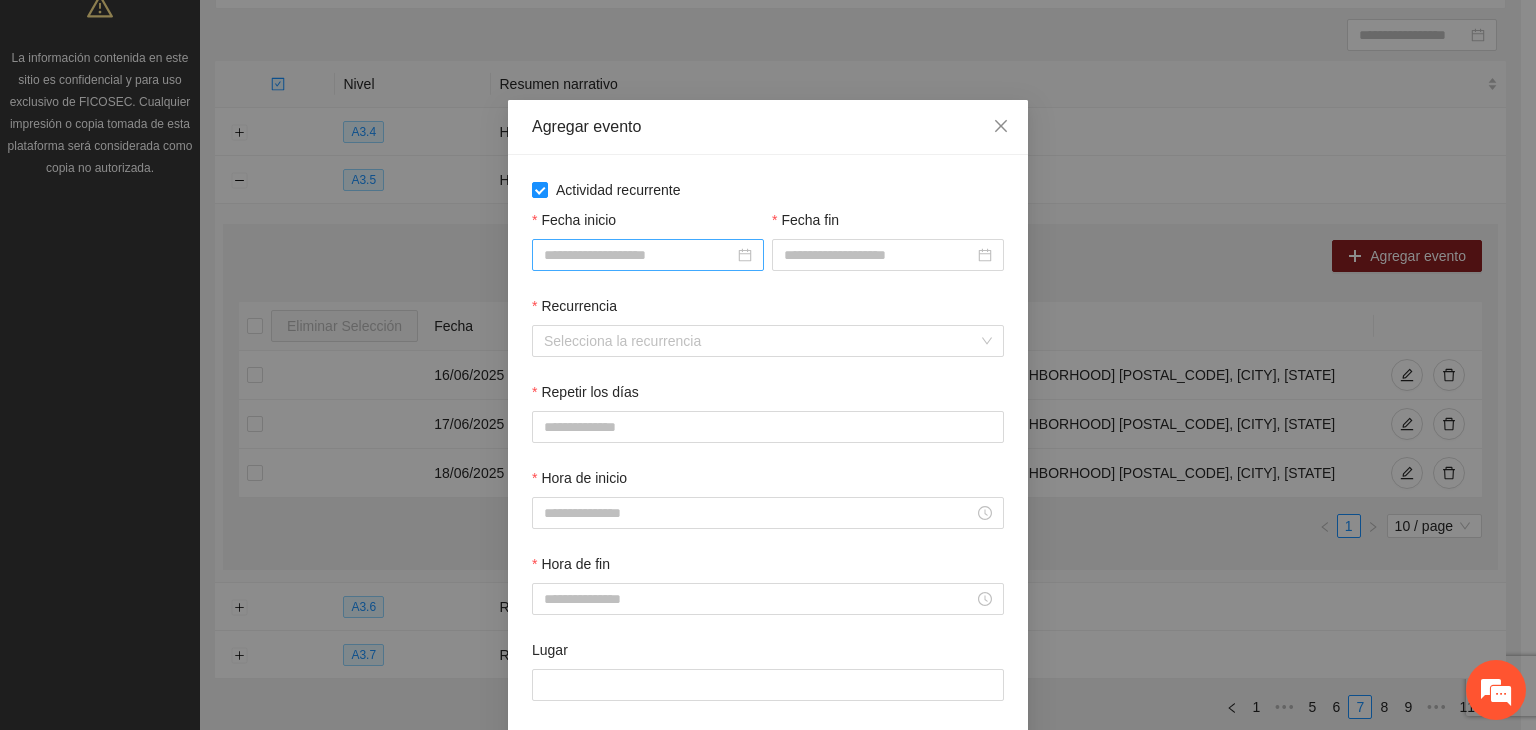 click at bounding box center (648, 255) 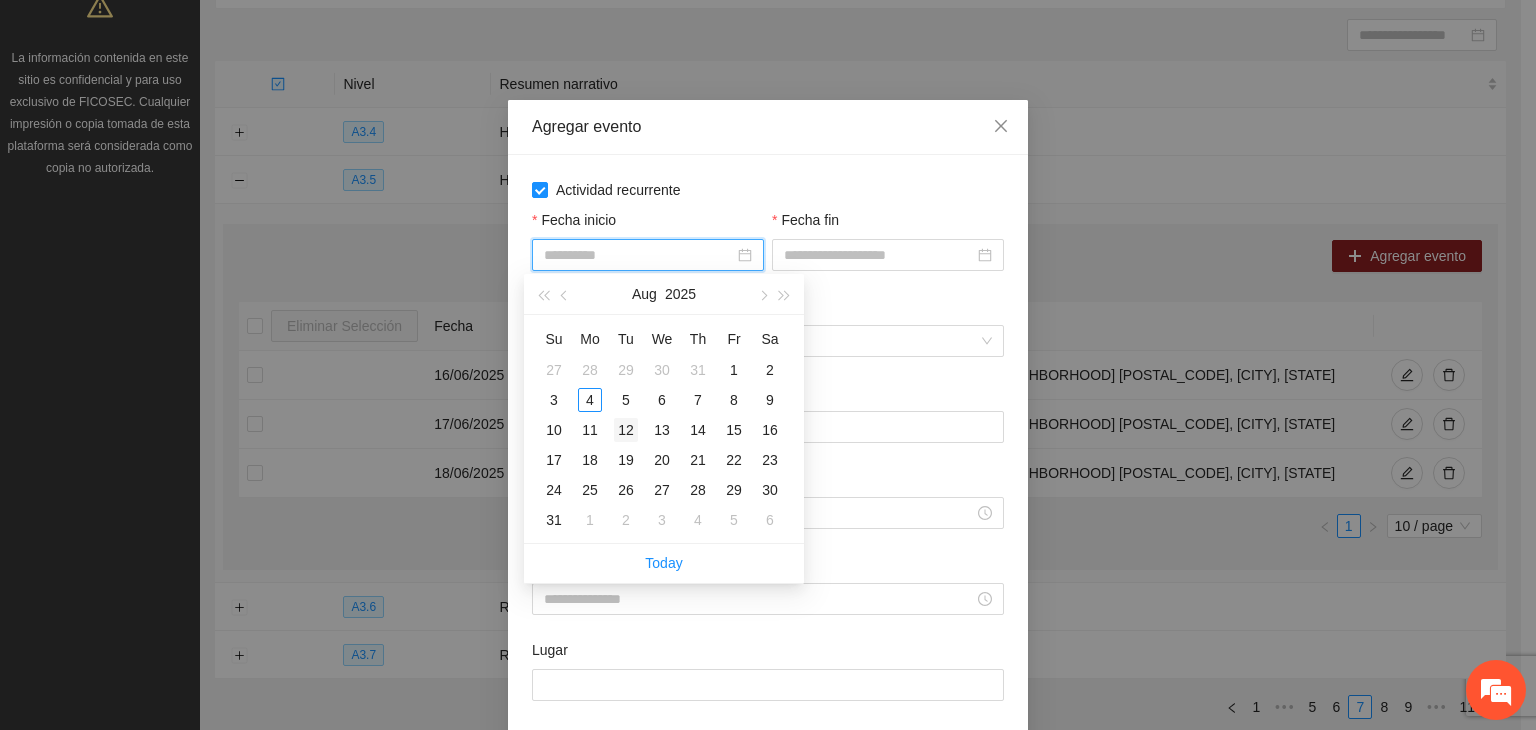 type on "**********" 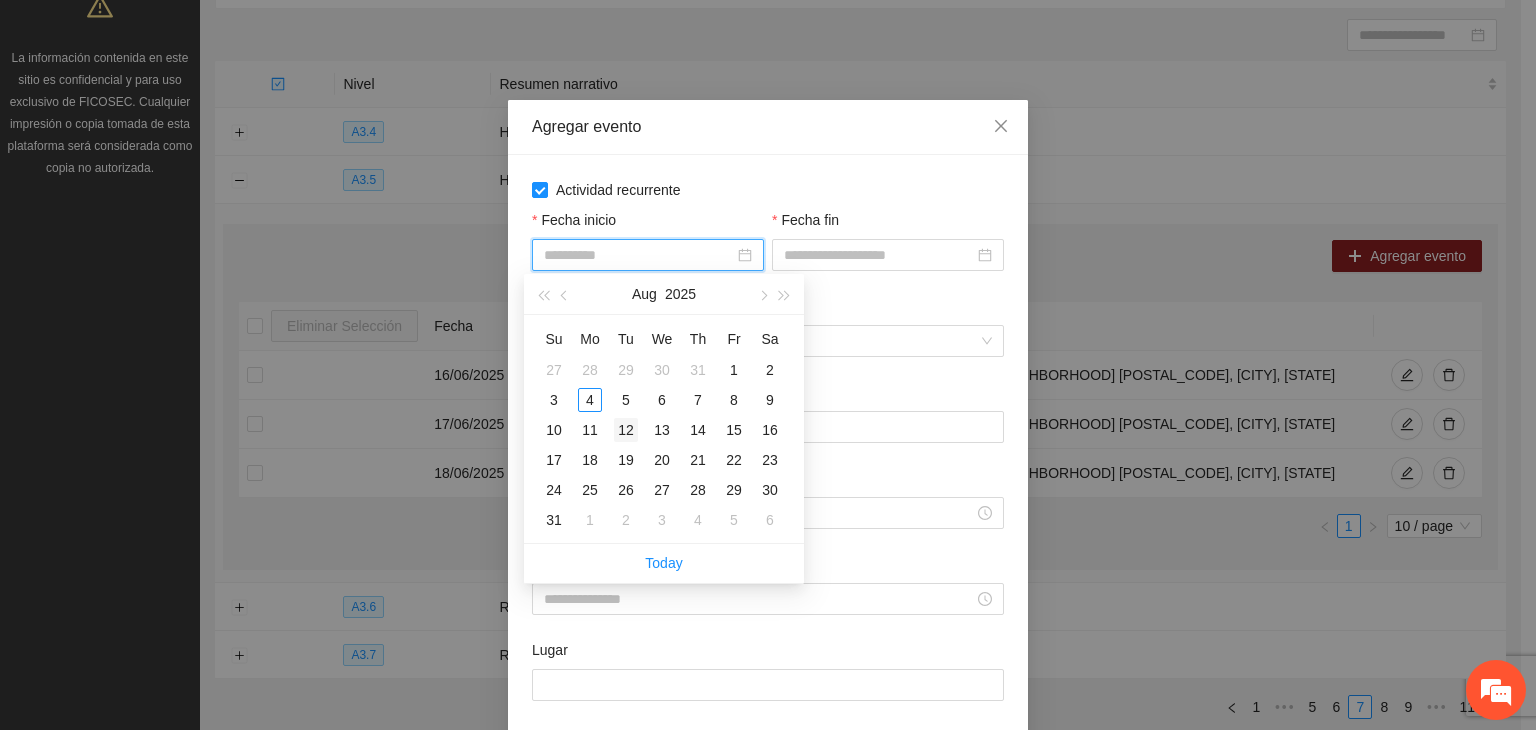 click on "12" at bounding box center [626, 430] 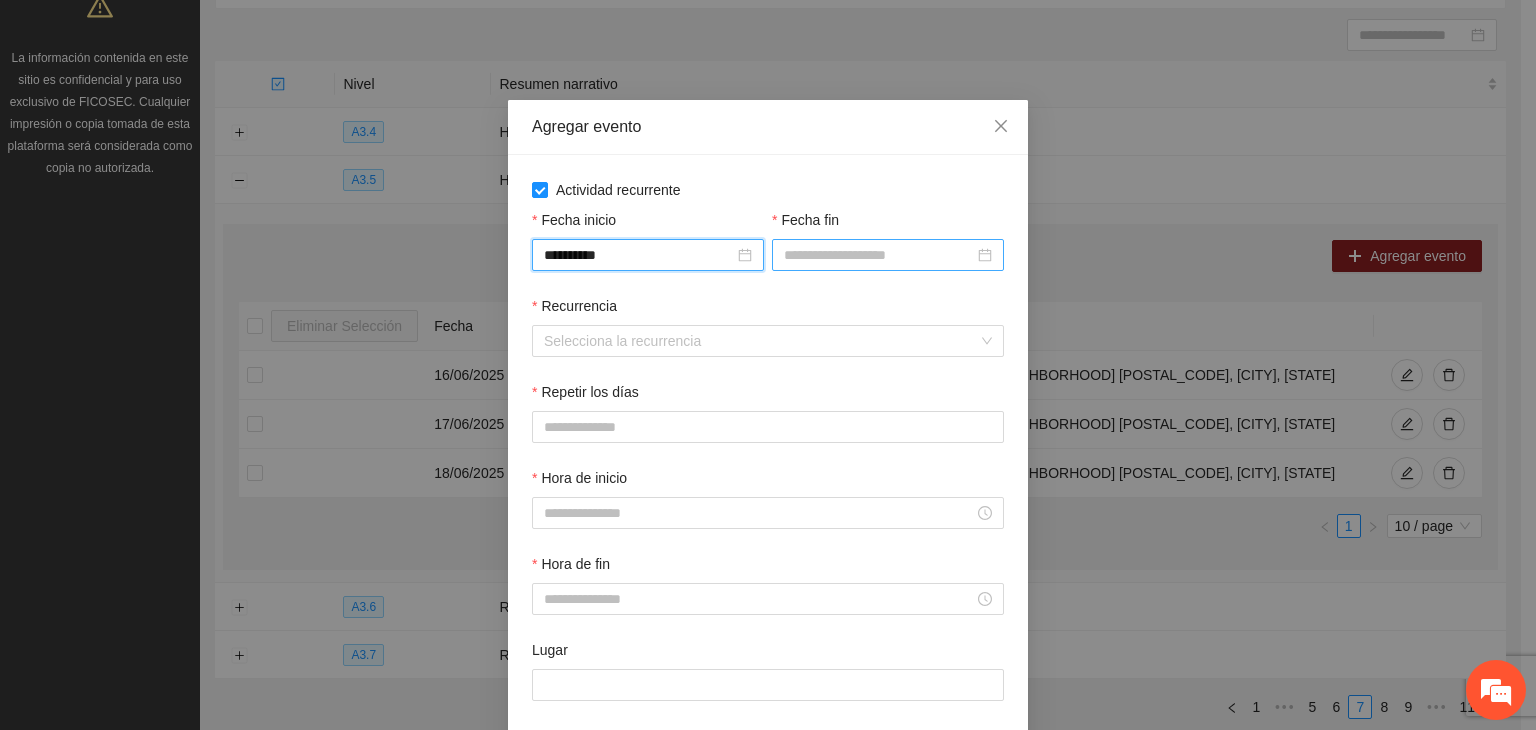 click on "Fecha fin" at bounding box center [879, 255] 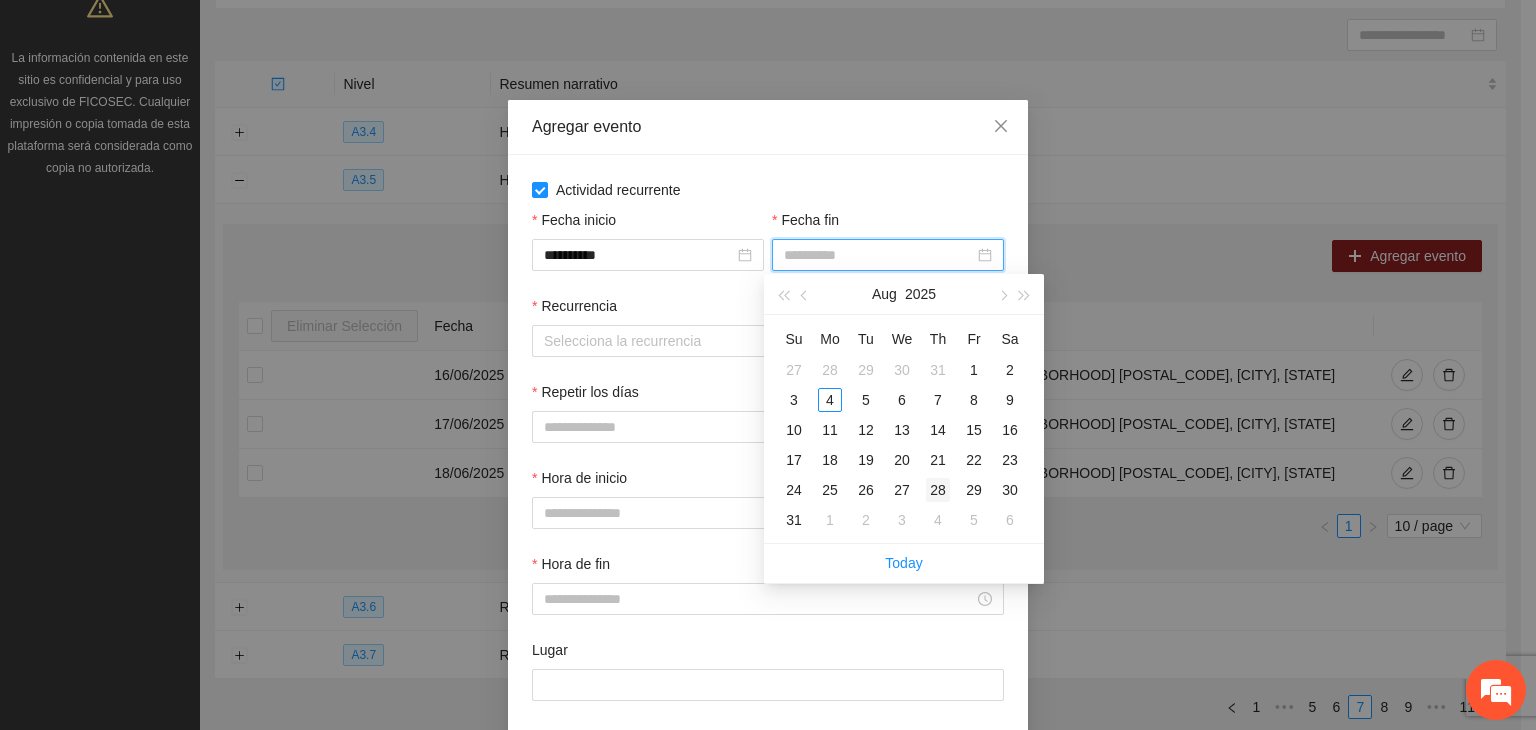 type on "**********" 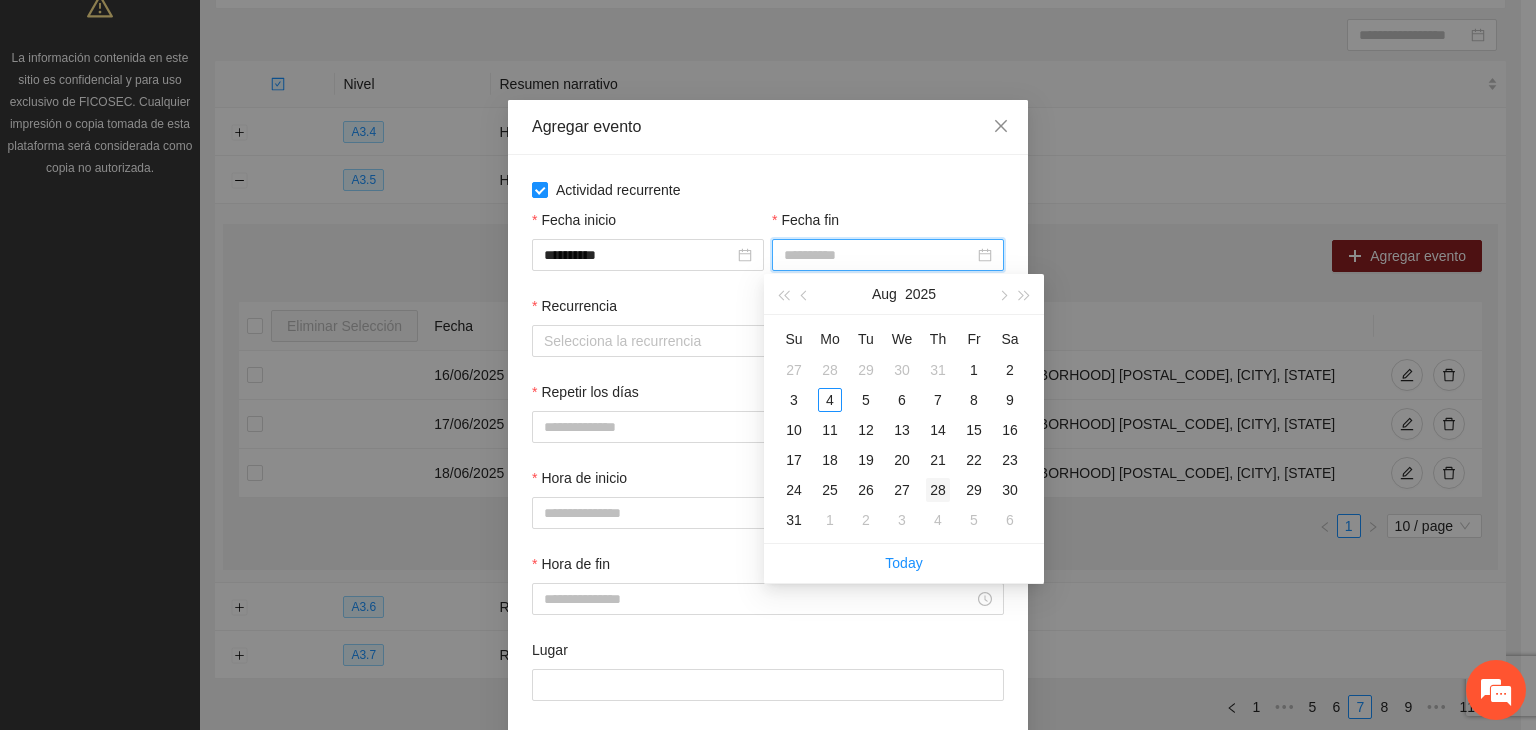 click on "28" at bounding box center (938, 490) 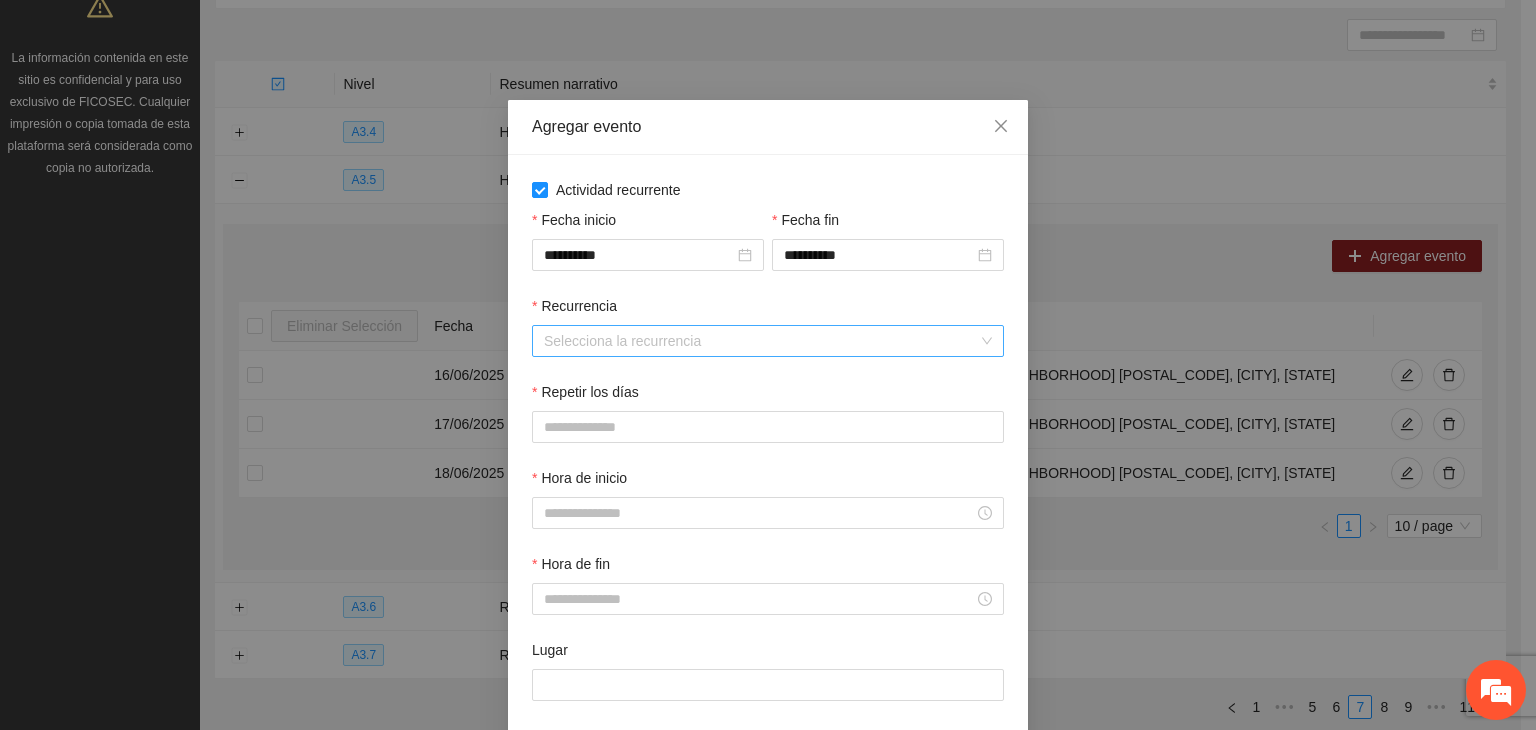 click on "Recurrencia" at bounding box center (761, 341) 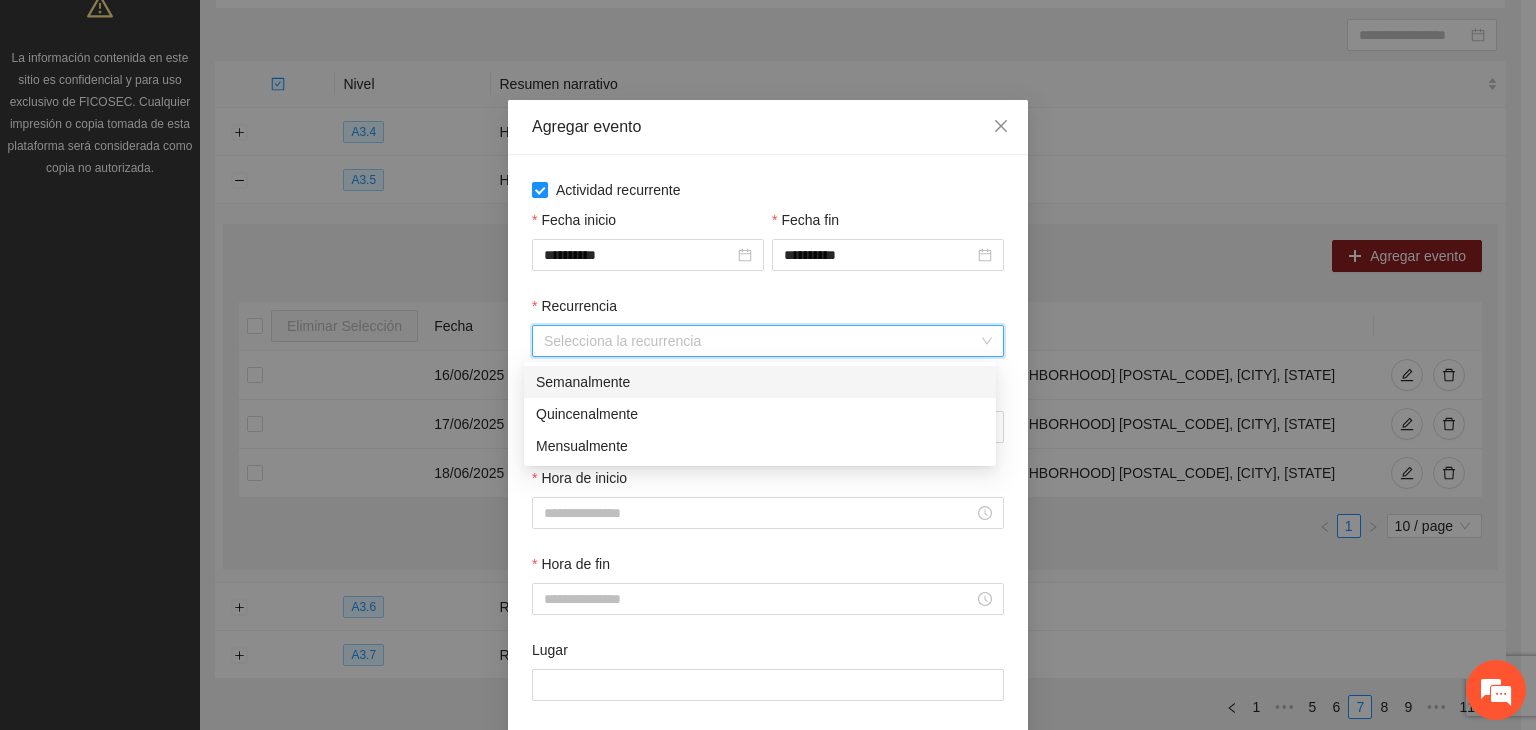 click on "Semanalmente" at bounding box center (760, 382) 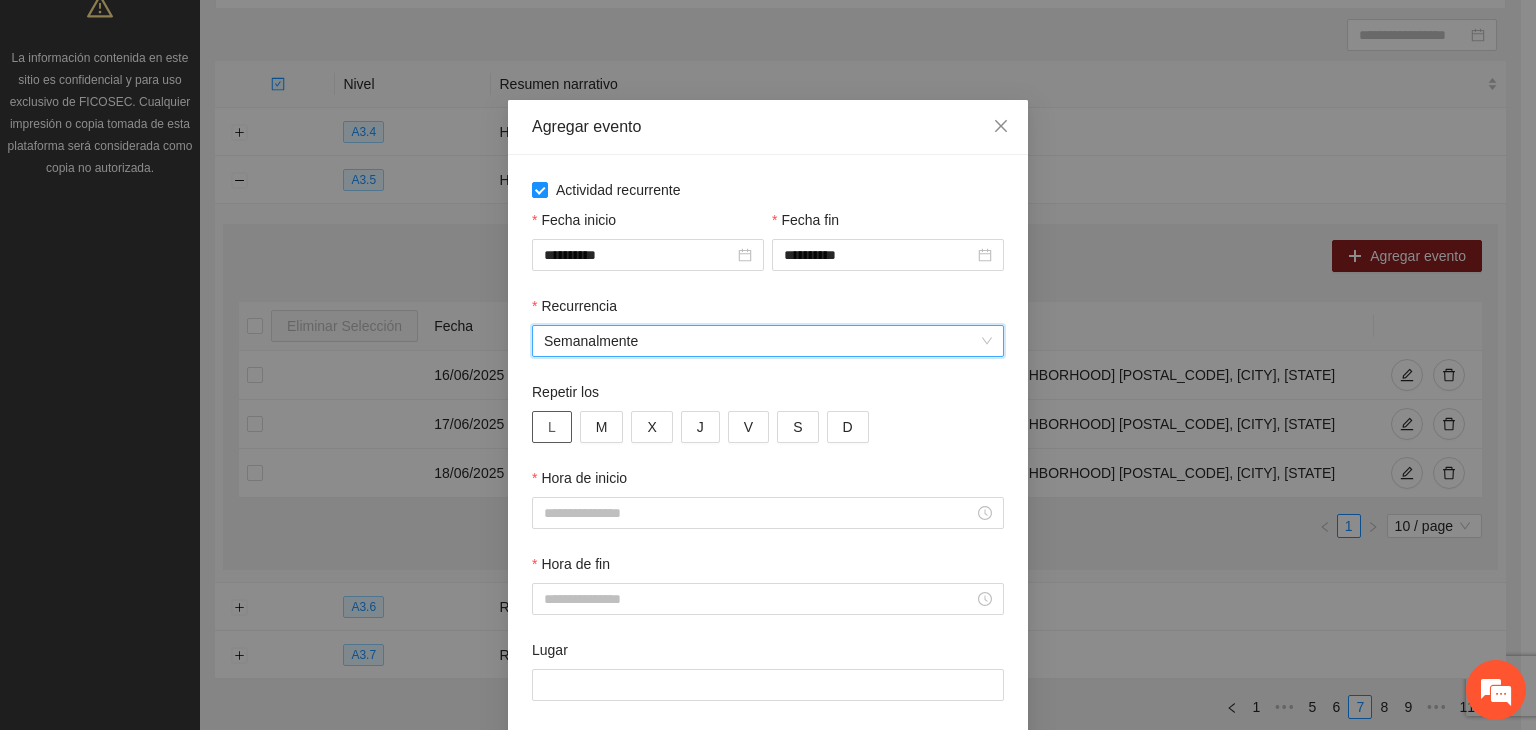 click on "L" at bounding box center (552, 427) 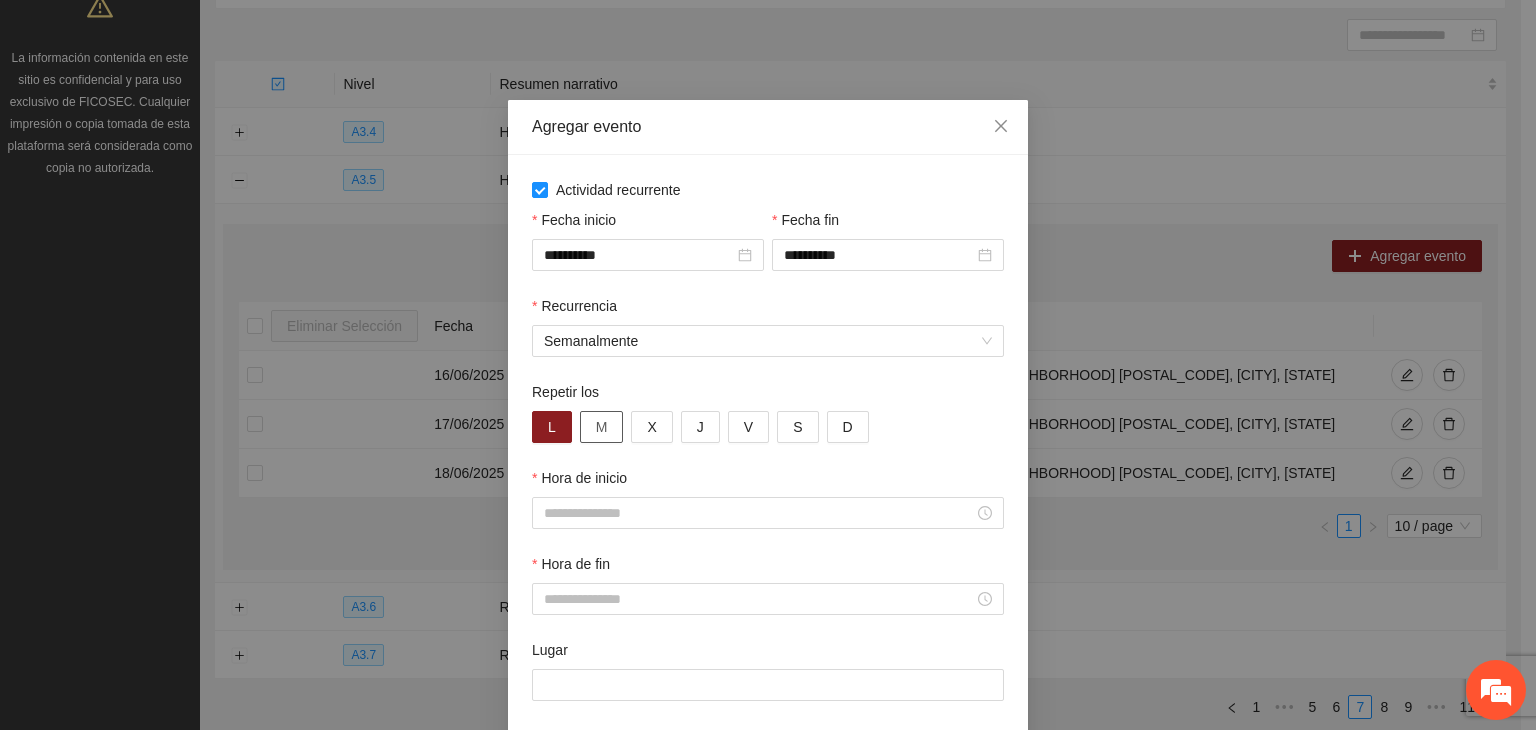 click on "M" at bounding box center (602, 427) 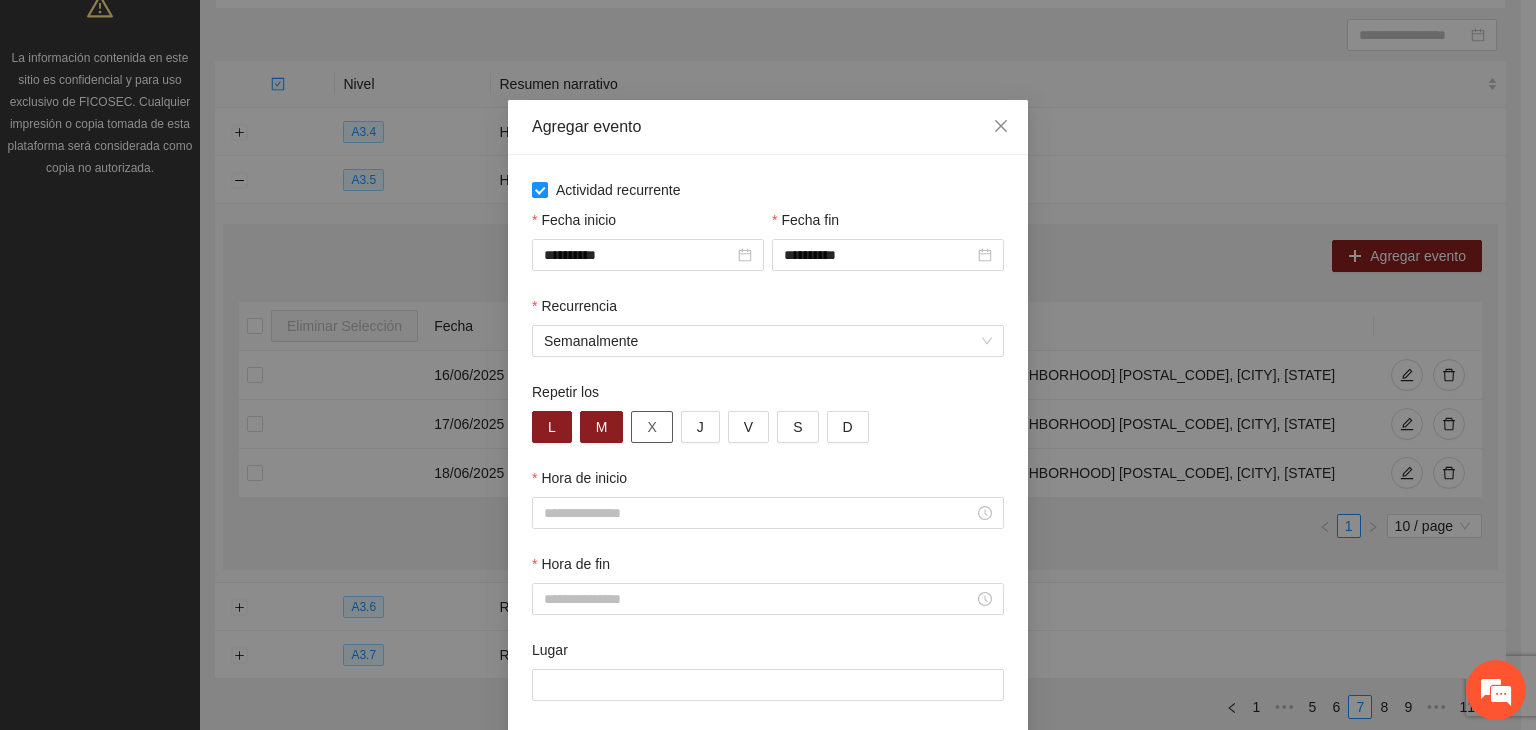 click on "X" at bounding box center [651, 427] 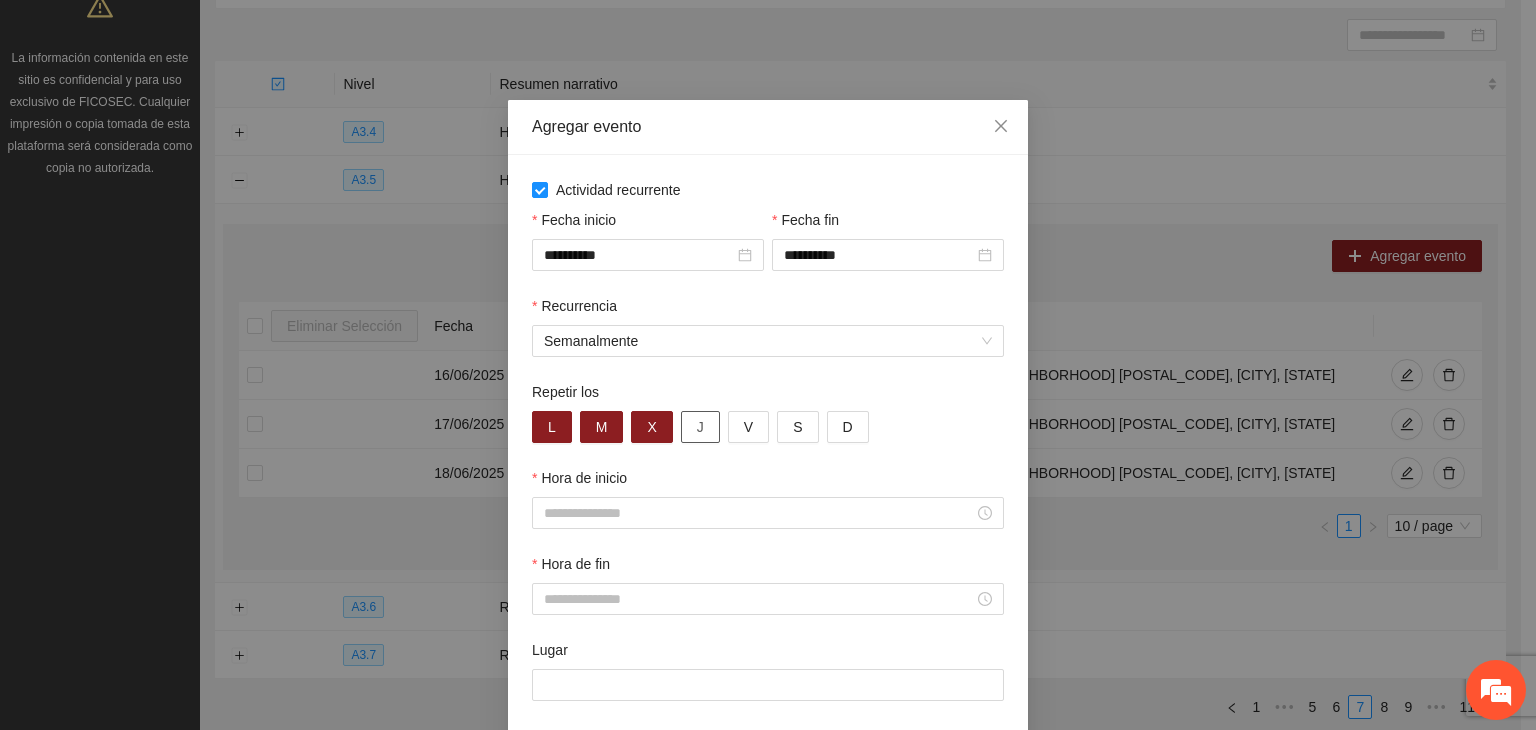 click on "J" at bounding box center [700, 427] 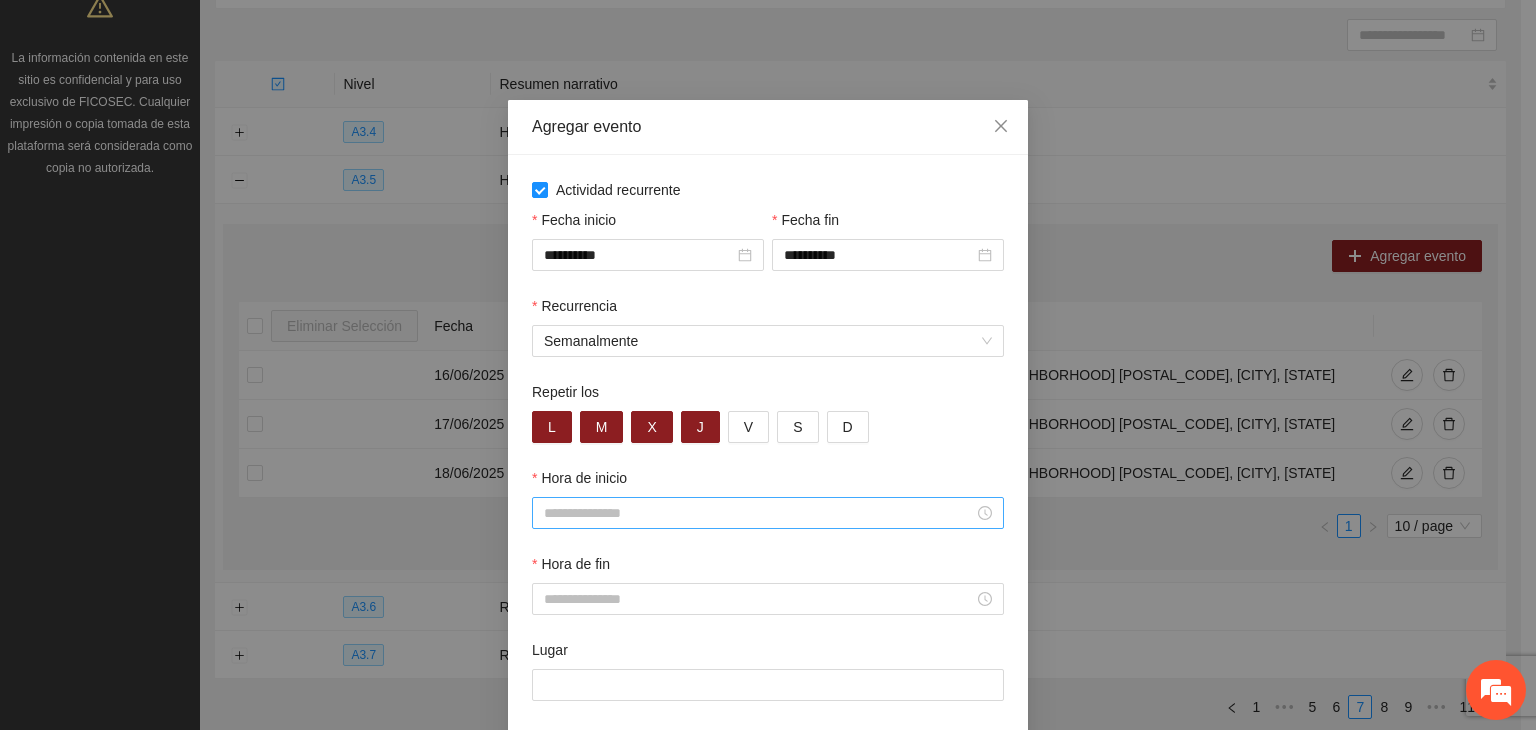click on "Hora de inicio" at bounding box center [759, 513] 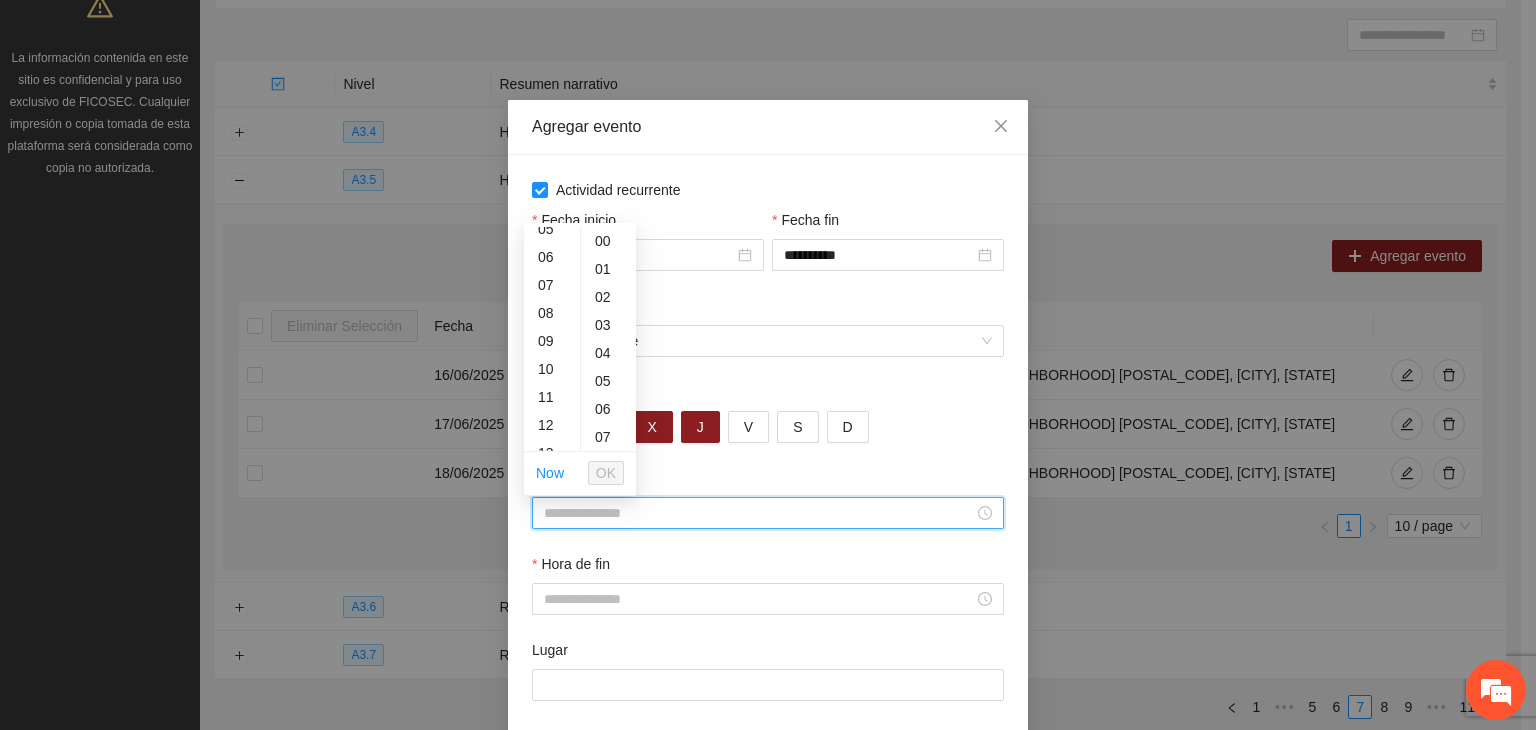 scroll, scrollTop: 200, scrollLeft: 0, axis: vertical 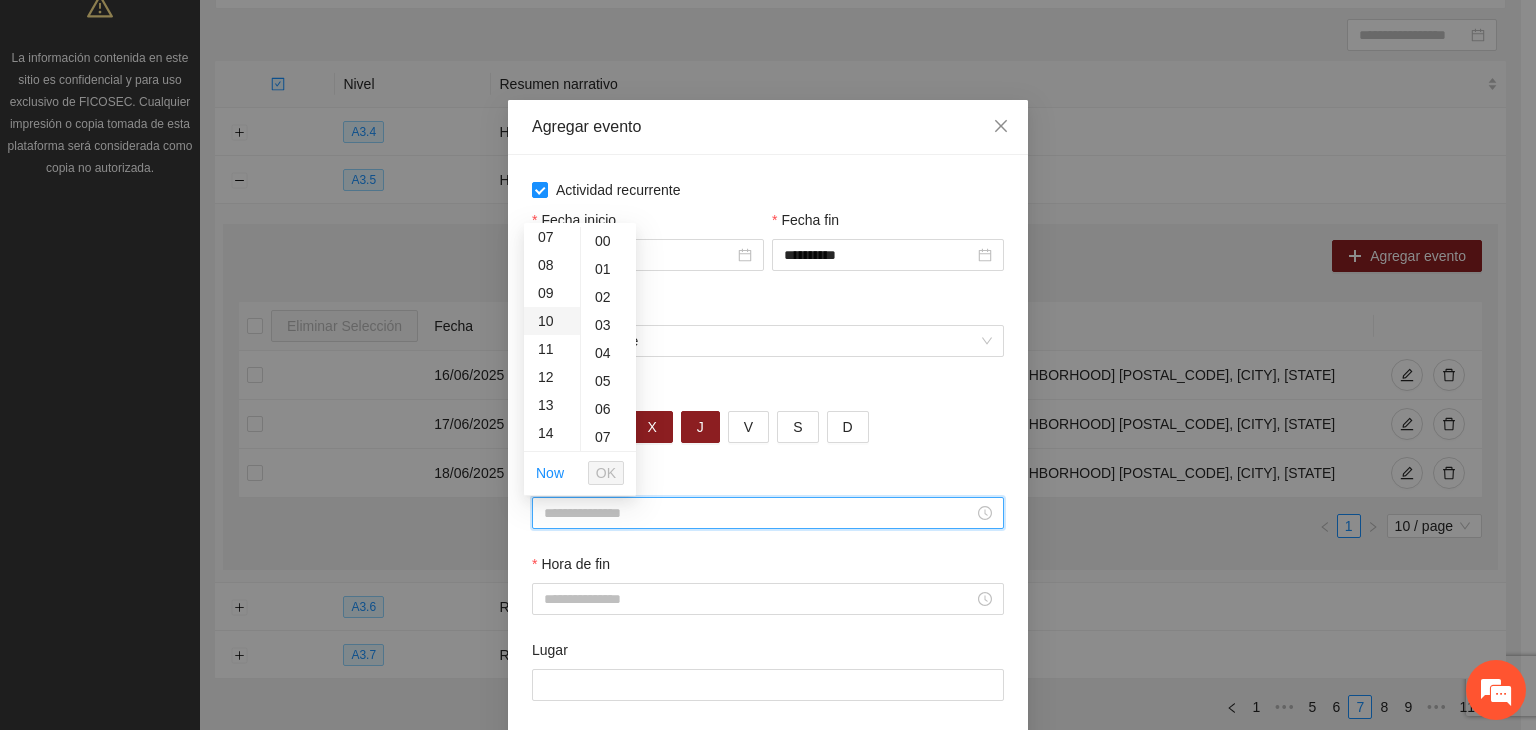 click on "10" at bounding box center (552, 321) 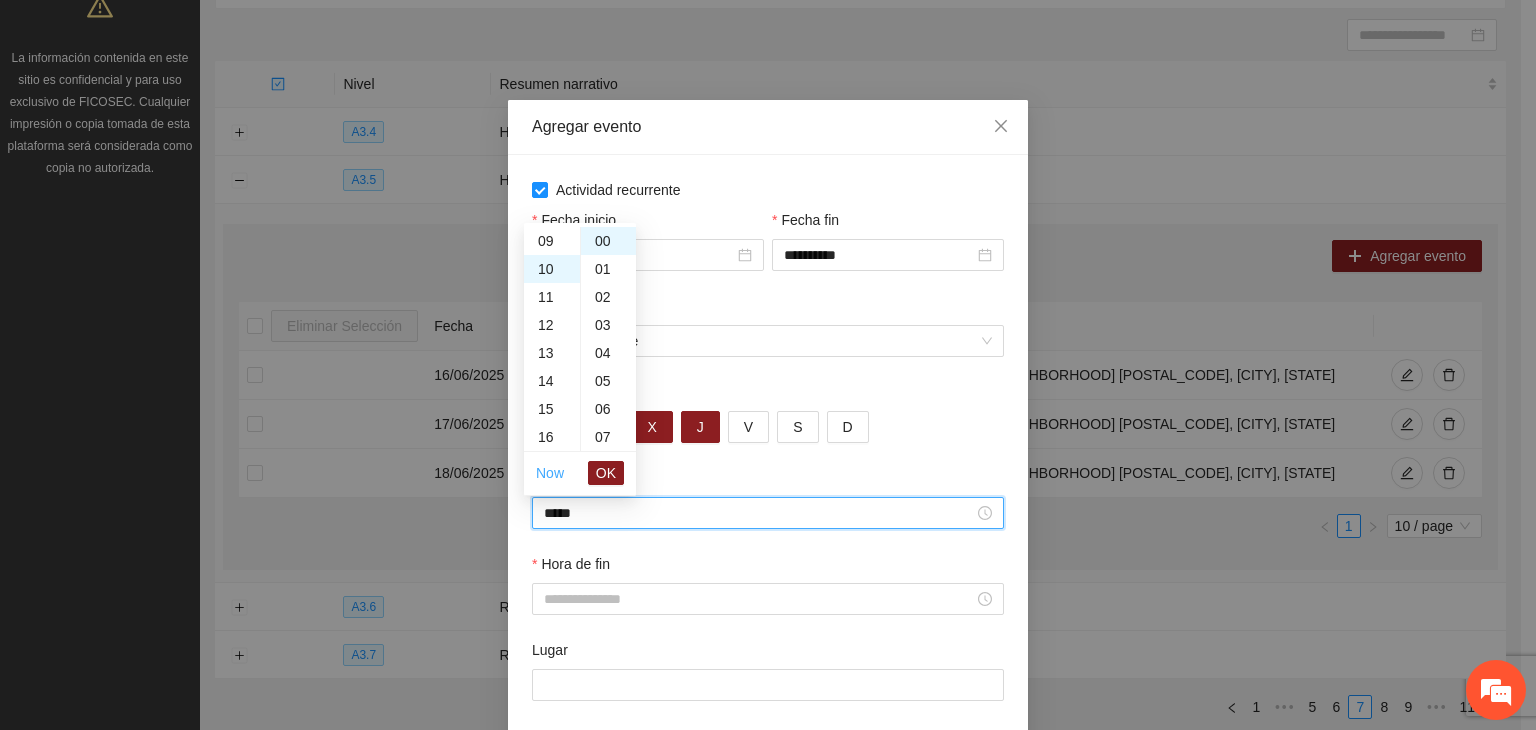 scroll, scrollTop: 280, scrollLeft: 0, axis: vertical 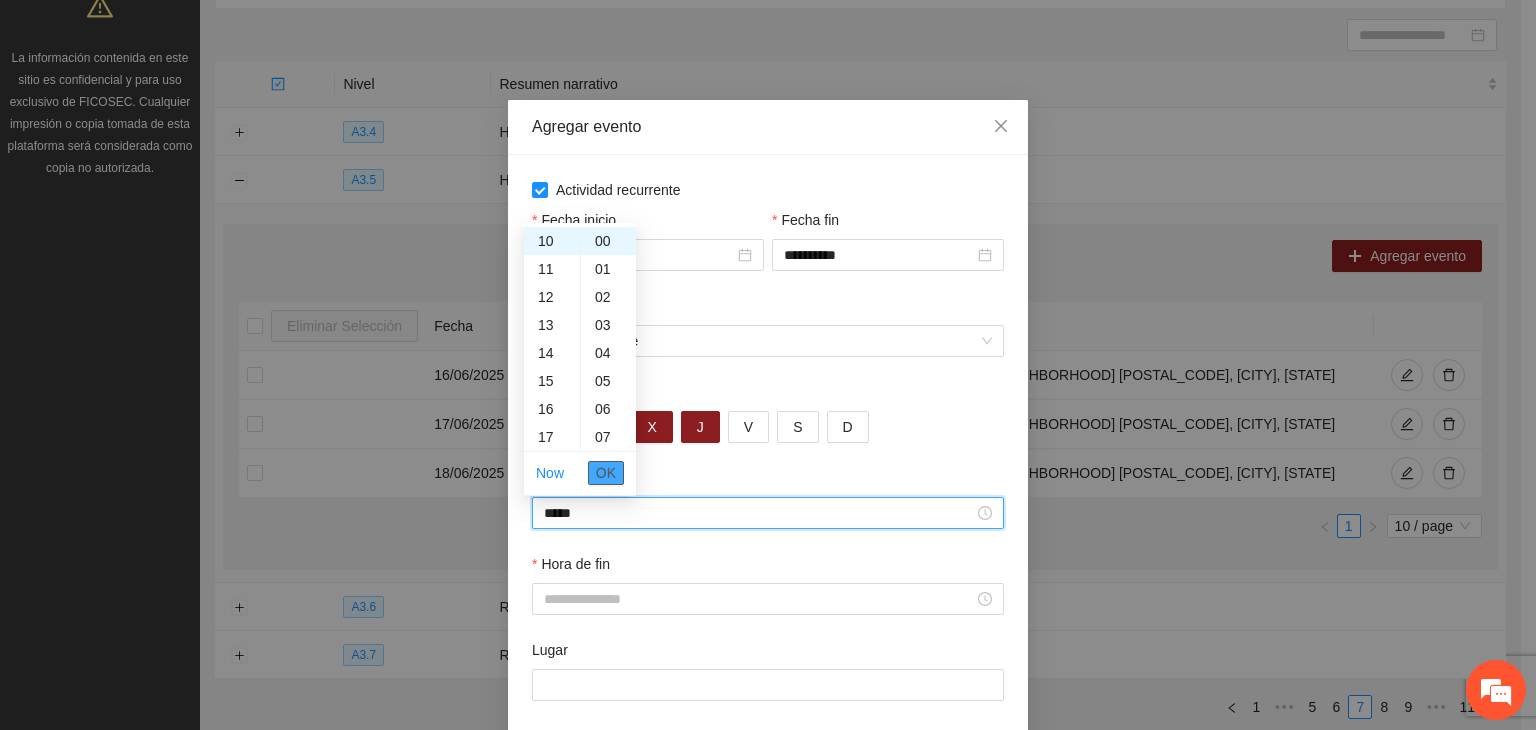 click on "OK" at bounding box center (606, 473) 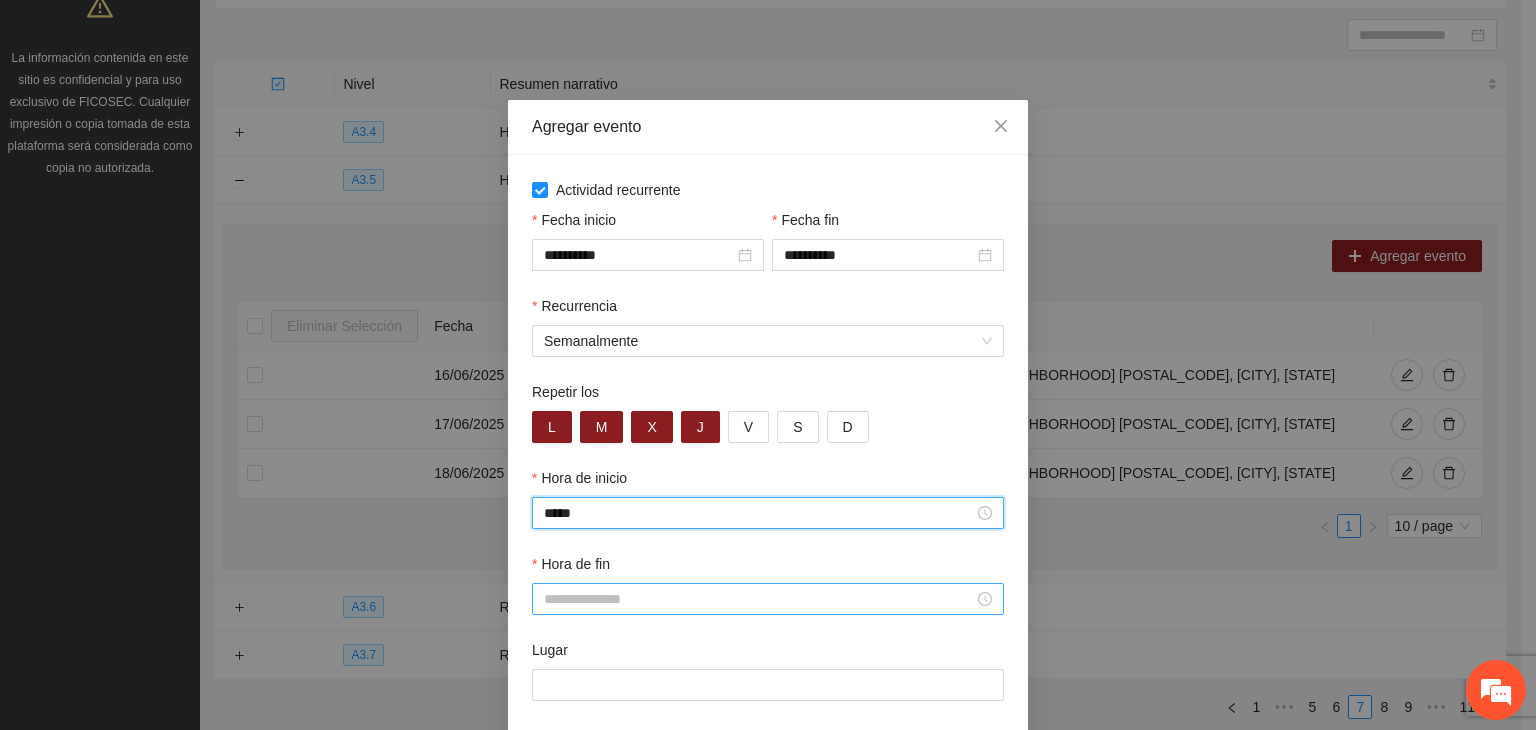 click on "Hora de fin" at bounding box center [759, 599] 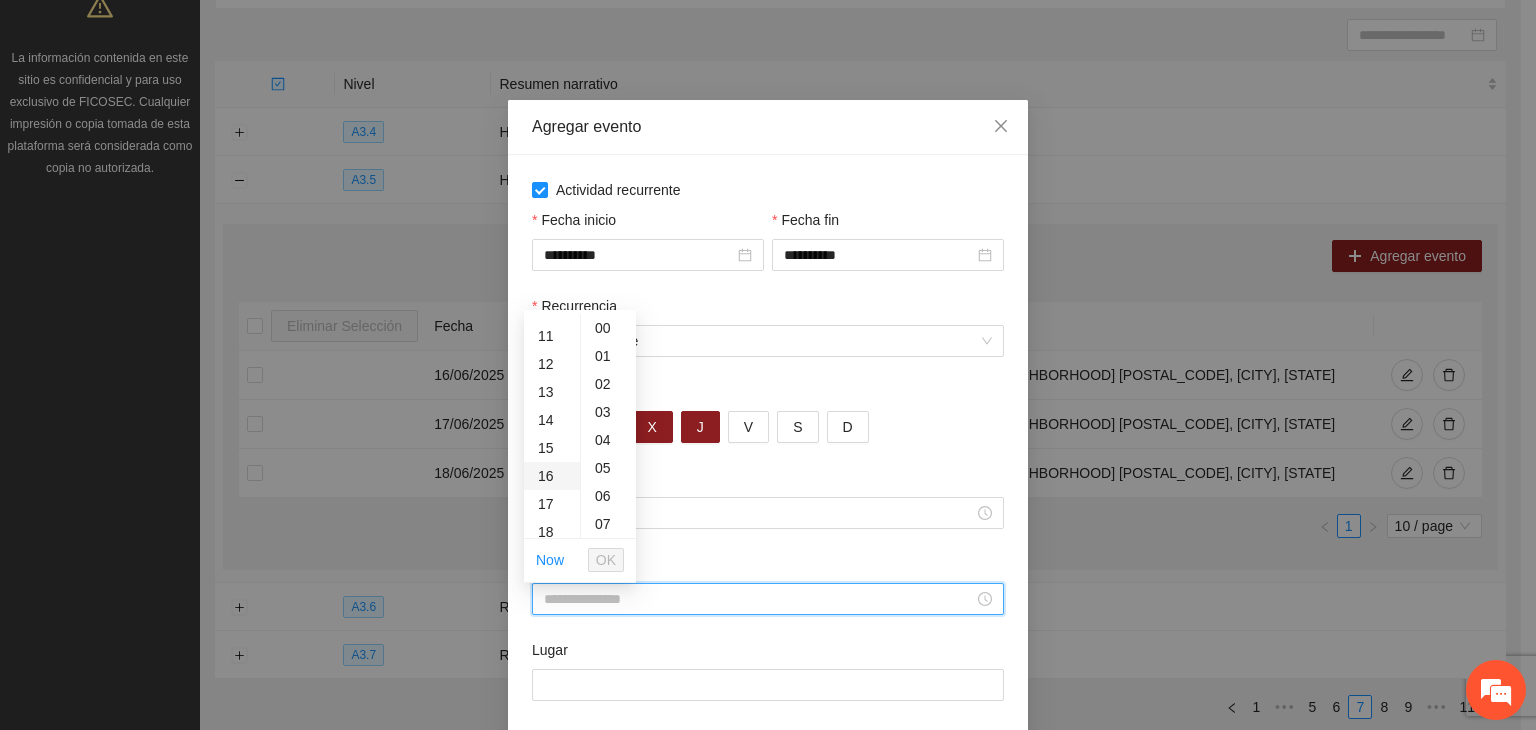 drag, startPoint x: 545, startPoint y: 420, endPoint x: 554, endPoint y: 444, distance: 25.632011 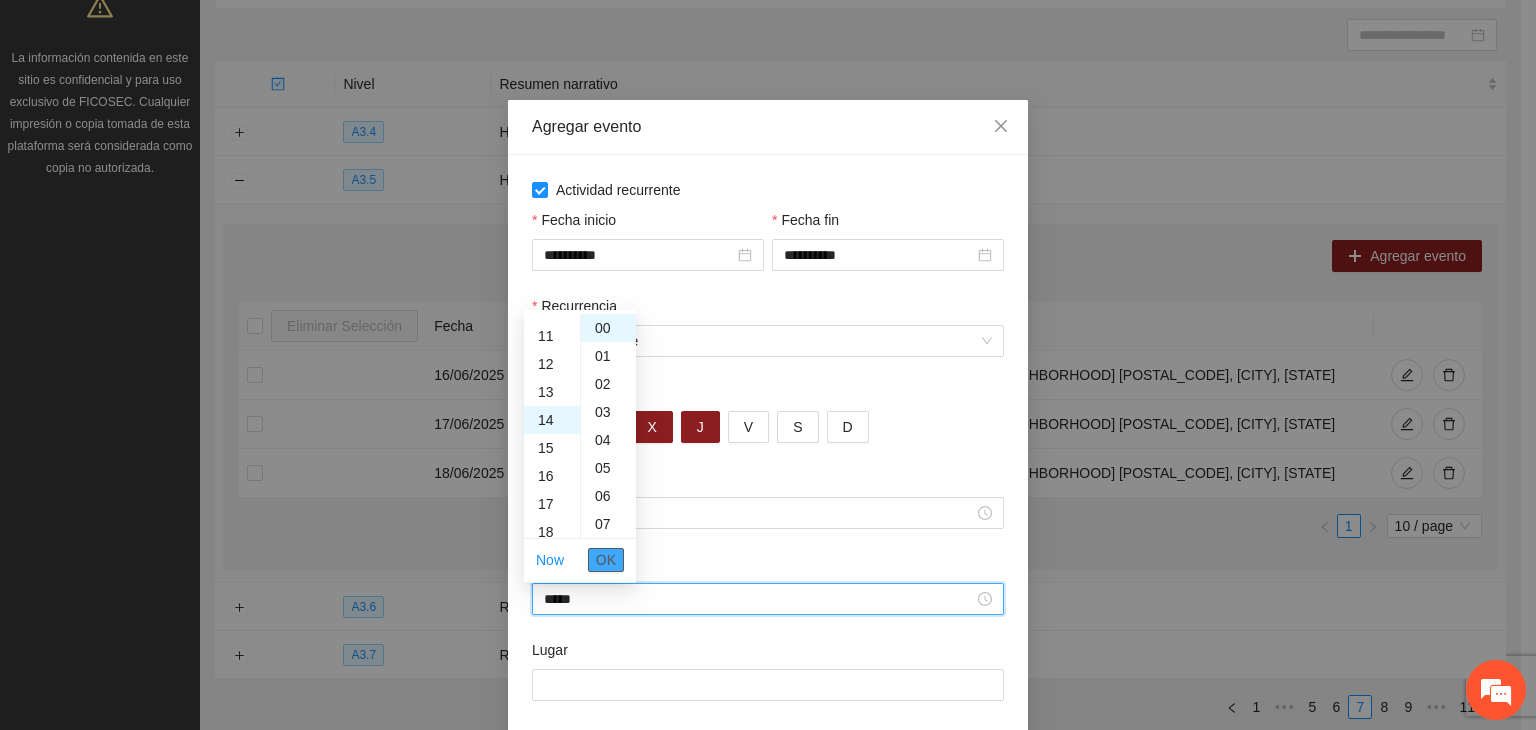 scroll, scrollTop: 392, scrollLeft: 0, axis: vertical 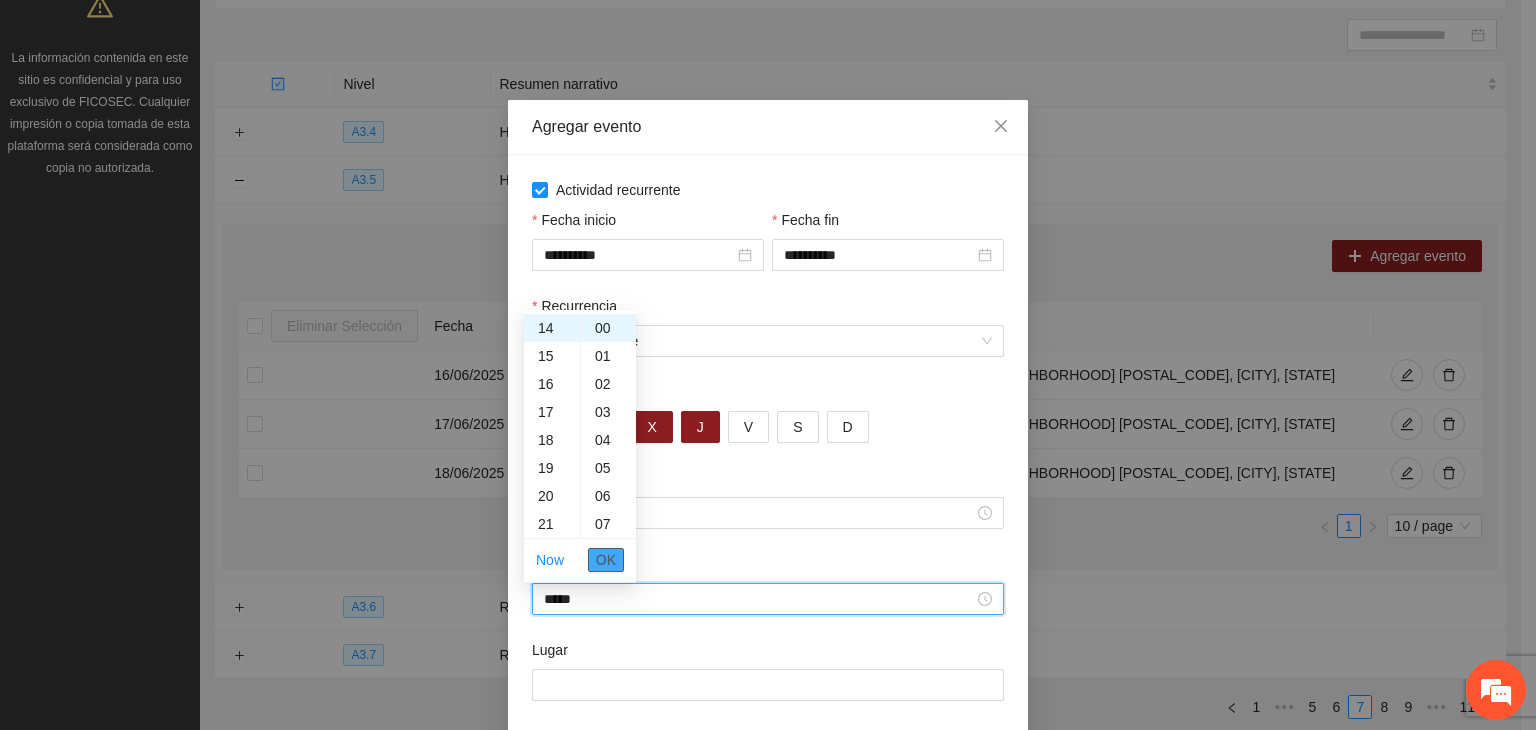 click on "OK" at bounding box center (606, 560) 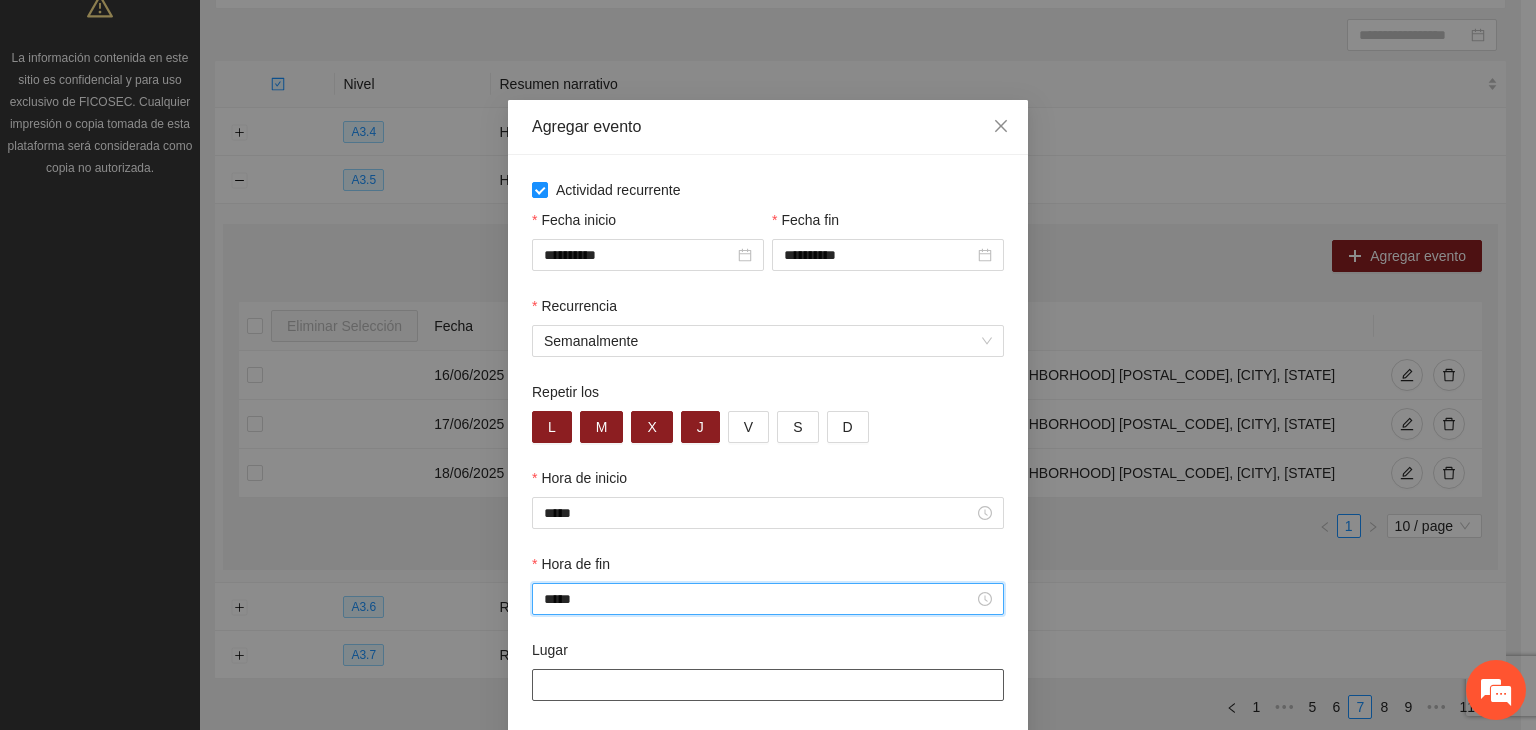 click on "Lugar" at bounding box center (768, 685) 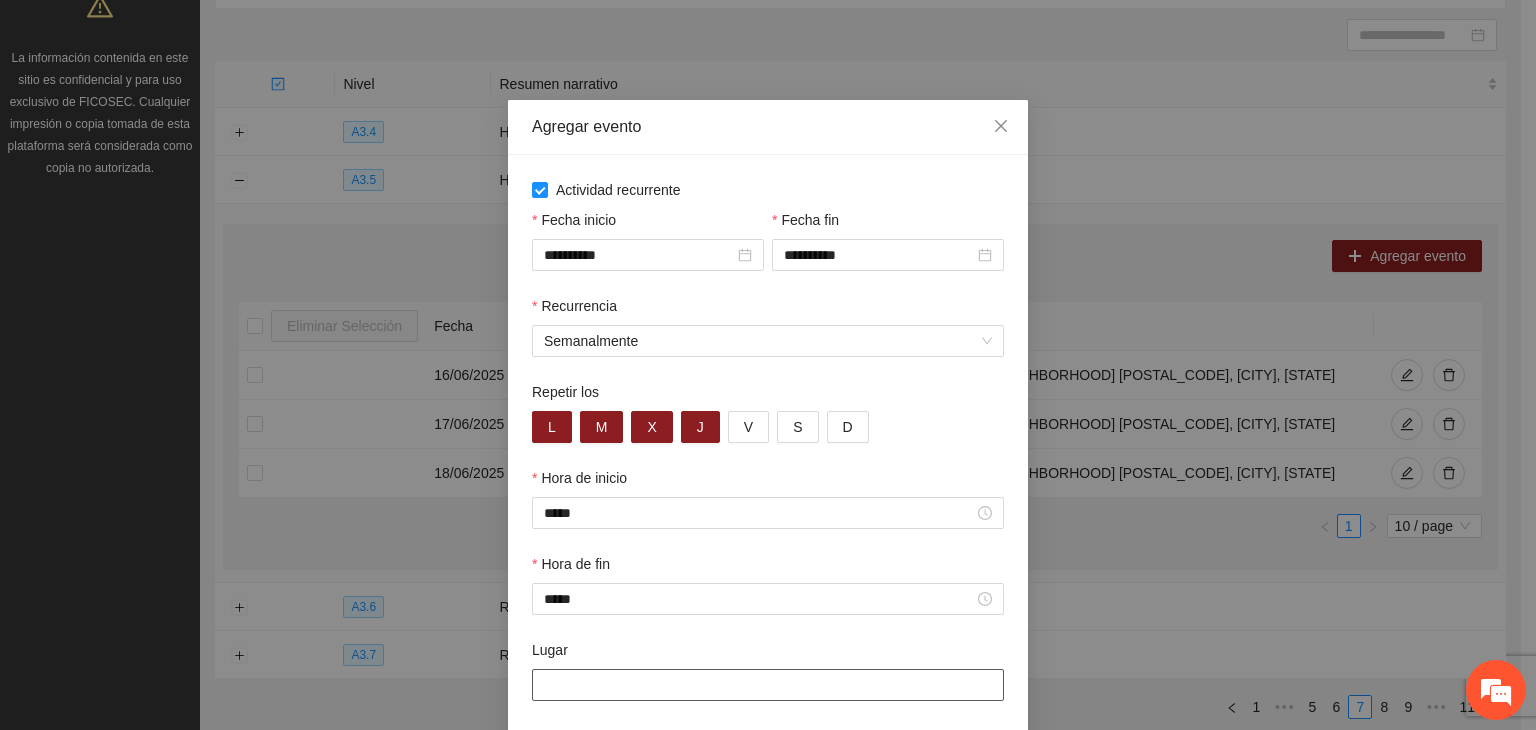 type on "**********" 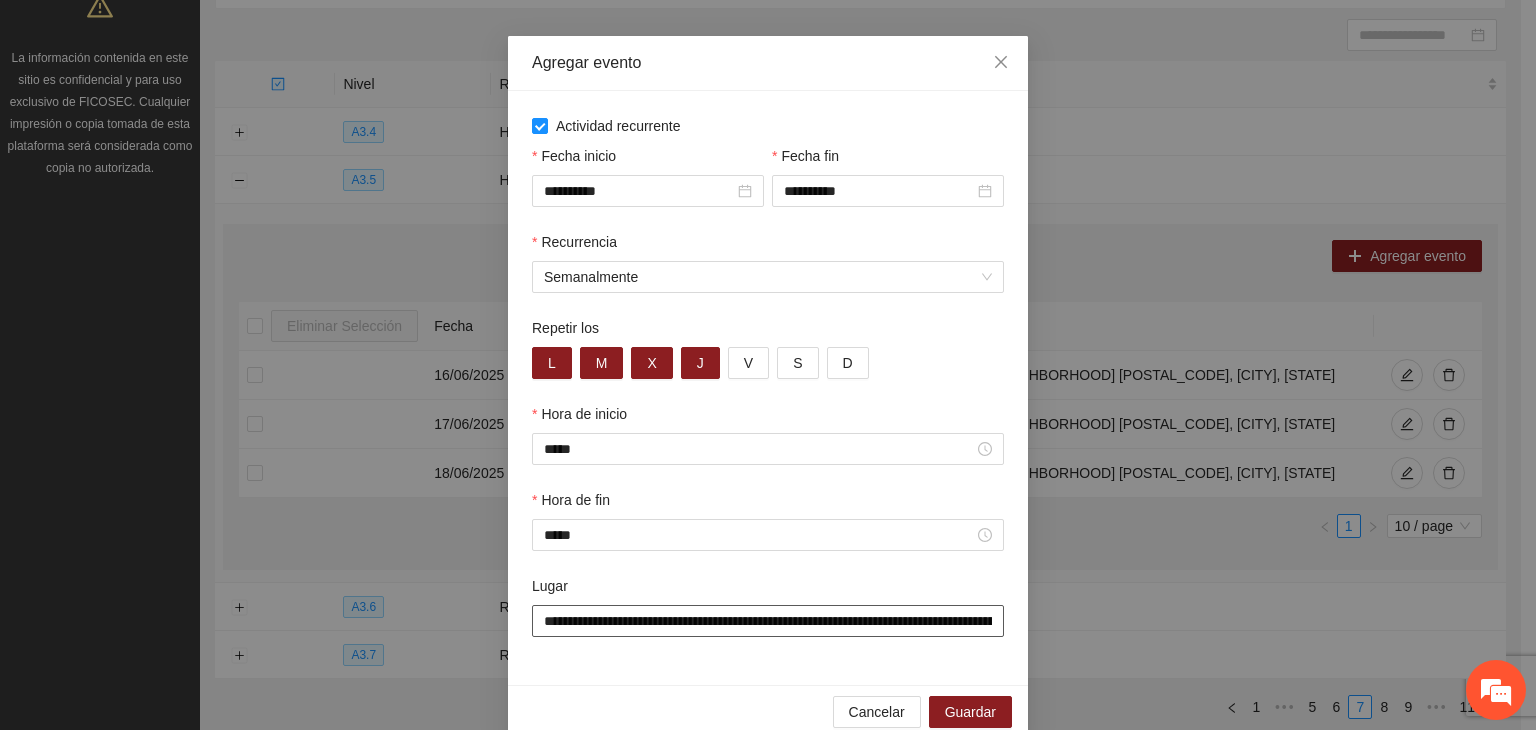 scroll, scrollTop: 99, scrollLeft: 0, axis: vertical 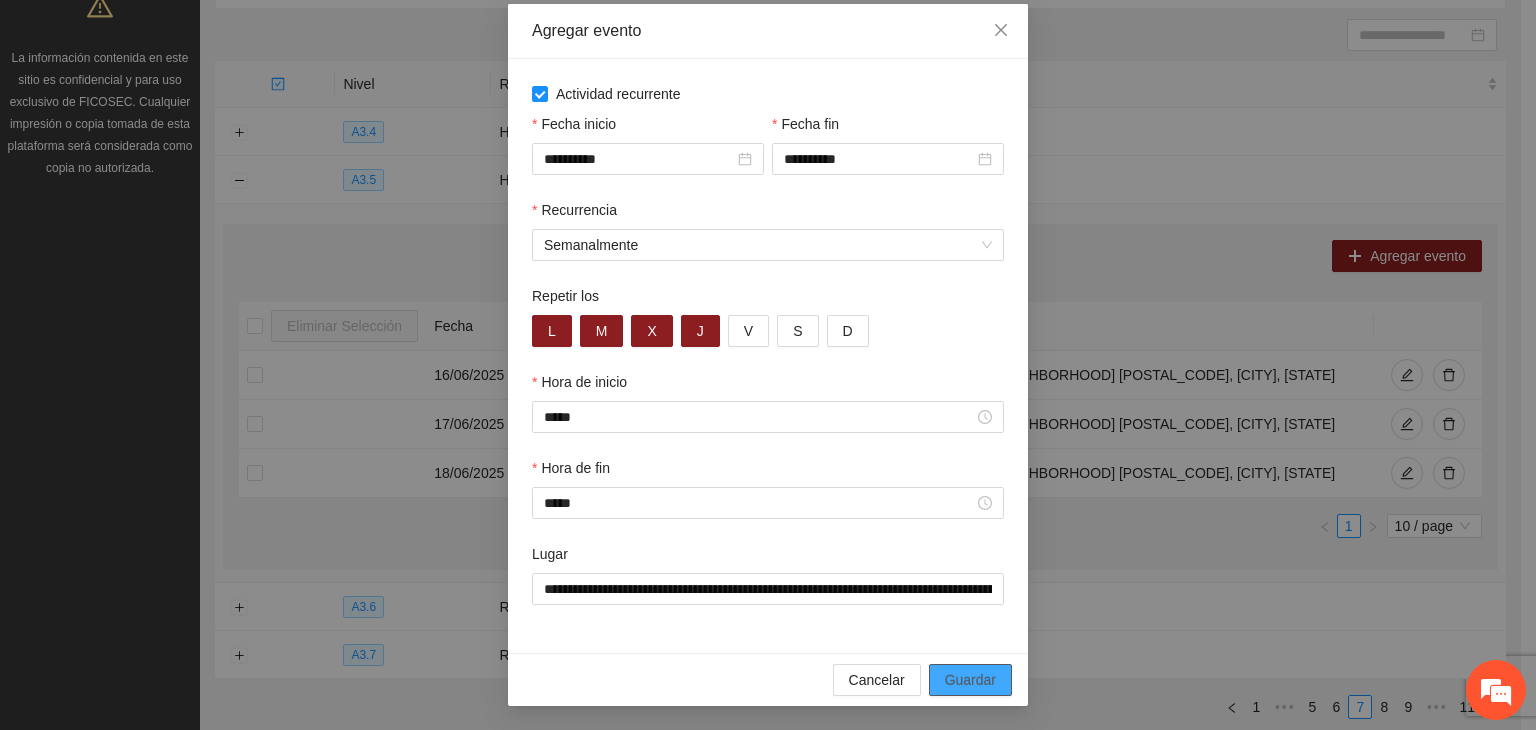click on "Guardar" at bounding box center (970, 680) 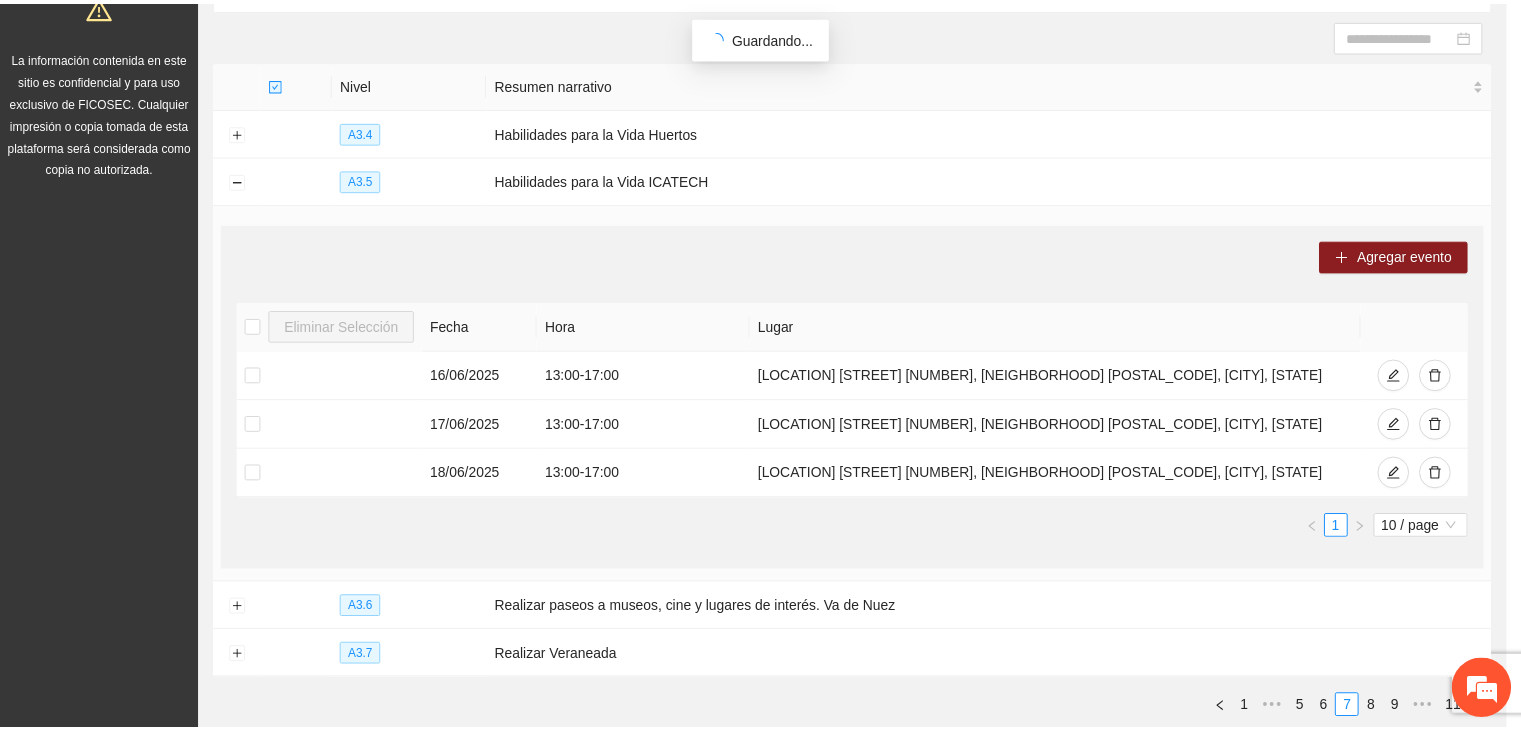 scroll, scrollTop: 0, scrollLeft: 0, axis: both 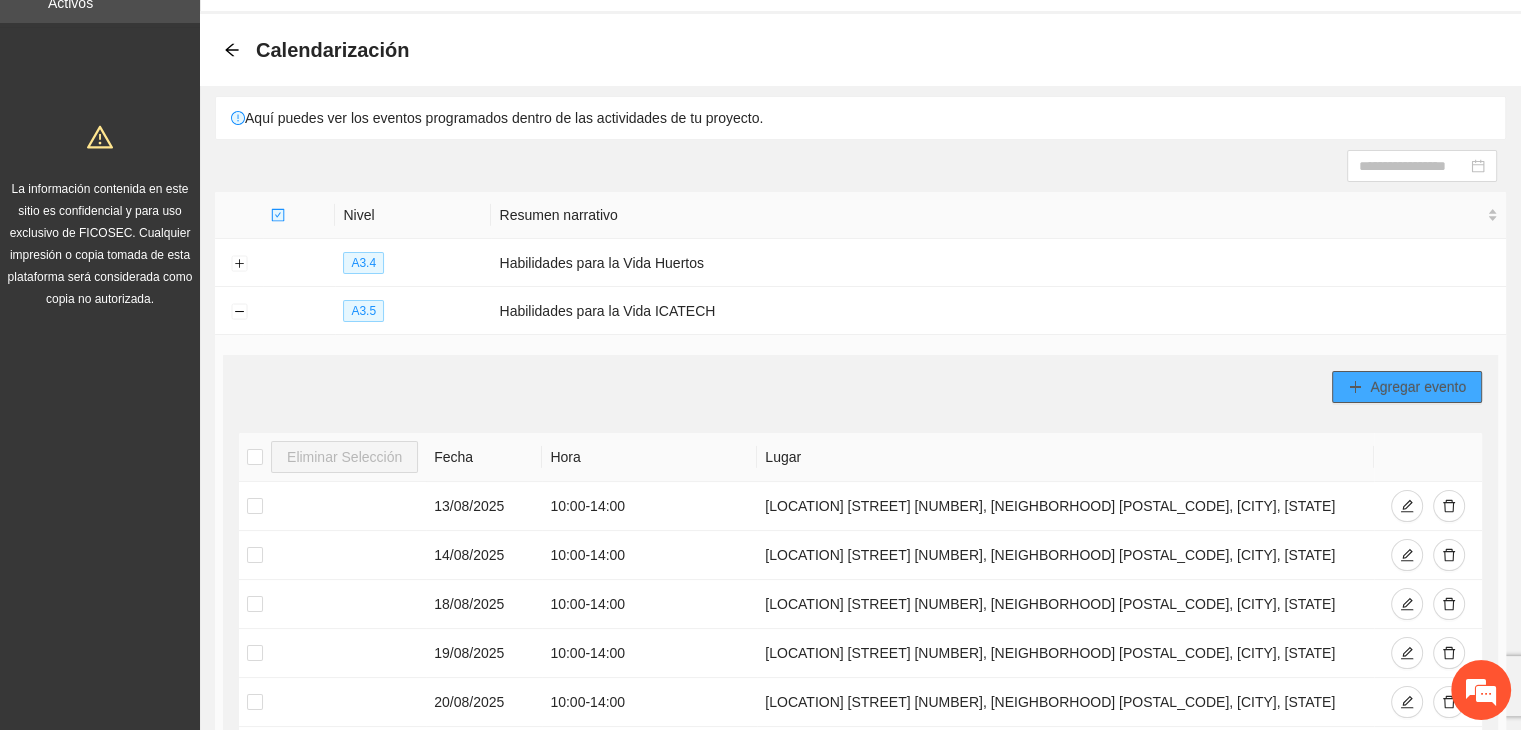 click on "Agregar evento" at bounding box center (1418, 387) 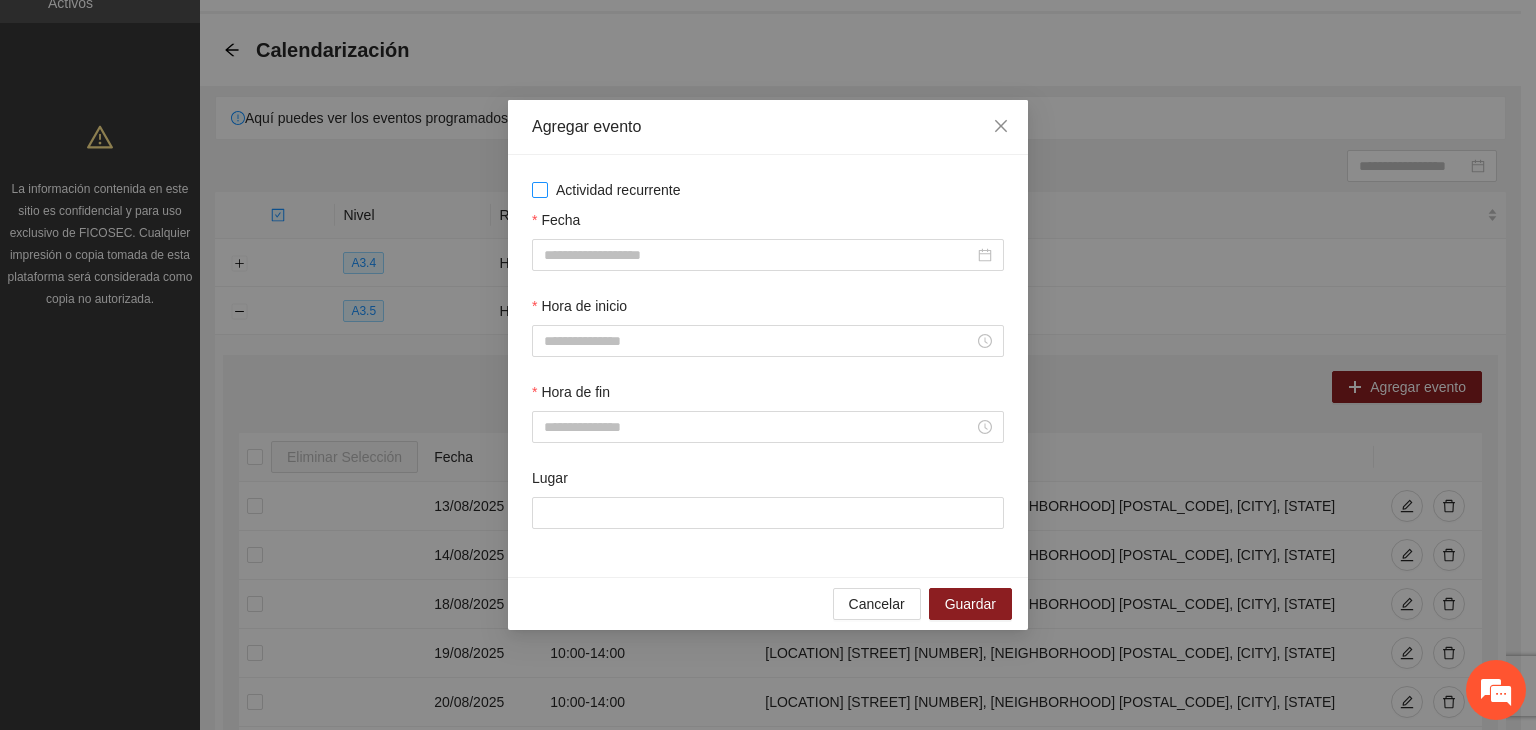 click on "Actividad recurrente" at bounding box center [618, 190] 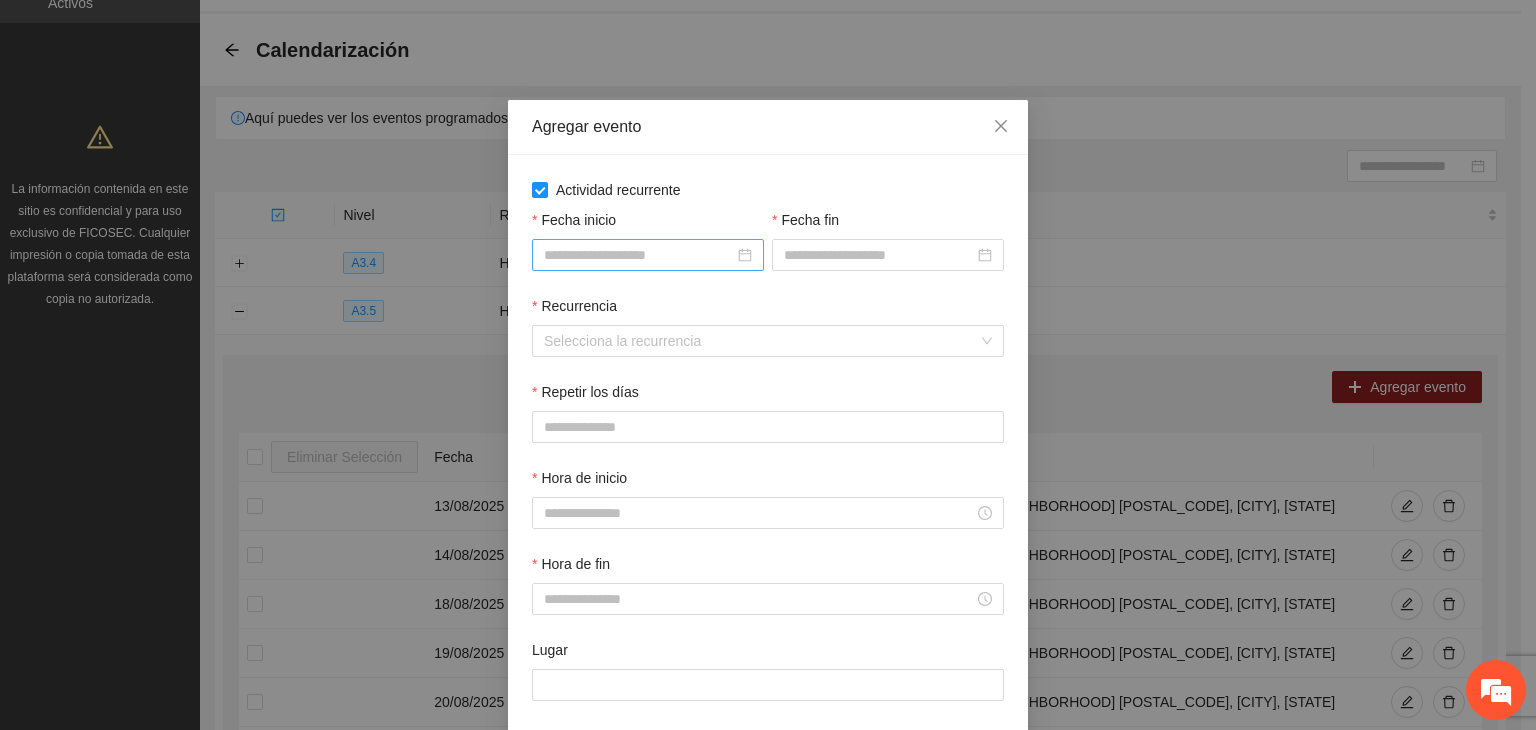 click on "Fecha inicio" at bounding box center [639, 255] 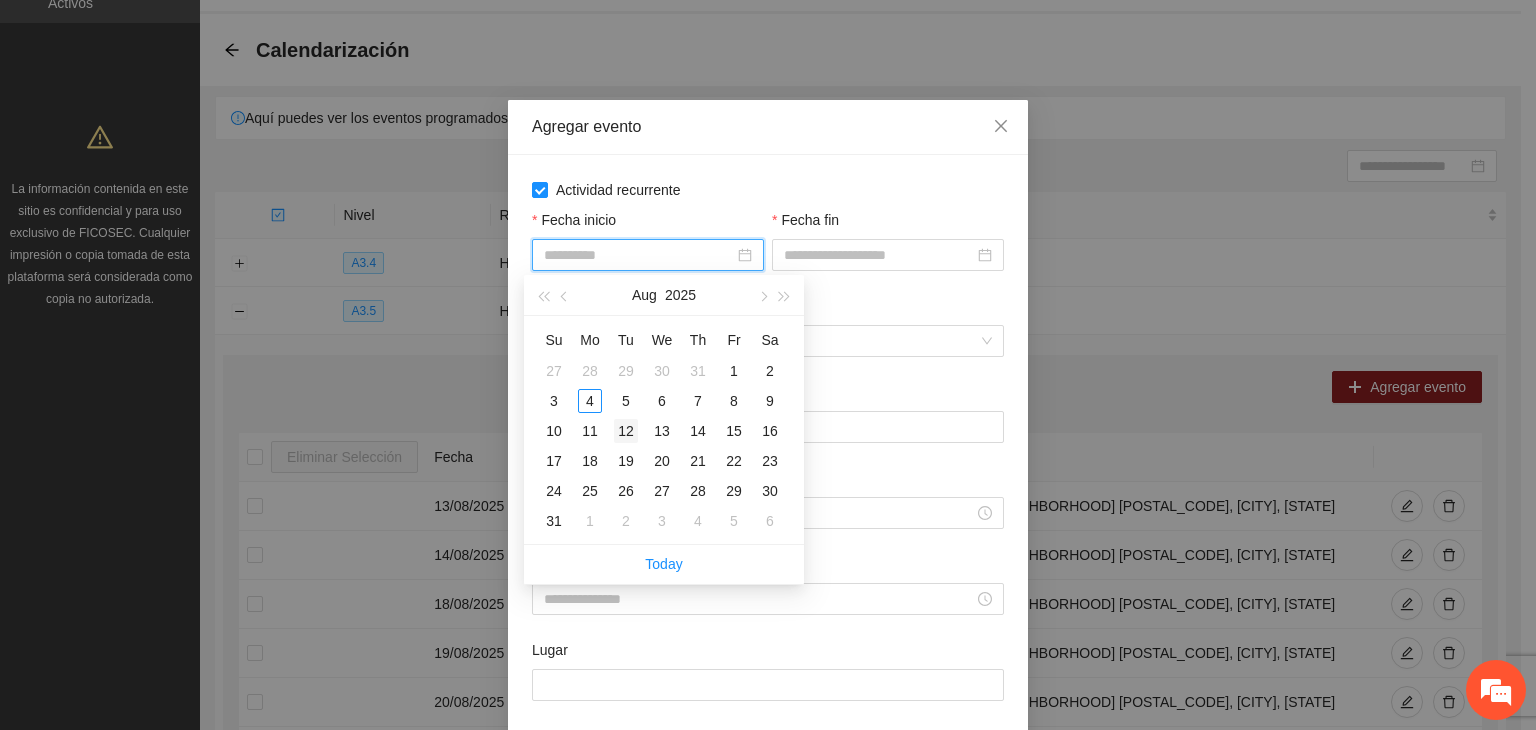 type on "**********" 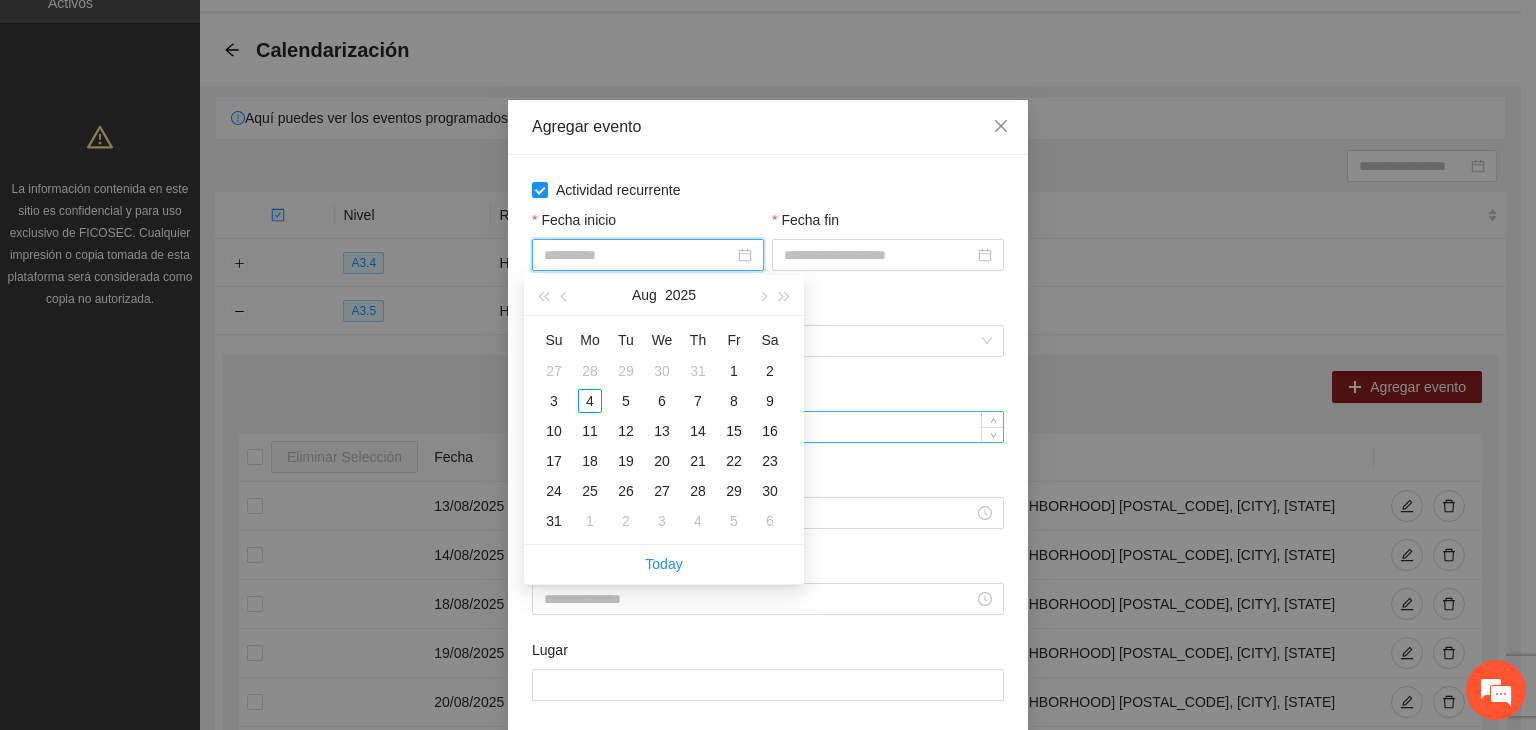 click on "12" at bounding box center [626, 431] 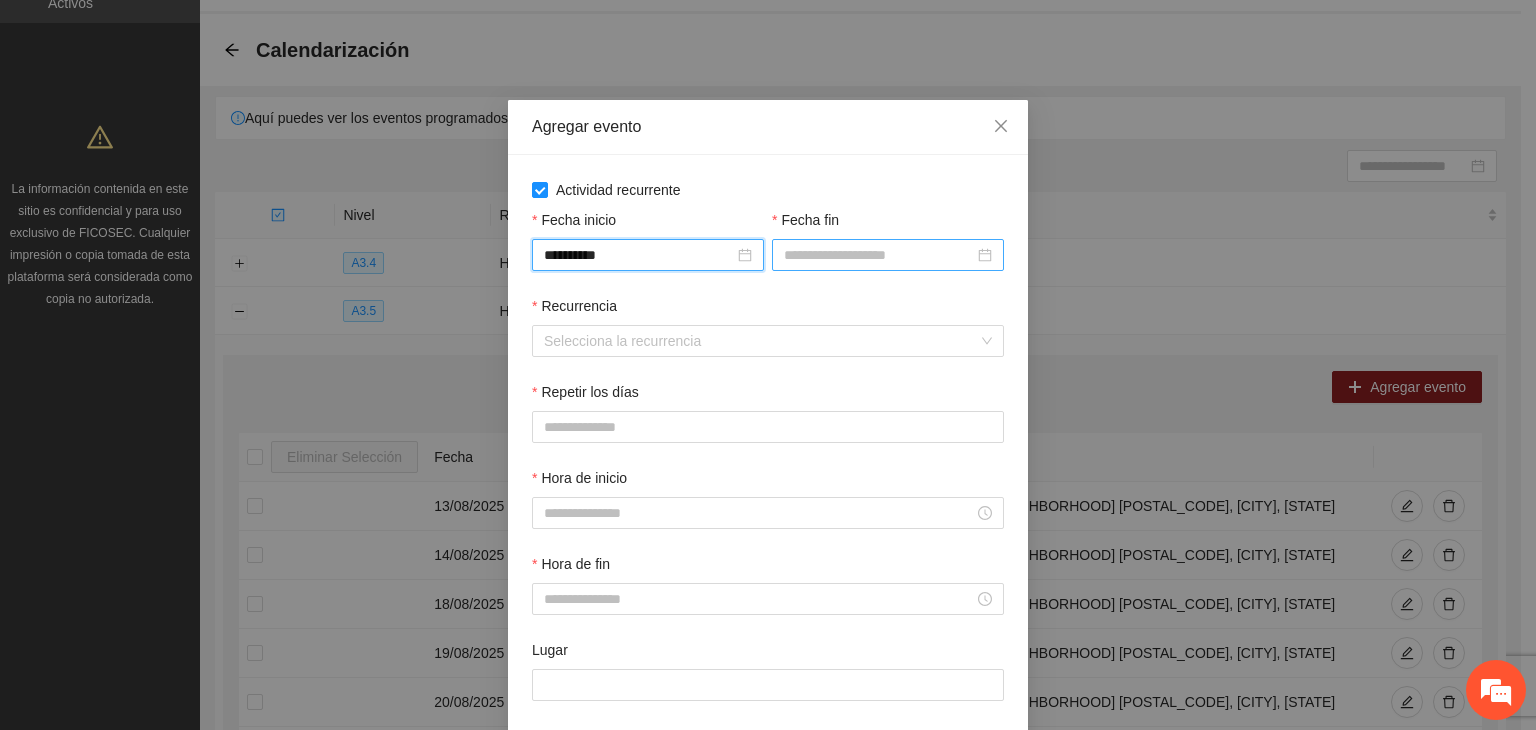 click on "Fecha fin" at bounding box center [879, 255] 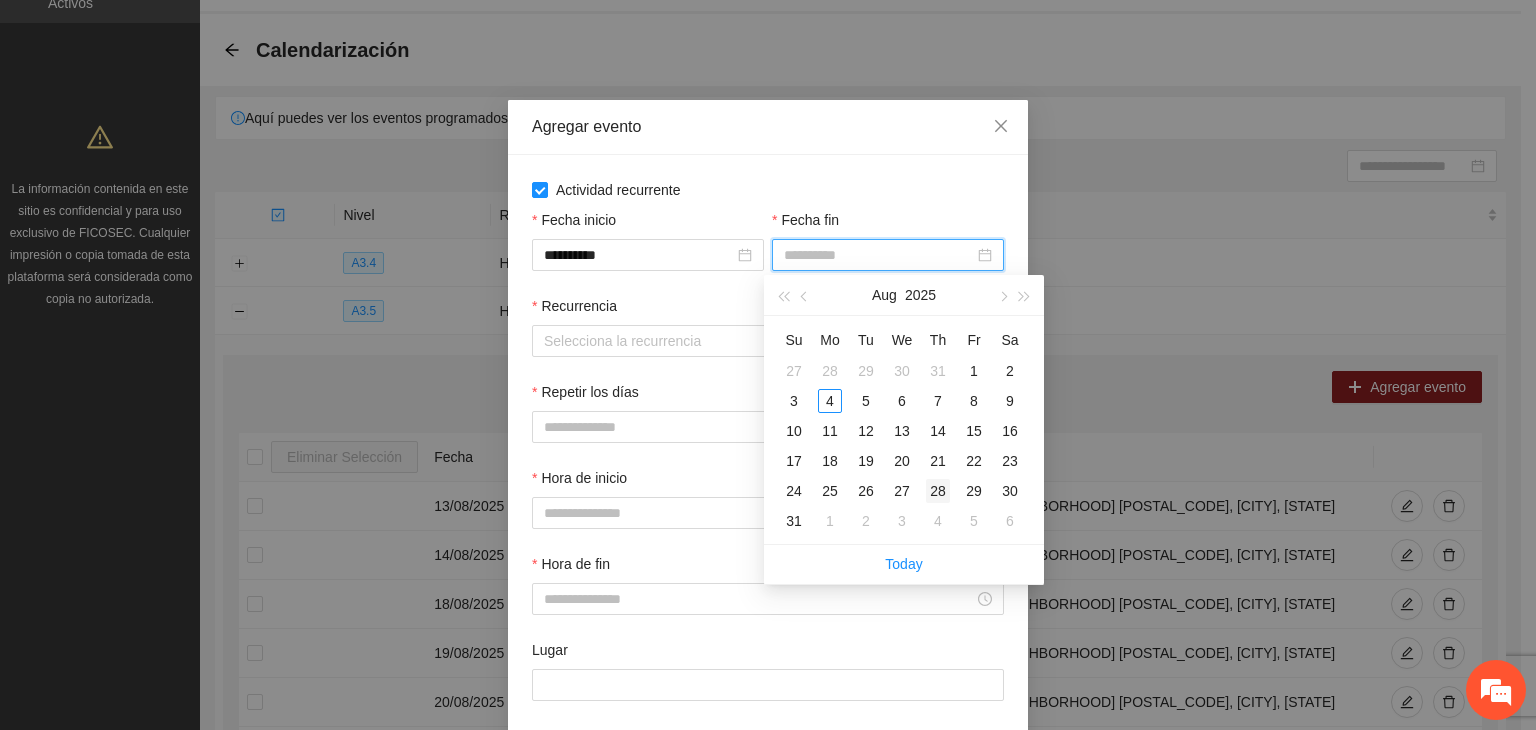 type on "**********" 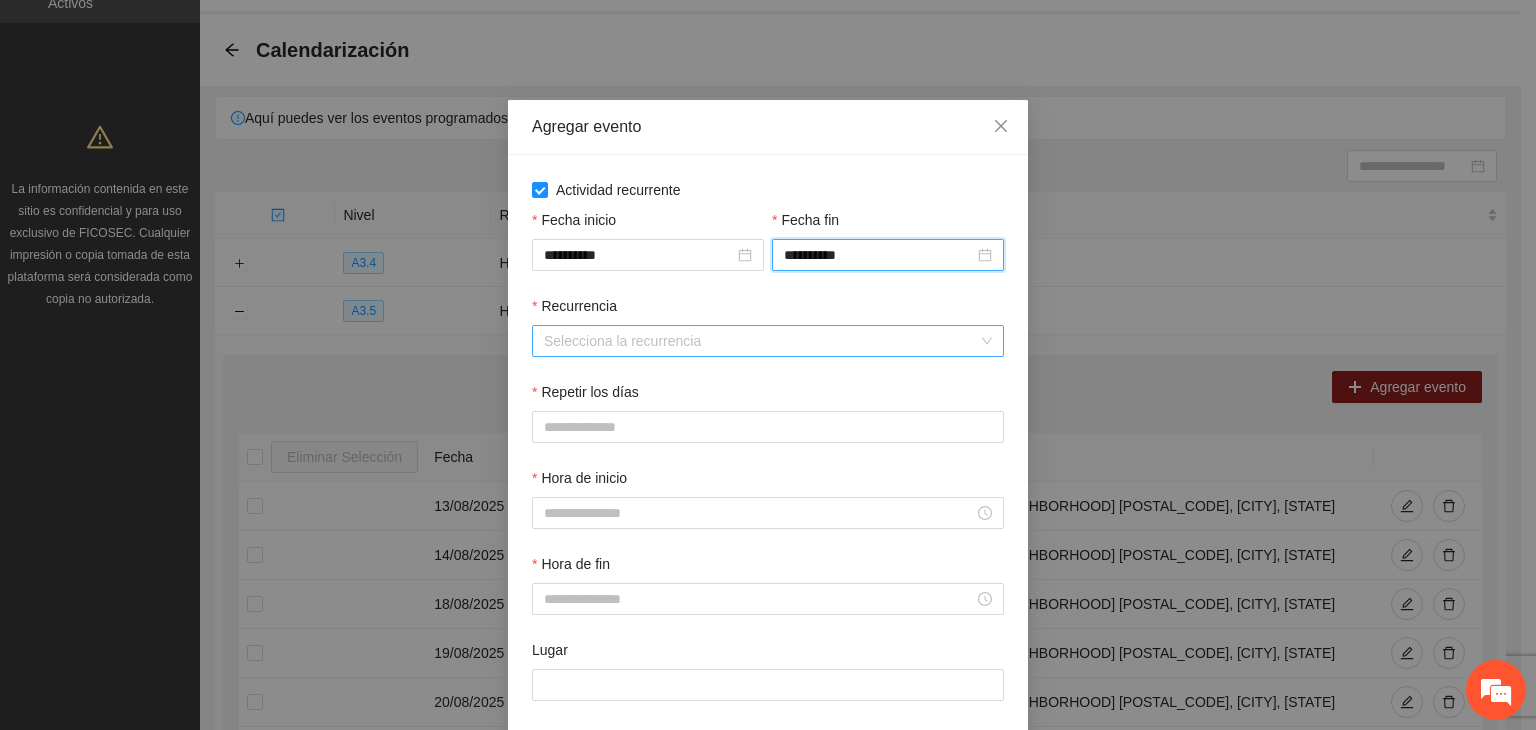 click on "Recurrencia" at bounding box center (761, 341) 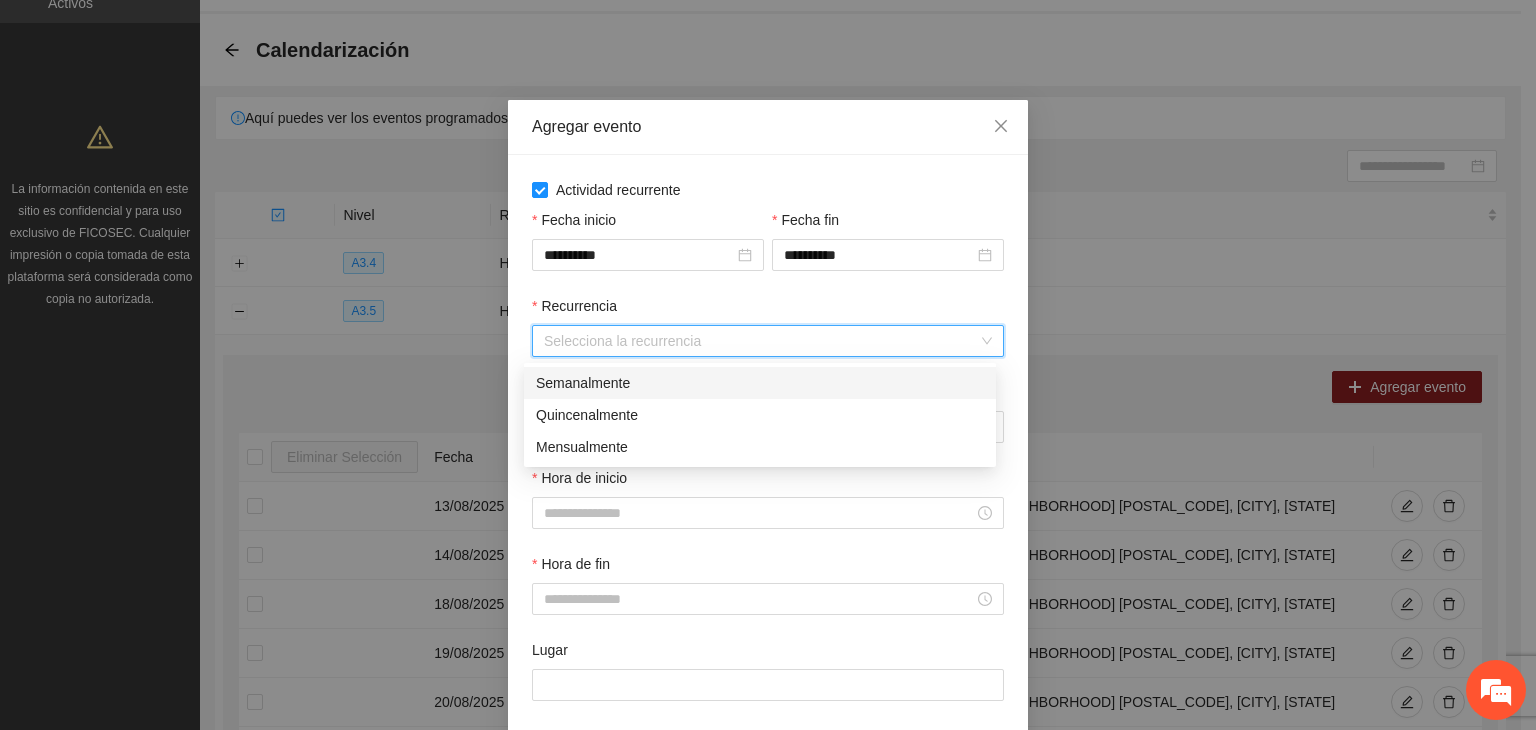 click on "Semanalmente" at bounding box center [760, 383] 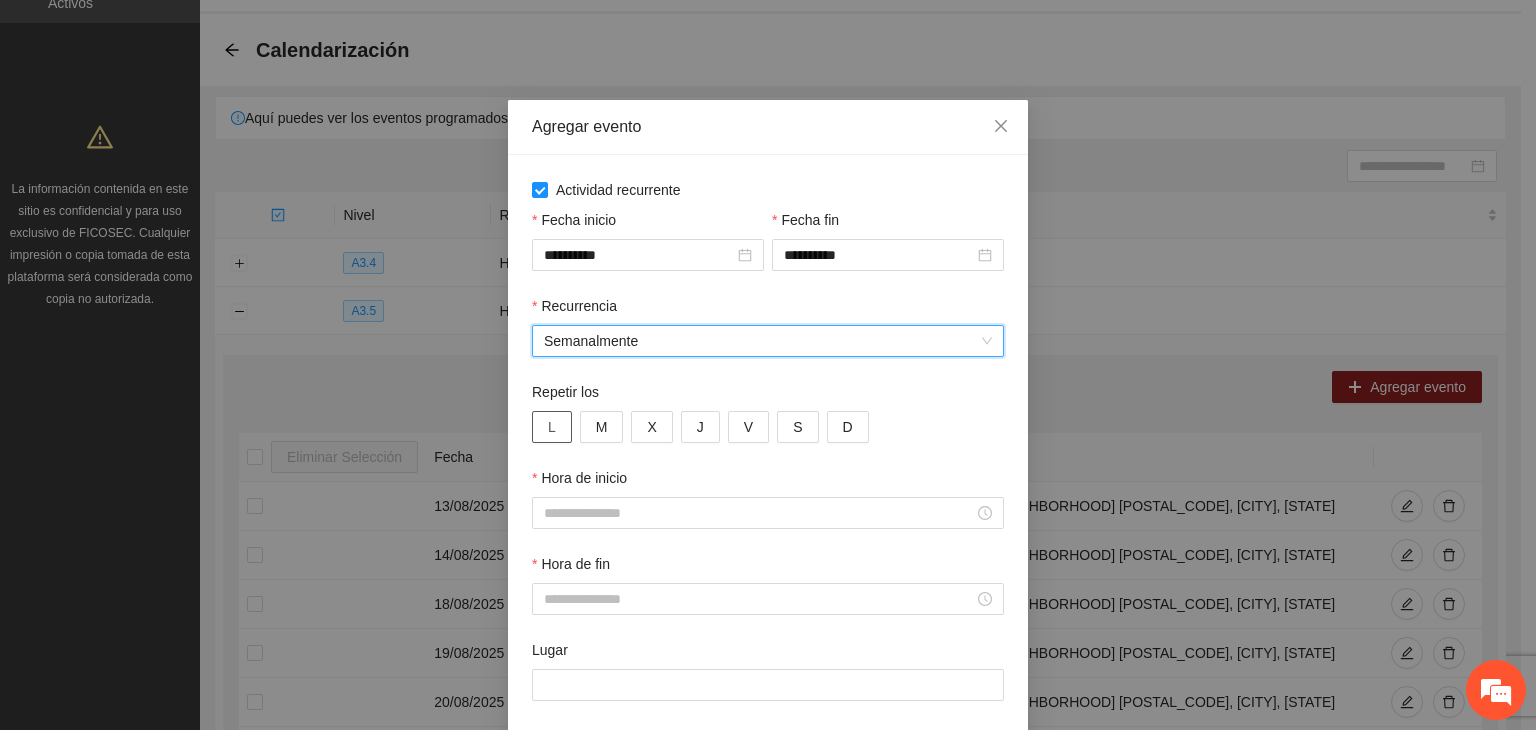click on "L" at bounding box center [552, 427] 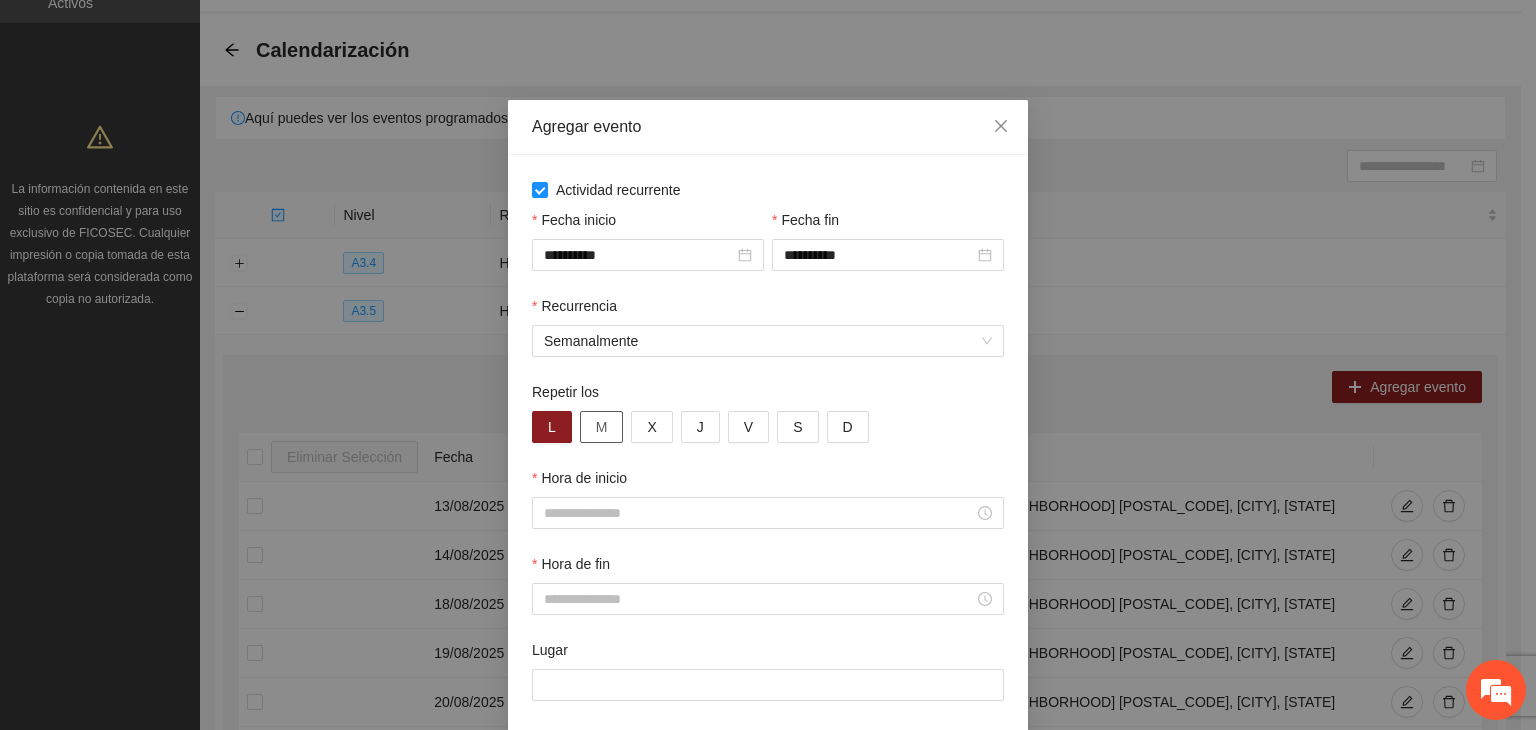 drag, startPoint x: 572, startPoint y: 426, endPoint x: 604, endPoint y: 427, distance: 32.01562 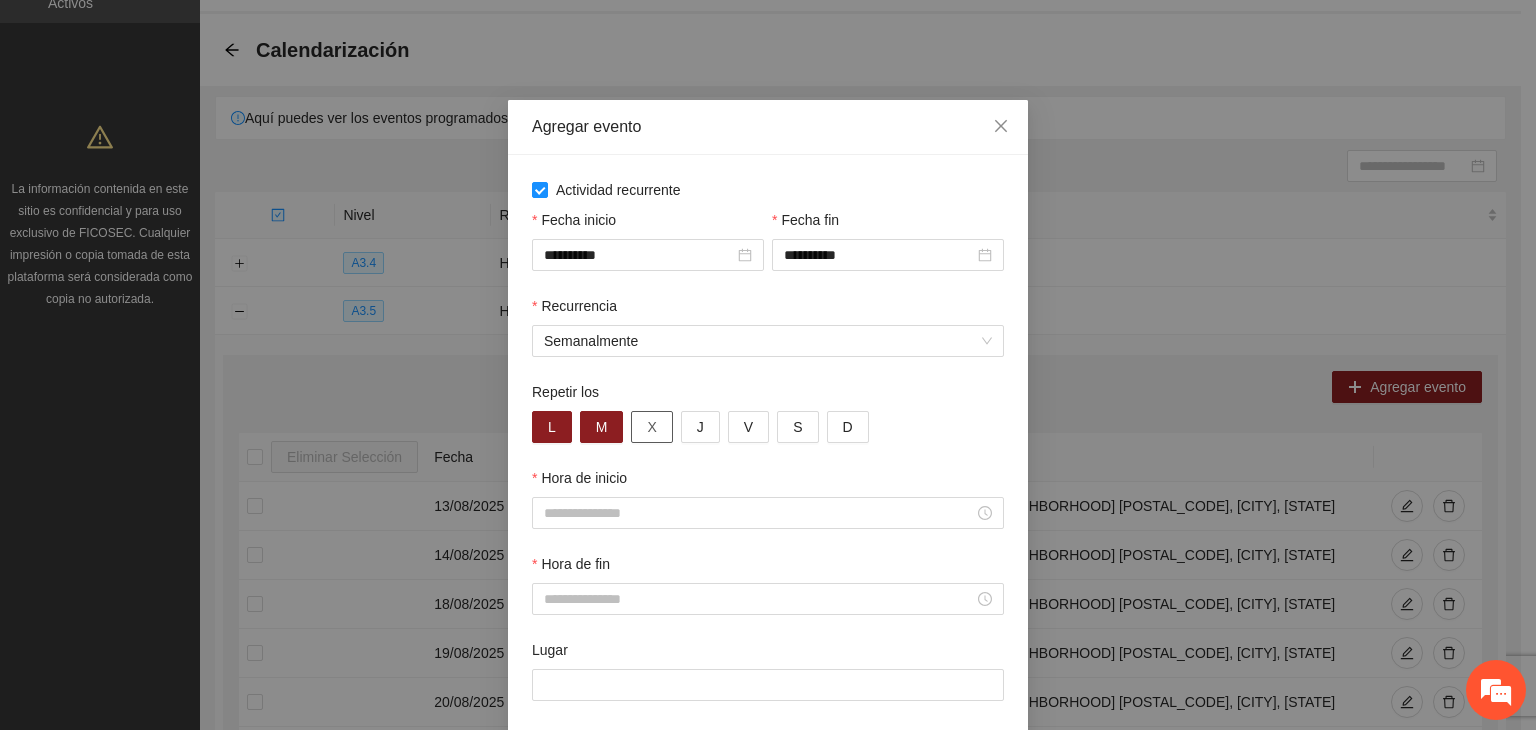 drag, startPoint x: 640, startPoint y: 428, endPoint x: 656, endPoint y: 426, distance: 16.124516 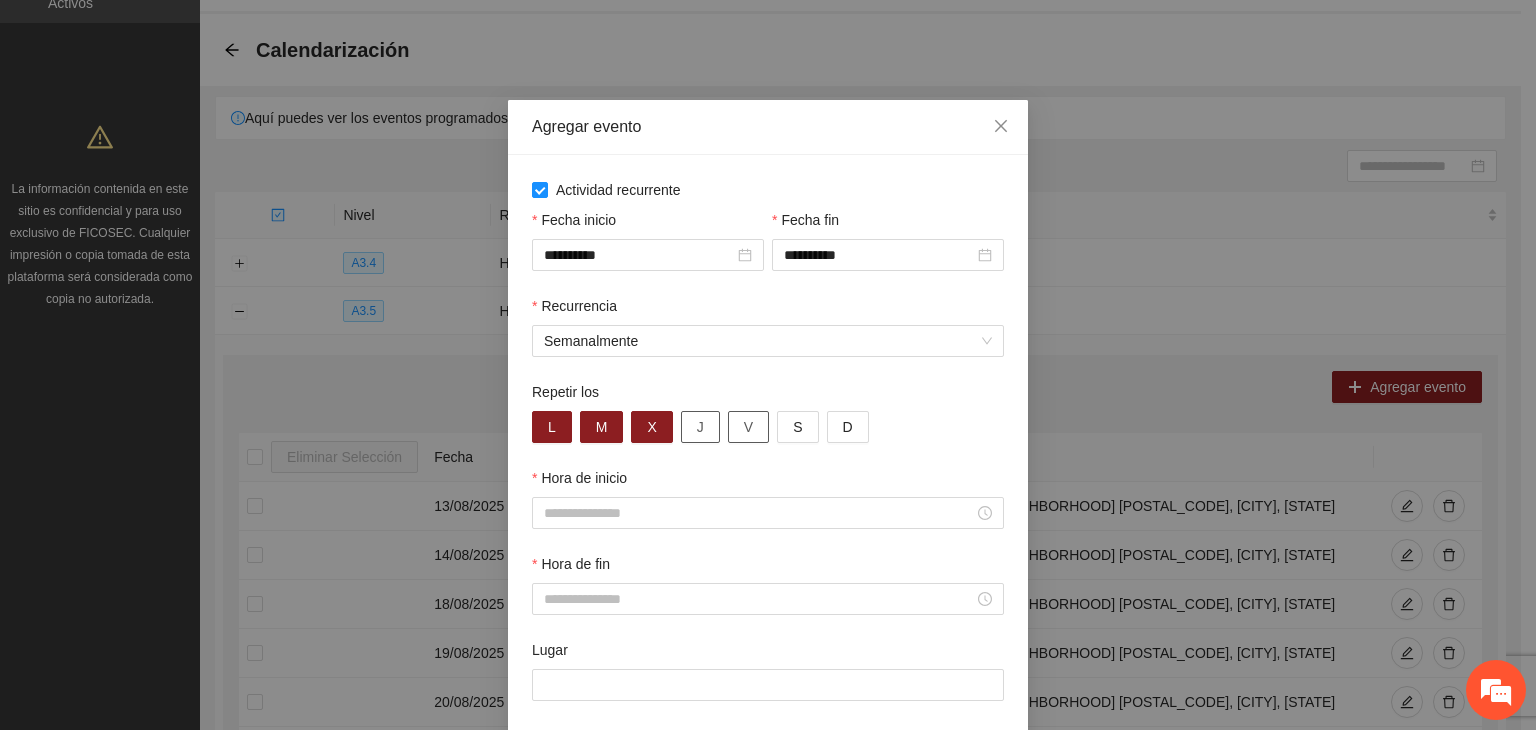 drag, startPoint x: 748, startPoint y: 443, endPoint x: 700, endPoint y: 429, distance: 50 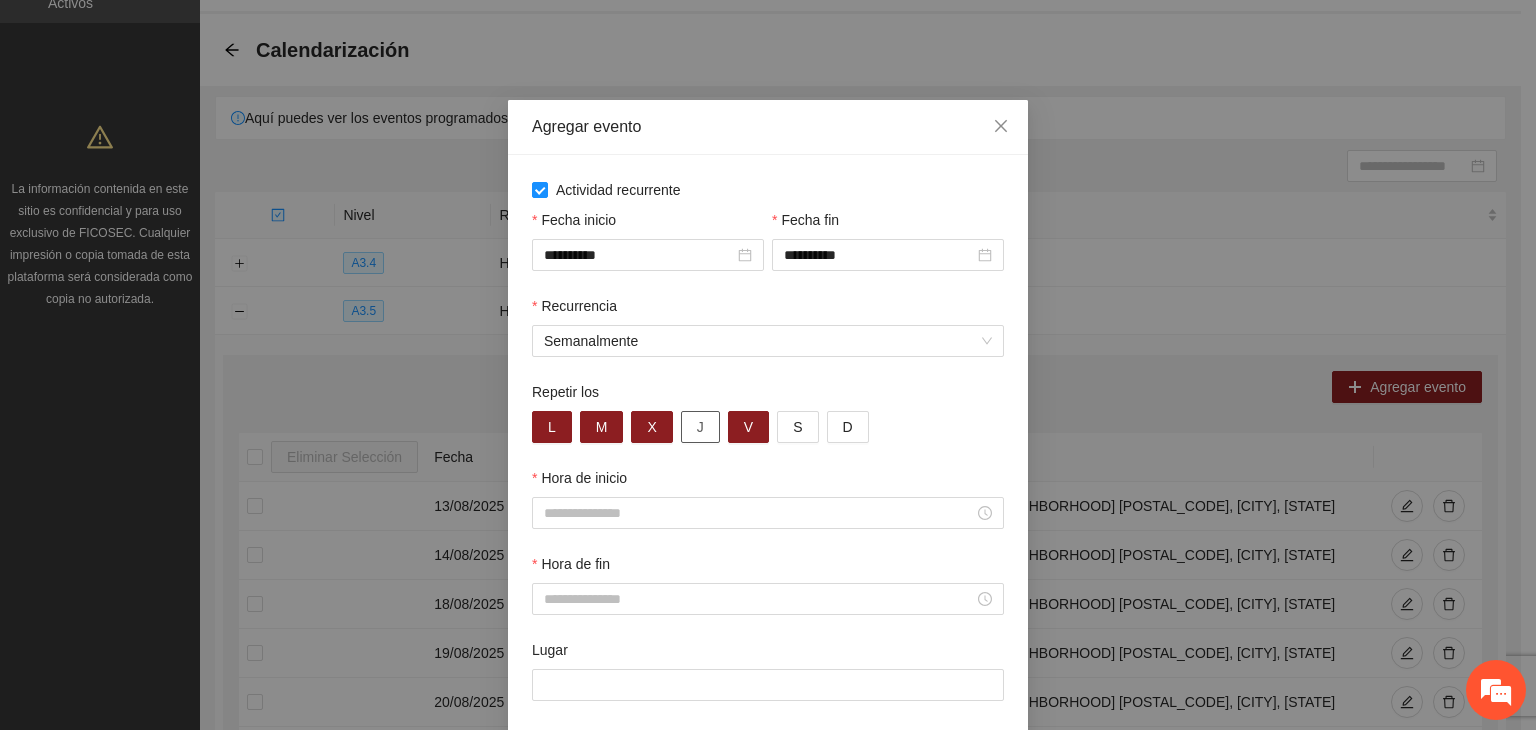click on "J" at bounding box center [700, 427] 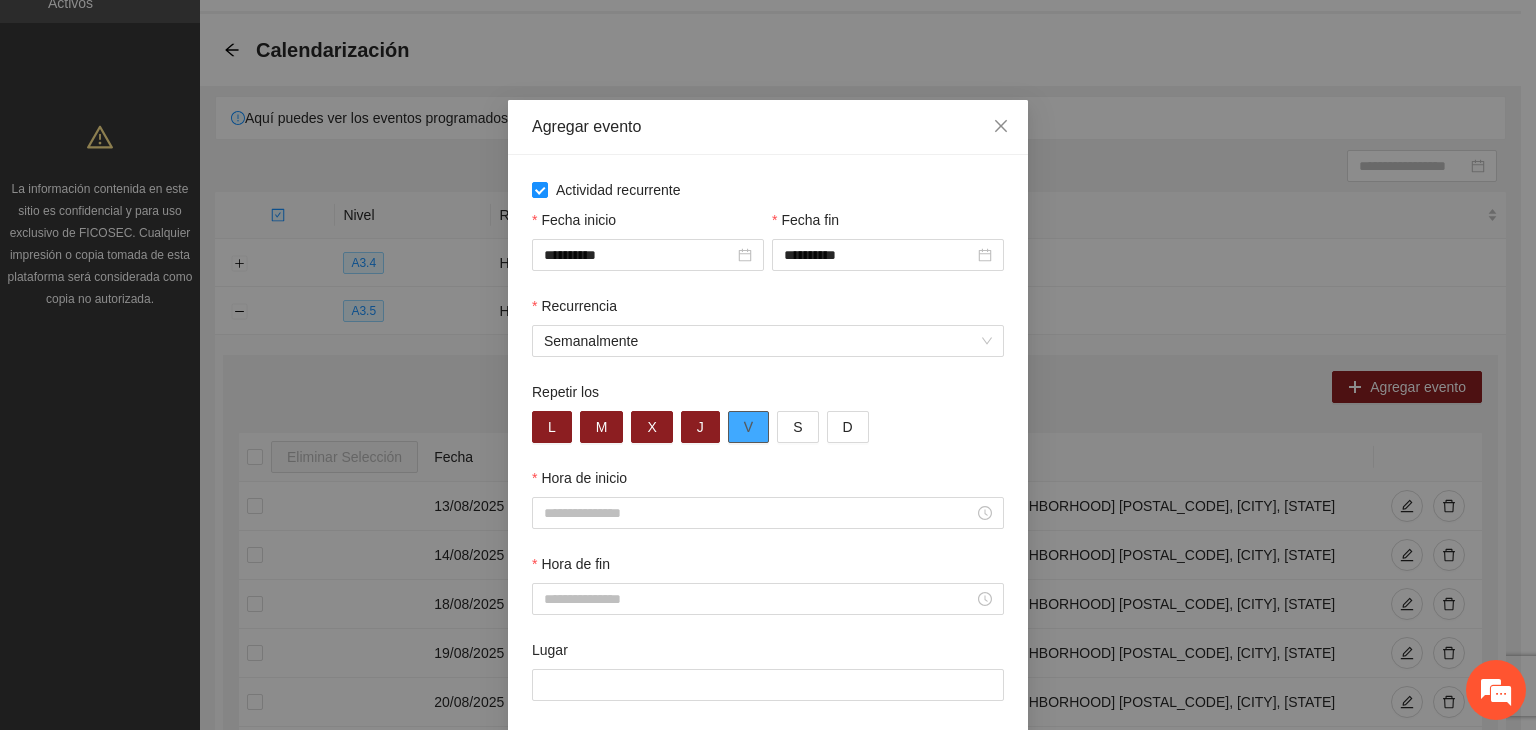 click on "V" at bounding box center [748, 427] 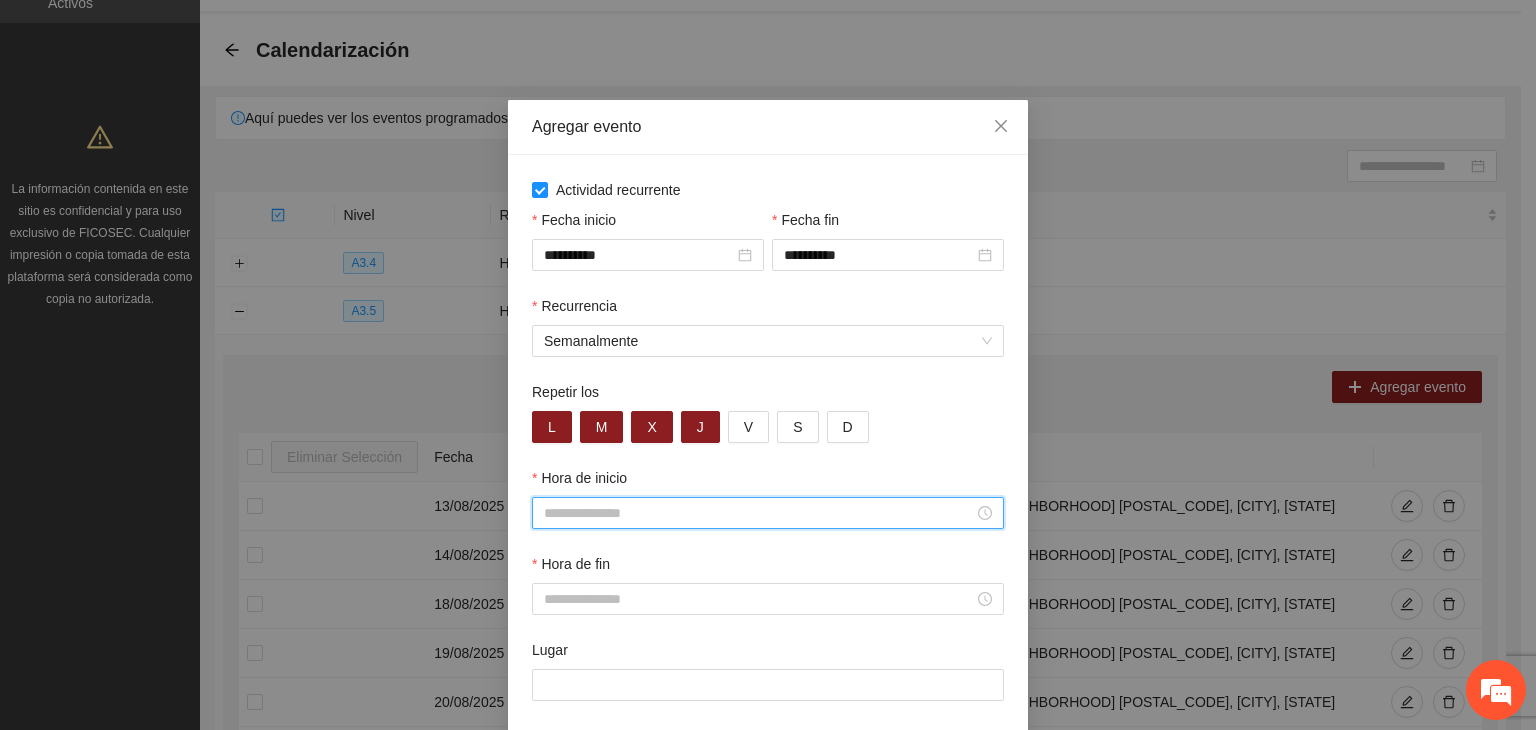 click on "Hora de inicio" at bounding box center (759, 513) 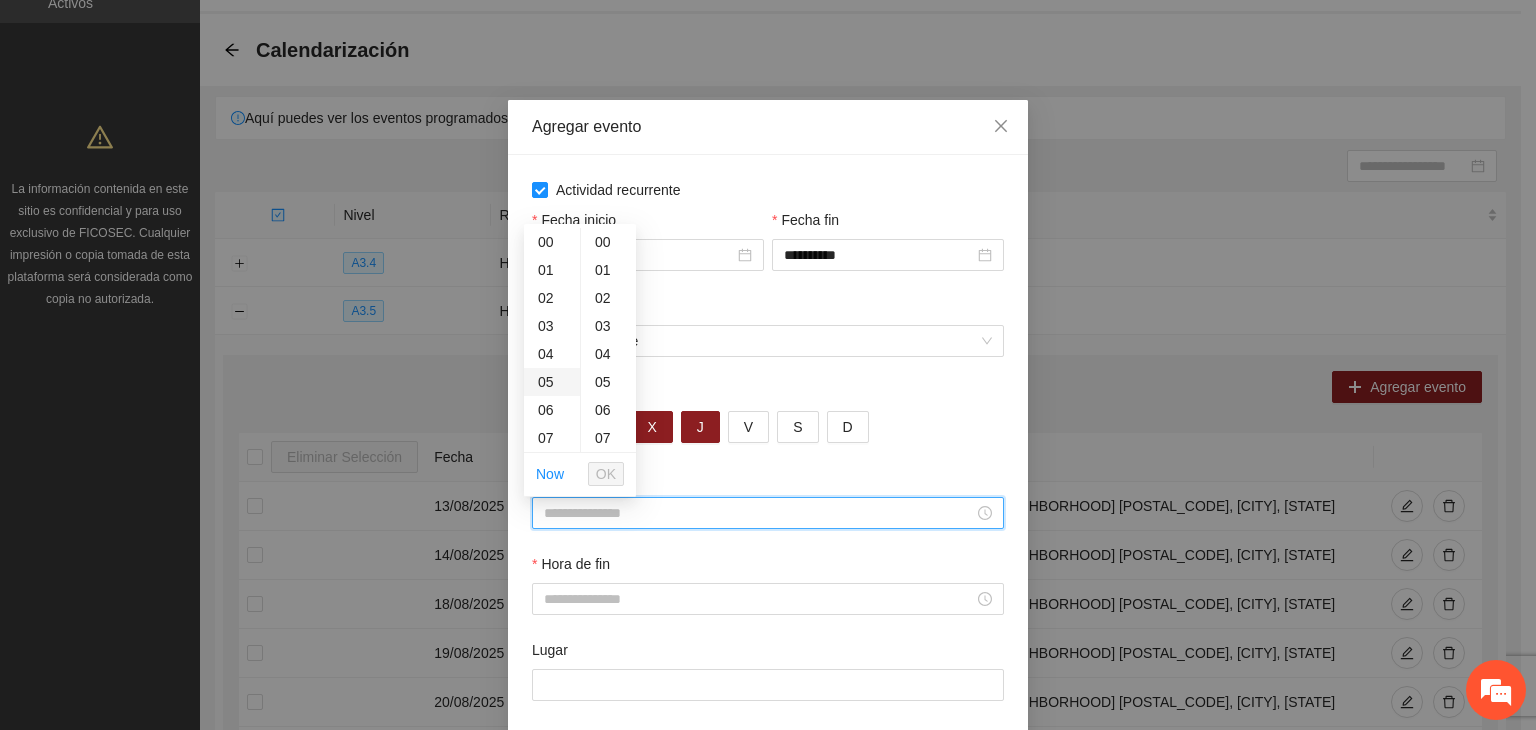 scroll, scrollTop: 200, scrollLeft: 0, axis: vertical 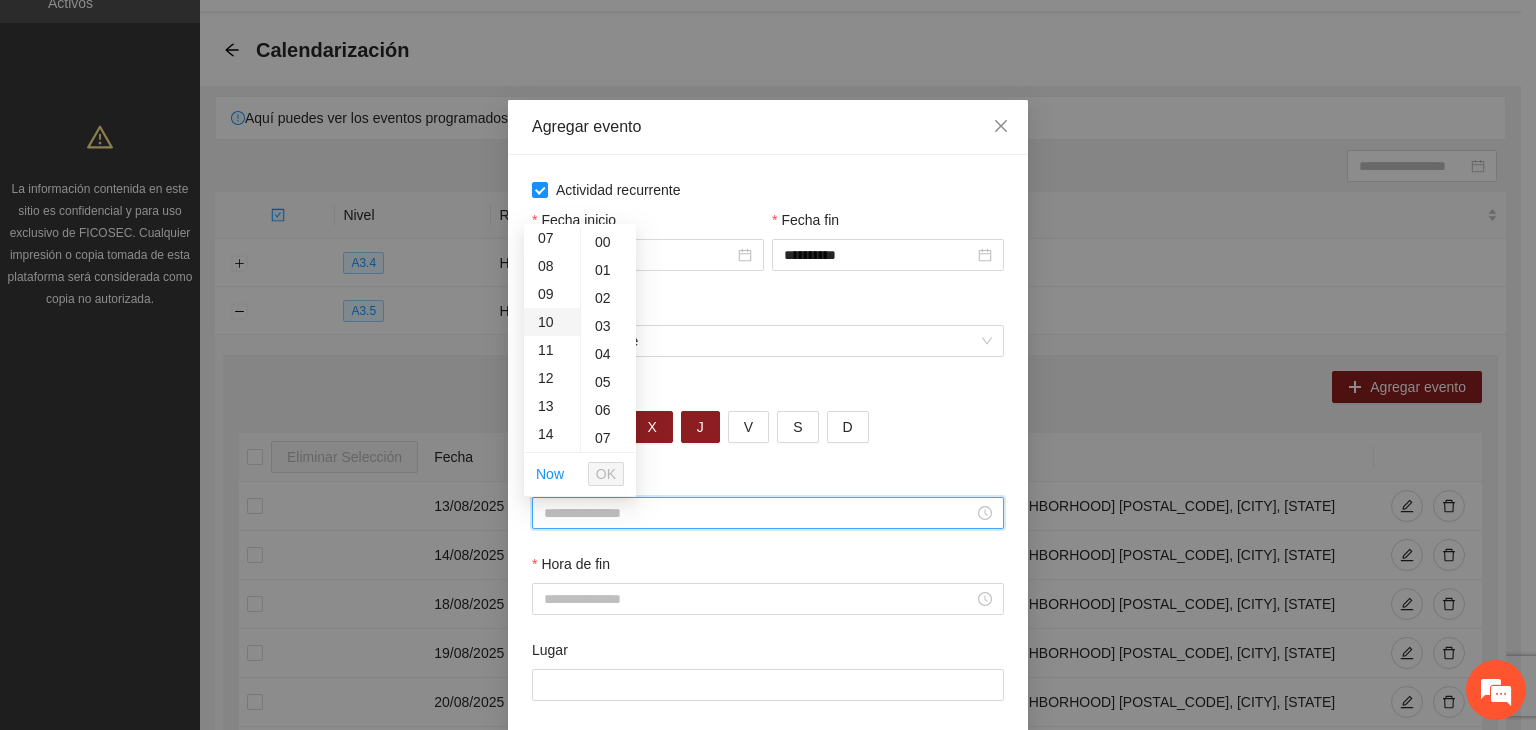 click on "10" at bounding box center [552, 322] 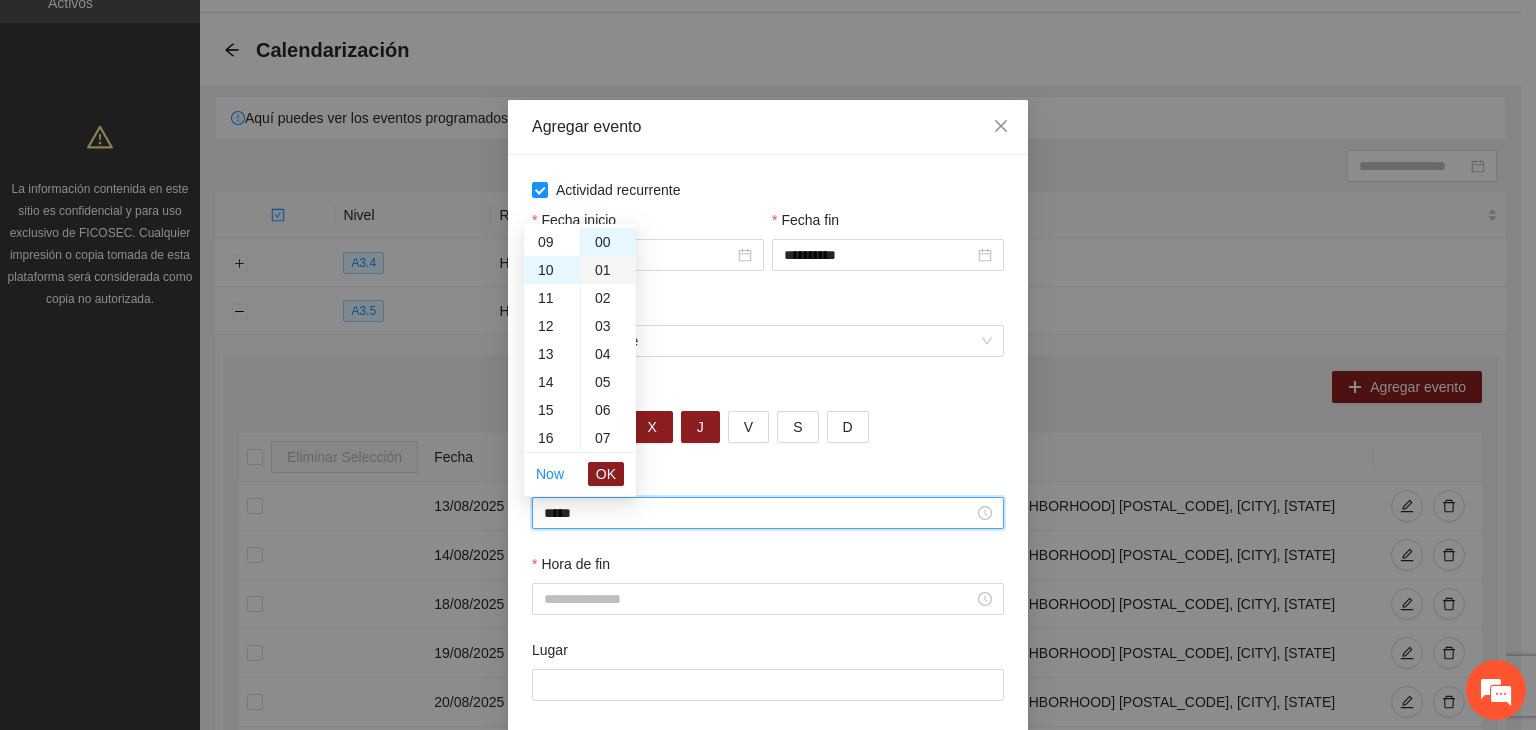 scroll, scrollTop: 280, scrollLeft: 0, axis: vertical 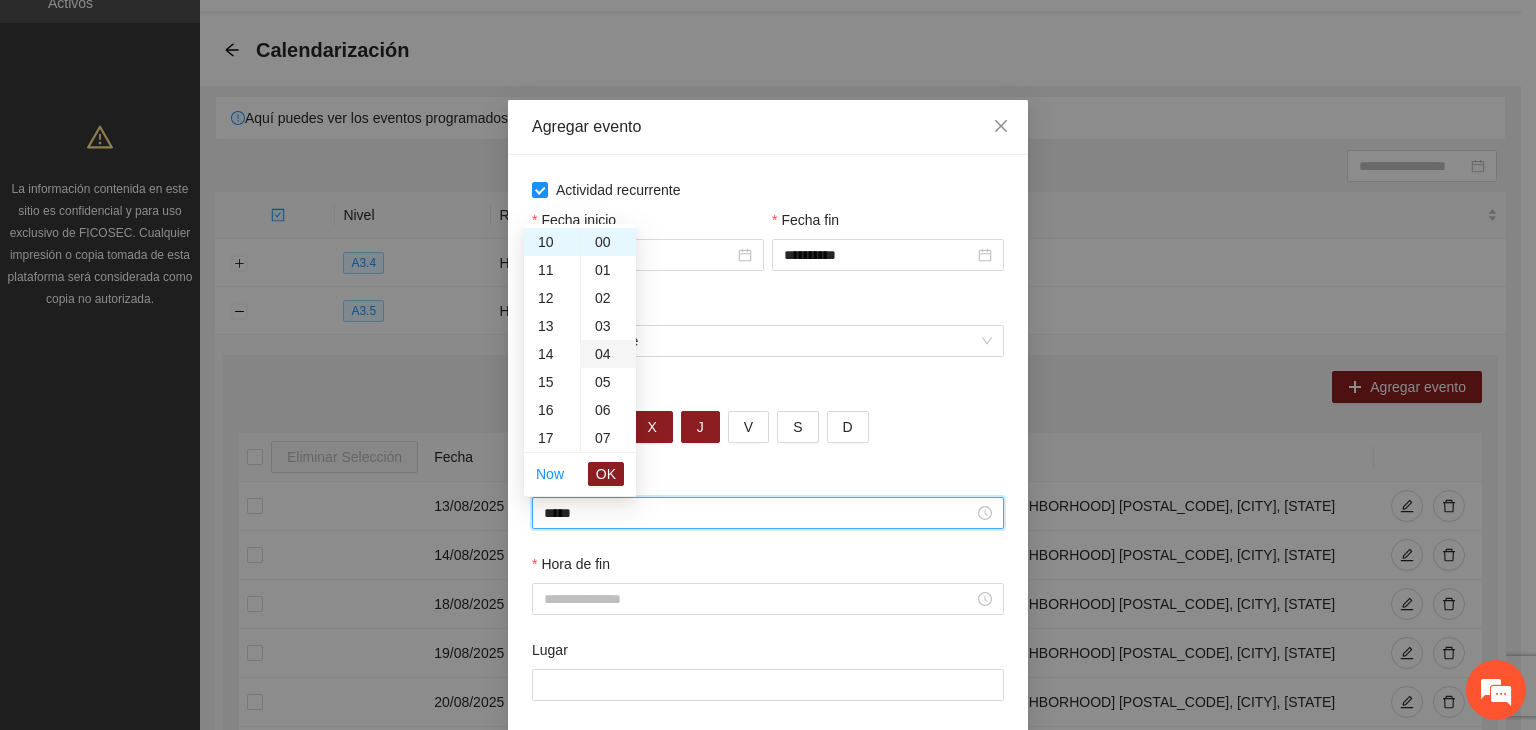 drag, startPoint x: 597, startPoint y: 271, endPoint x: 615, endPoint y: 326, distance: 57.870544 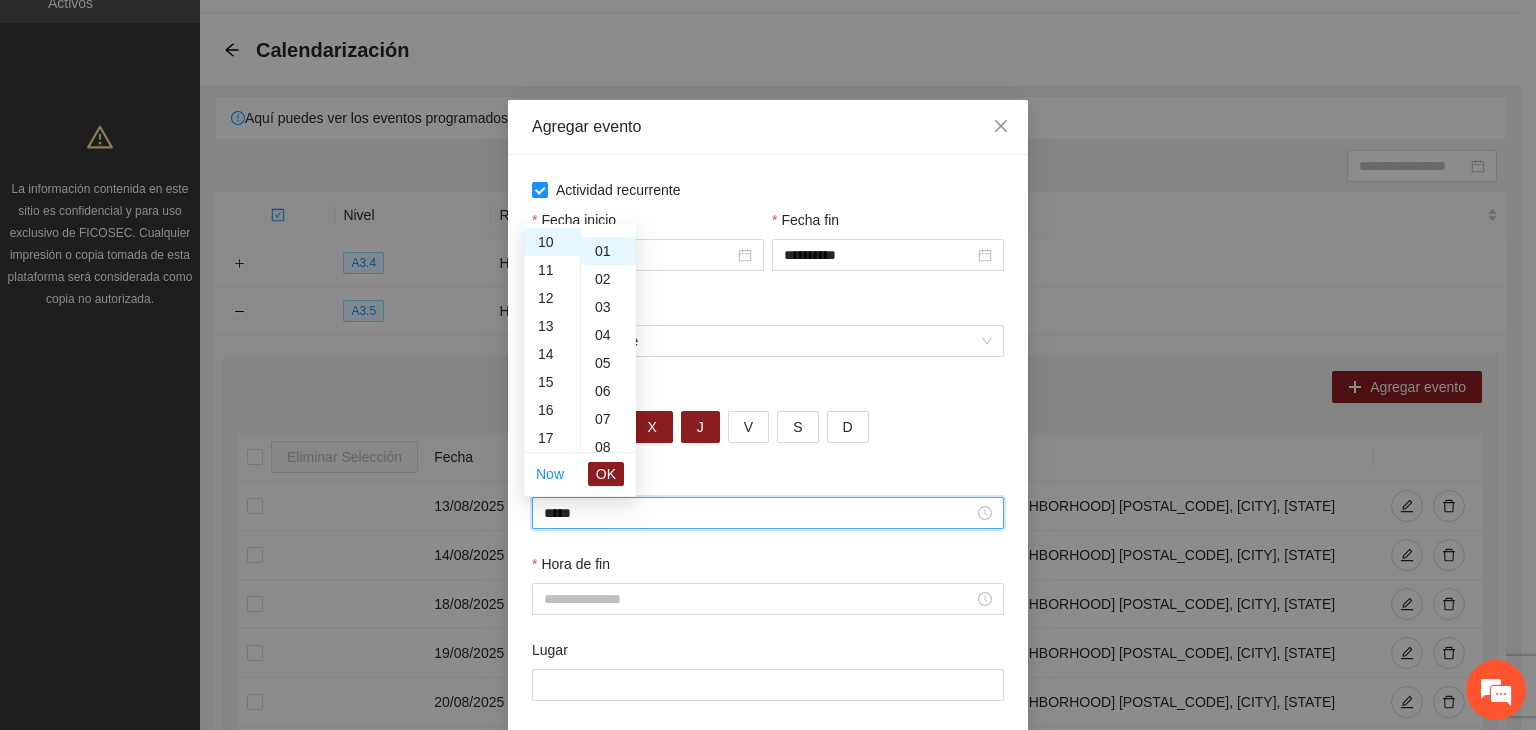 scroll, scrollTop: 28, scrollLeft: 0, axis: vertical 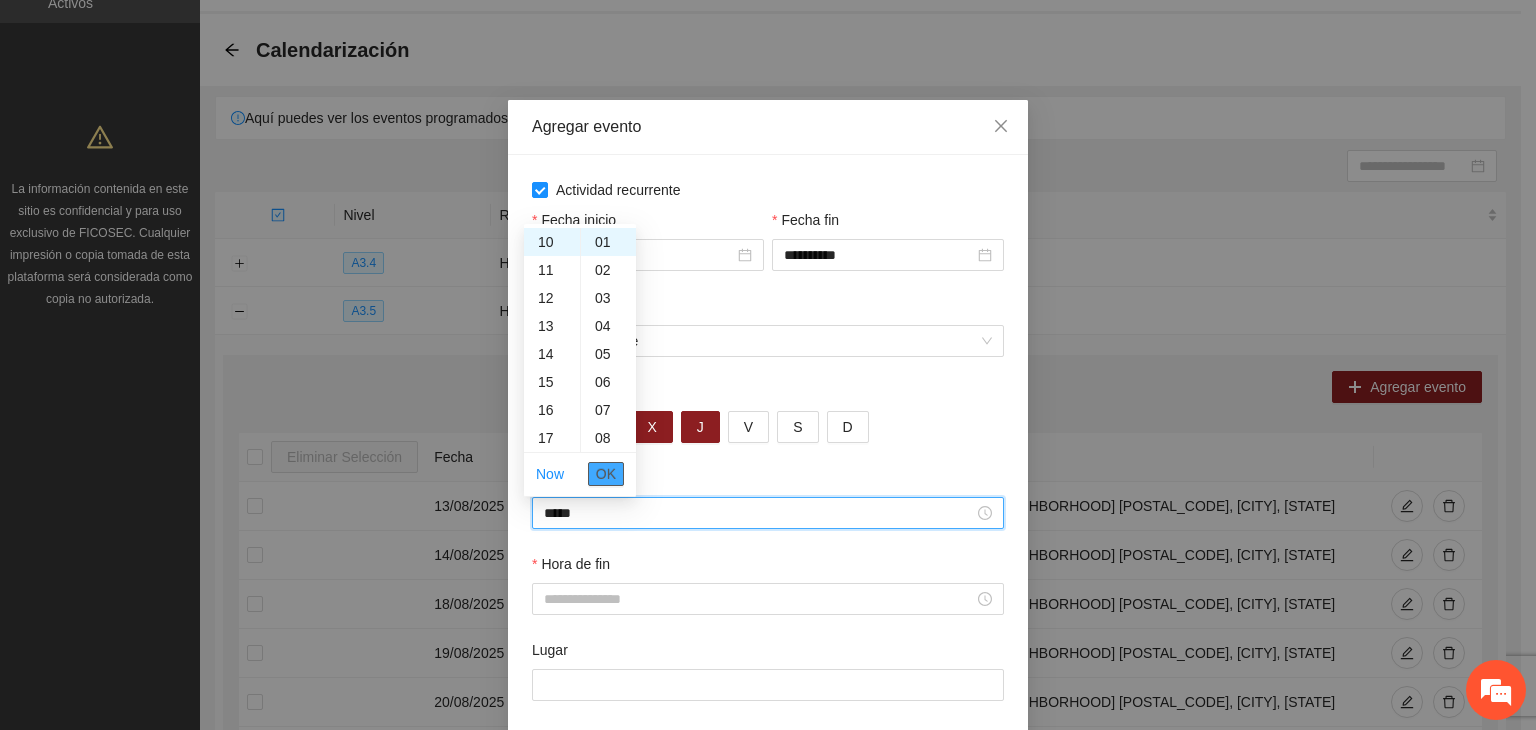 click on "OK" at bounding box center (606, 474) 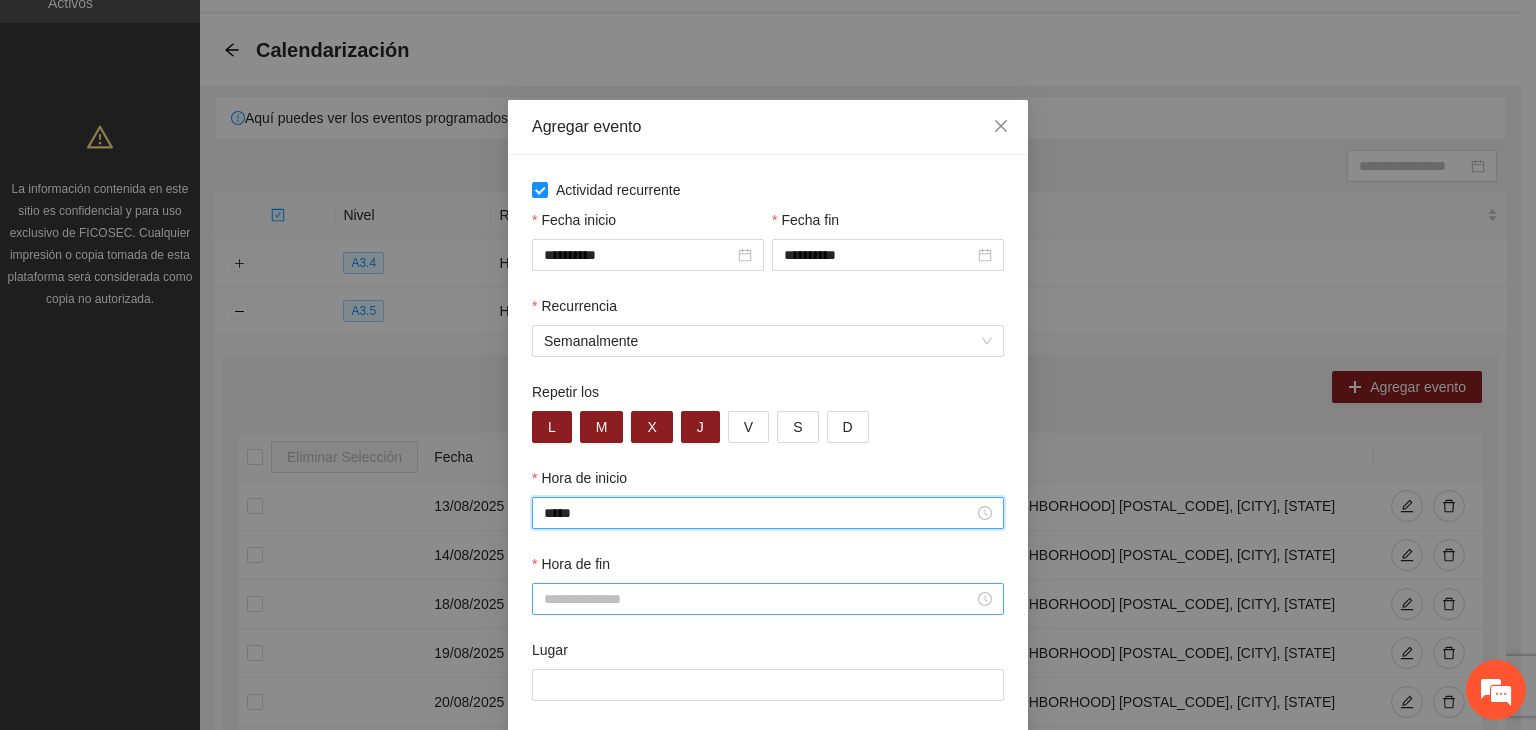 click on "Hora de fin" at bounding box center (759, 599) 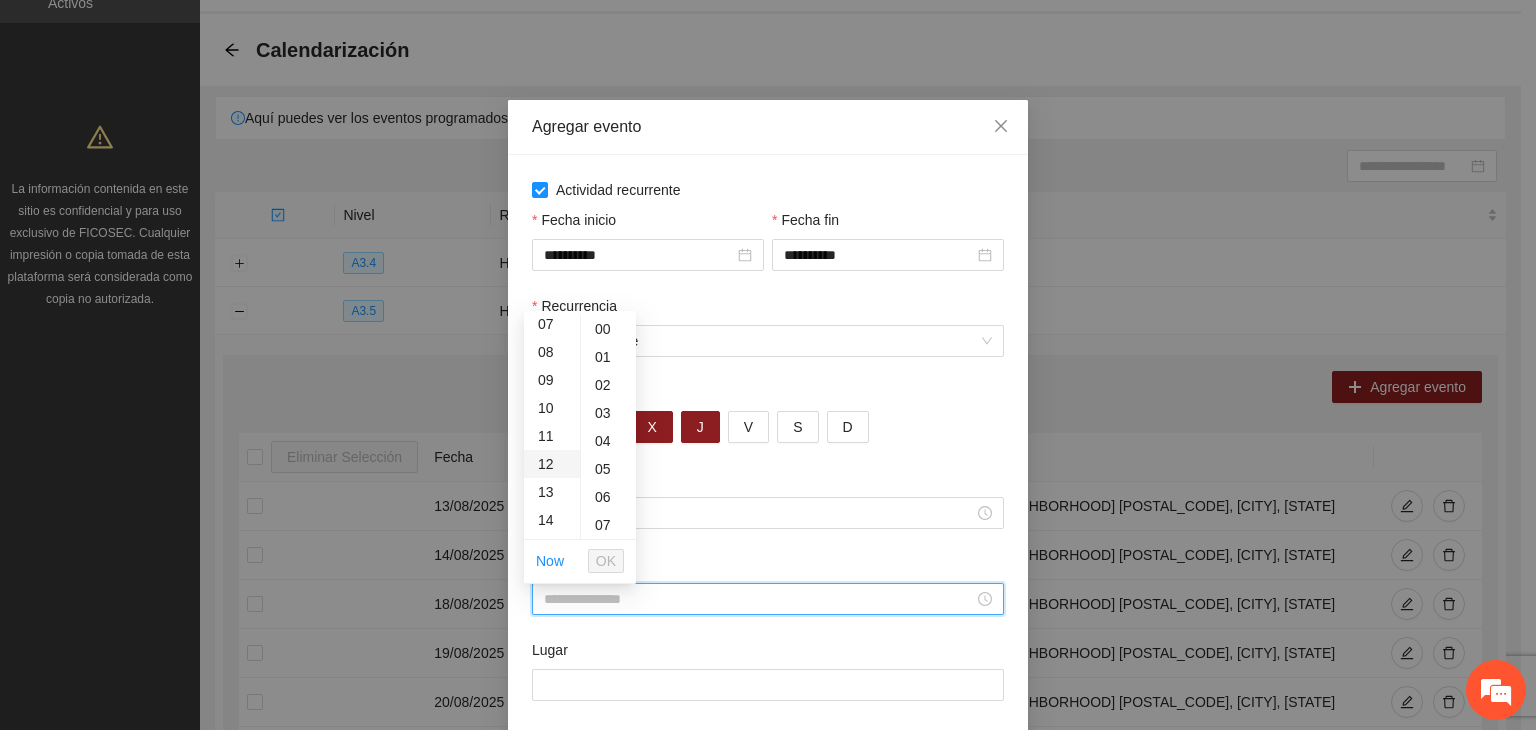 scroll, scrollTop: 300, scrollLeft: 0, axis: vertical 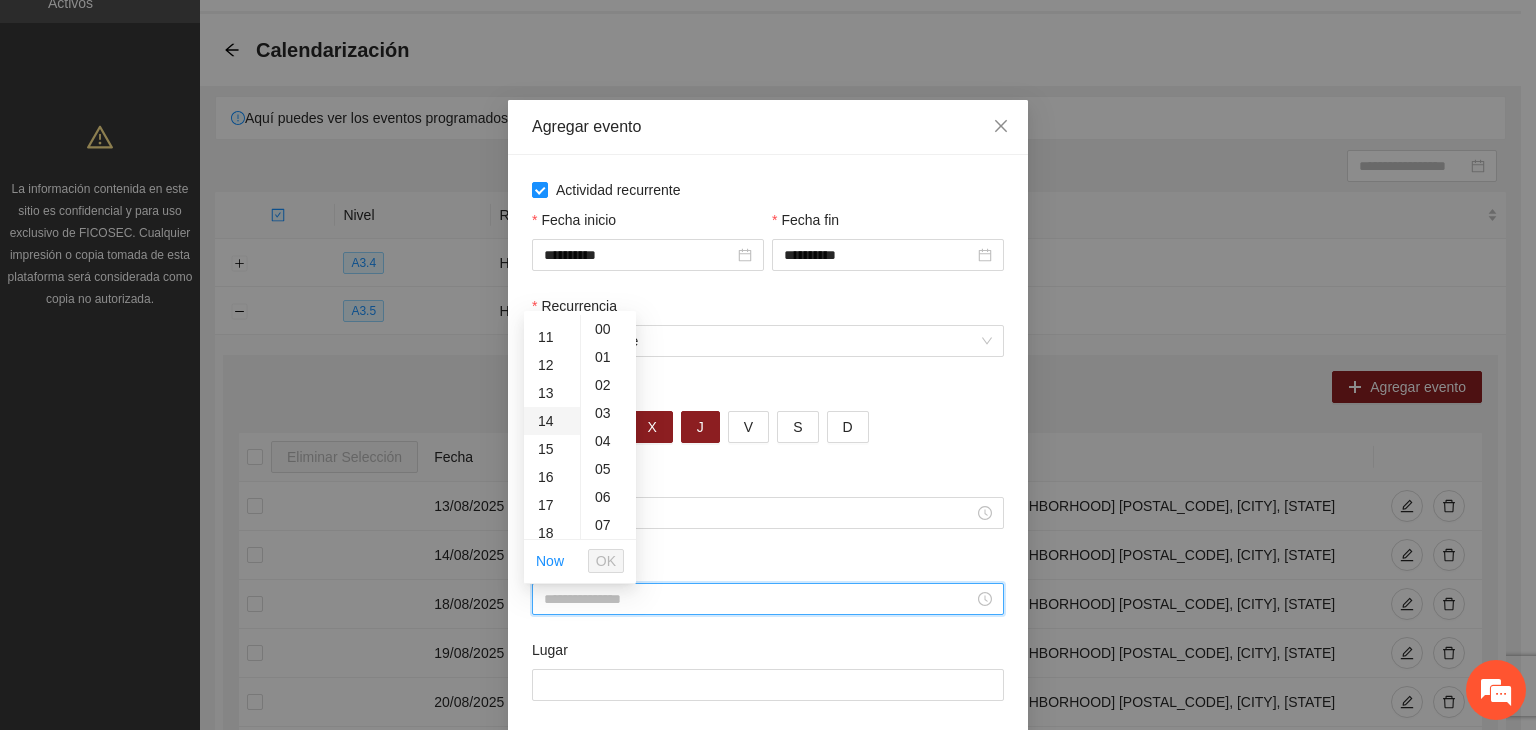 click on "14" at bounding box center (552, 421) 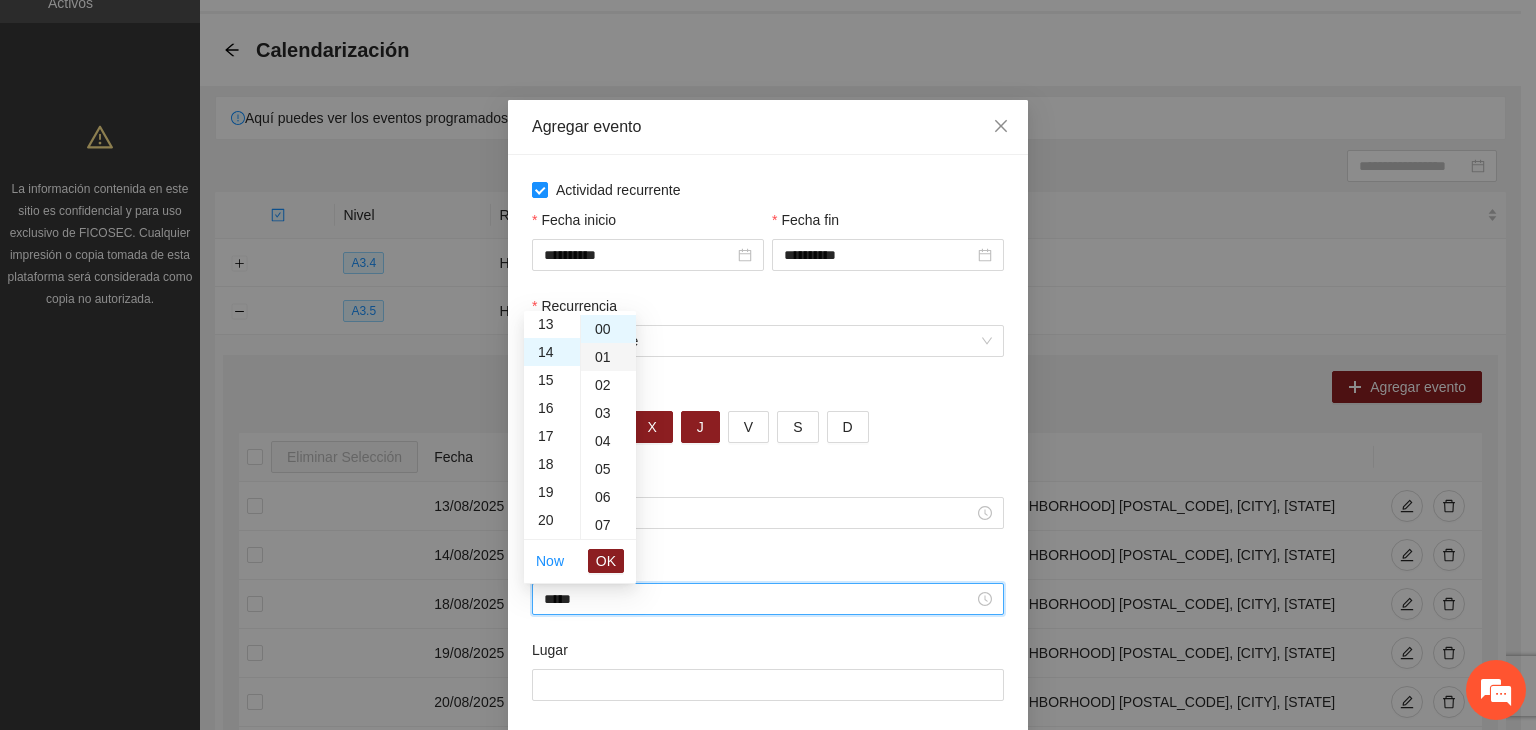 scroll, scrollTop: 392, scrollLeft: 0, axis: vertical 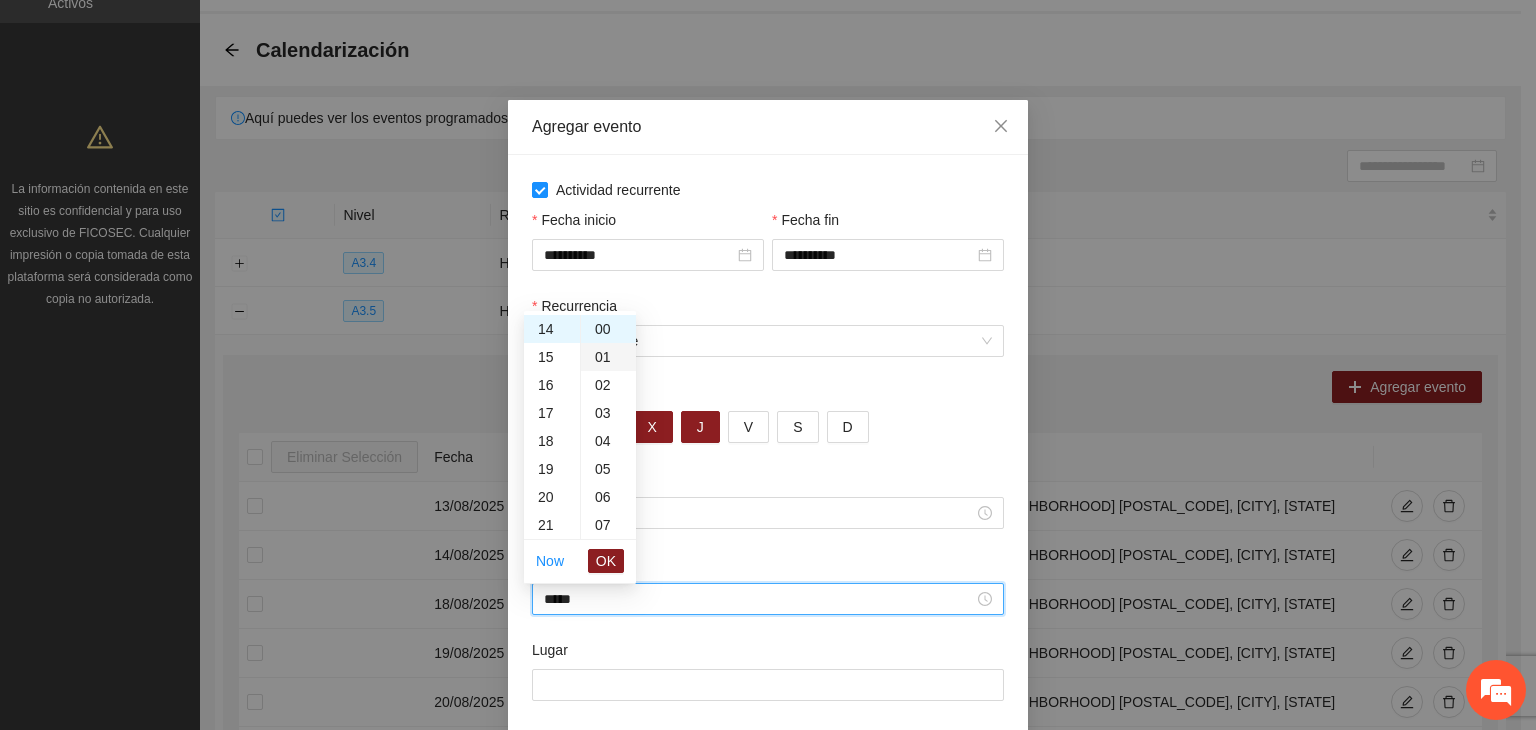 click on "01" at bounding box center (608, 357) 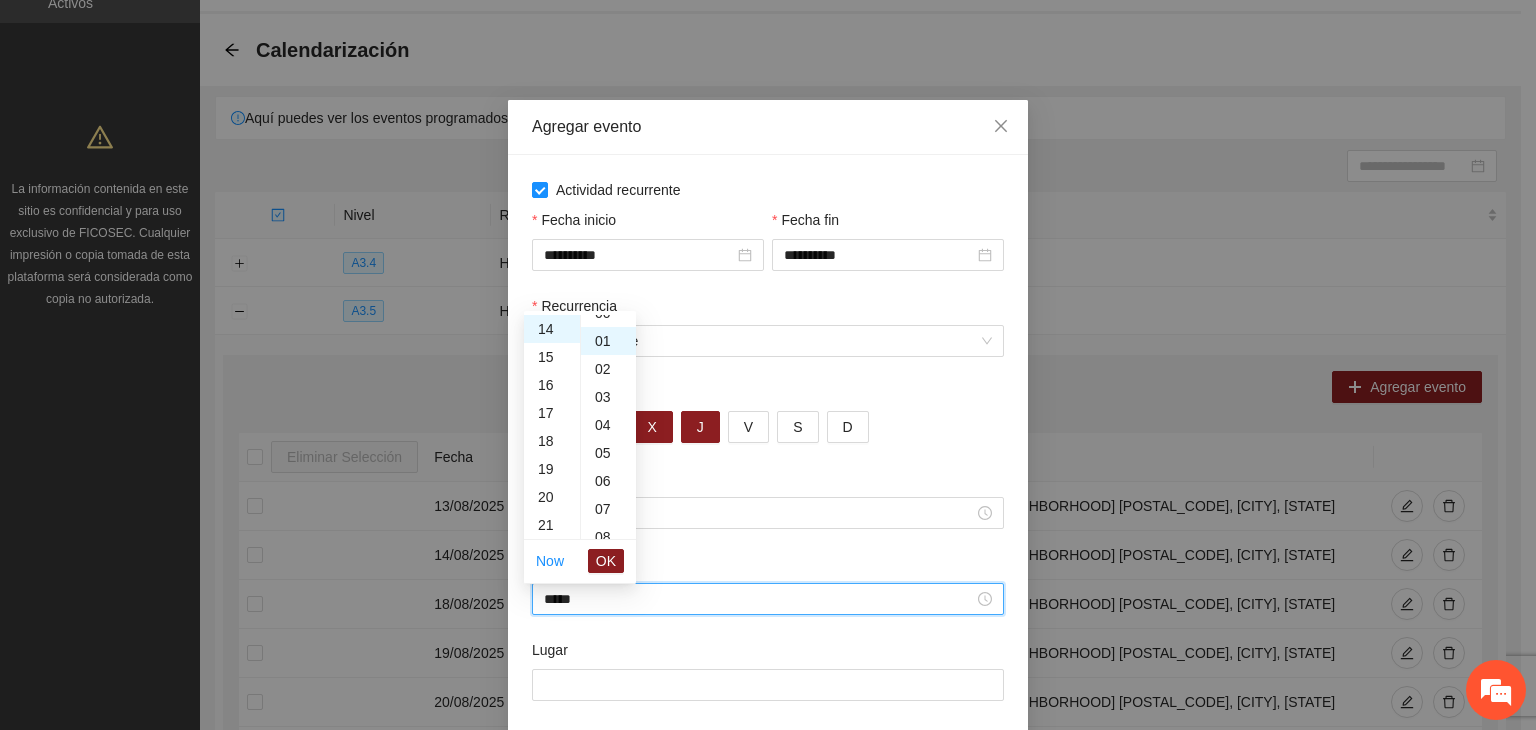 scroll, scrollTop: 28, scrollLeft: 0, axis: vertical 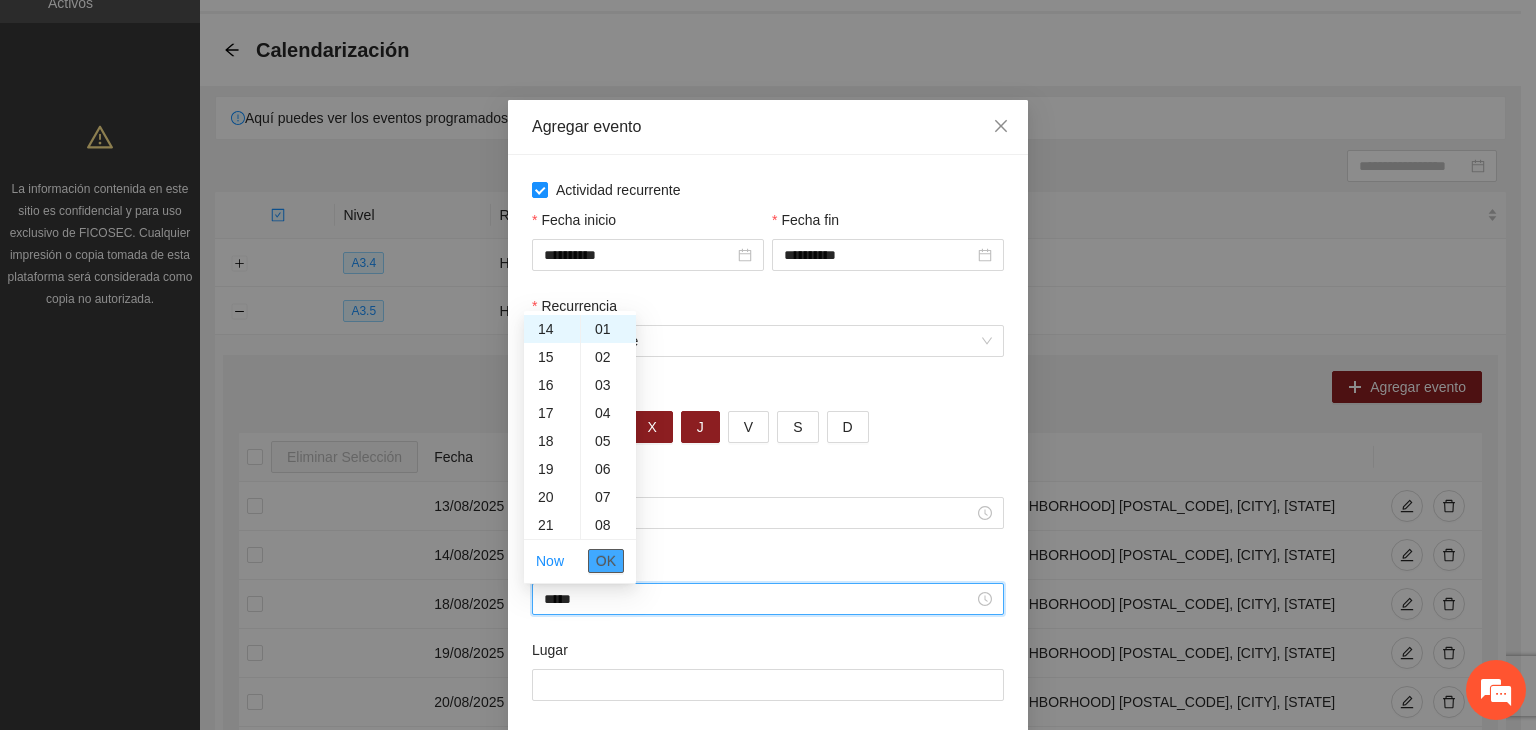 click on "OK" at bounding box center (606, 561) 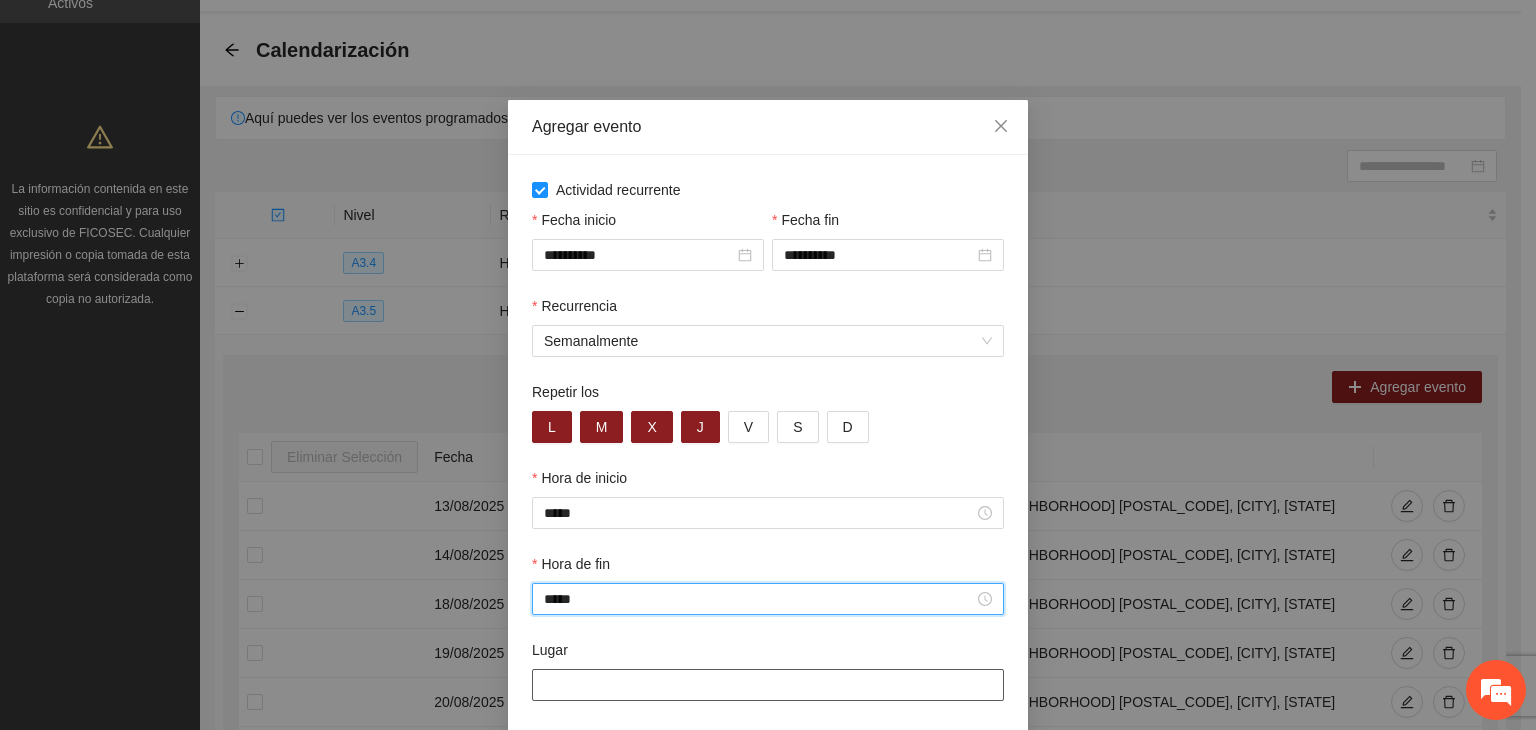 click on "Lugar" at bounding box center (768, 685) 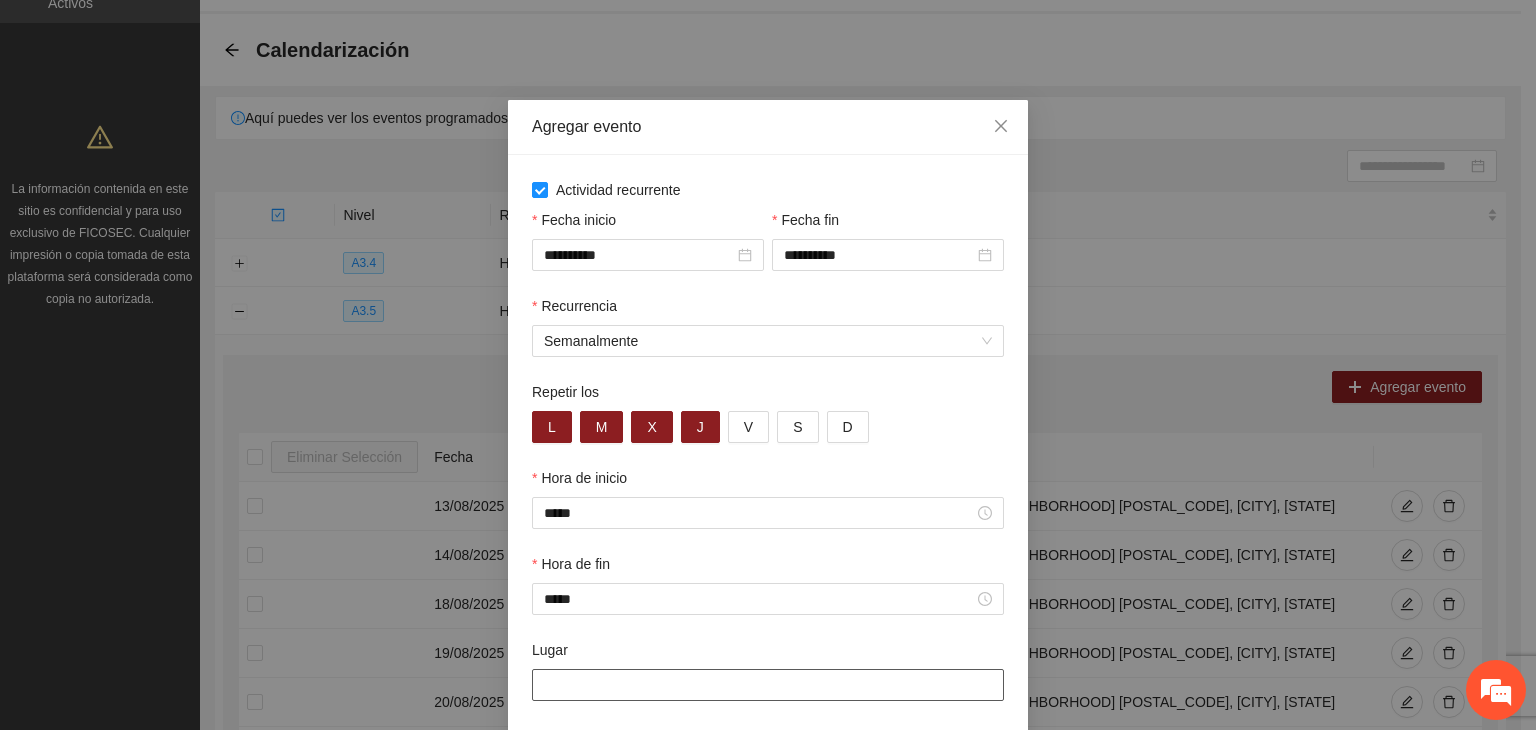 type on "**********" 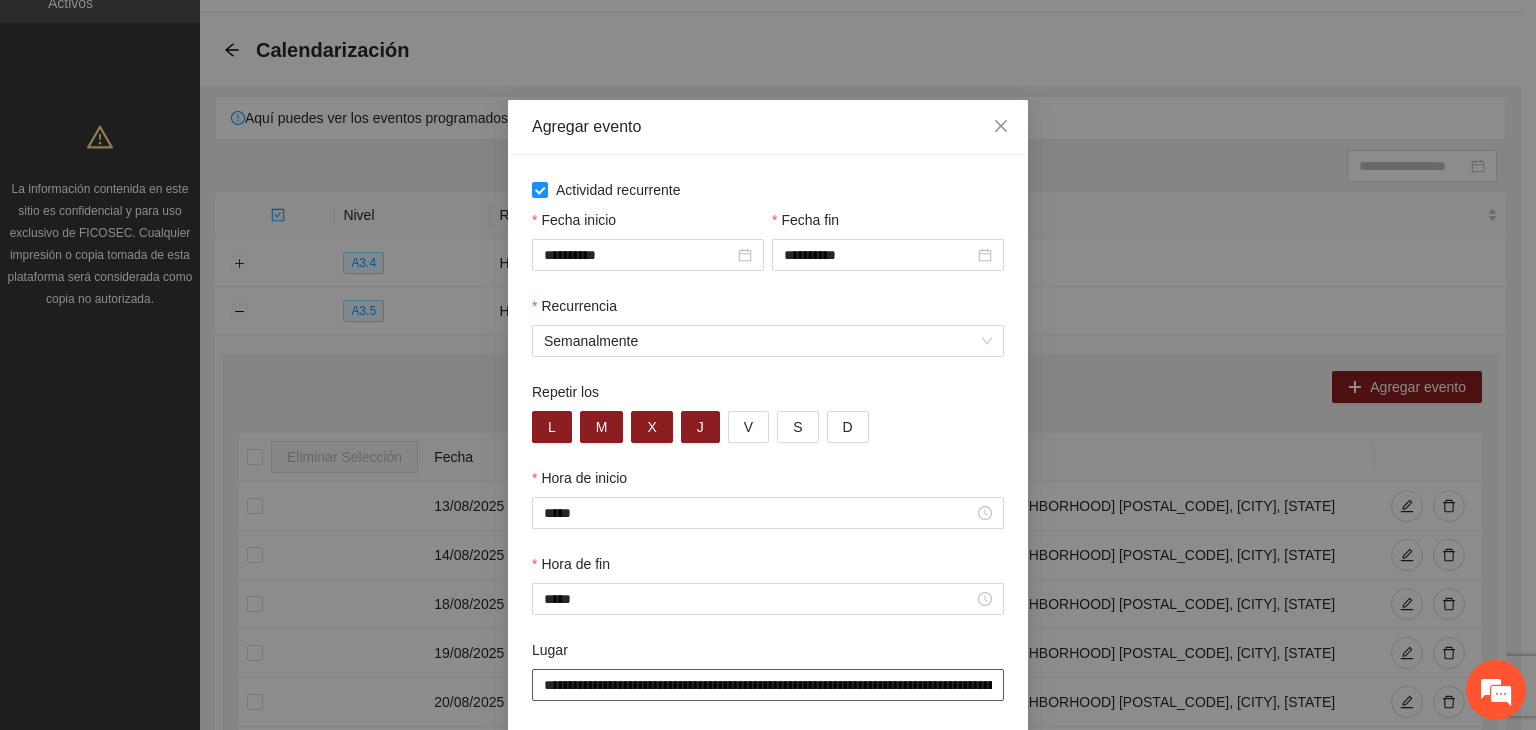 scroll, scrollTop: 99, scrollLeft: 0, axis: vertical 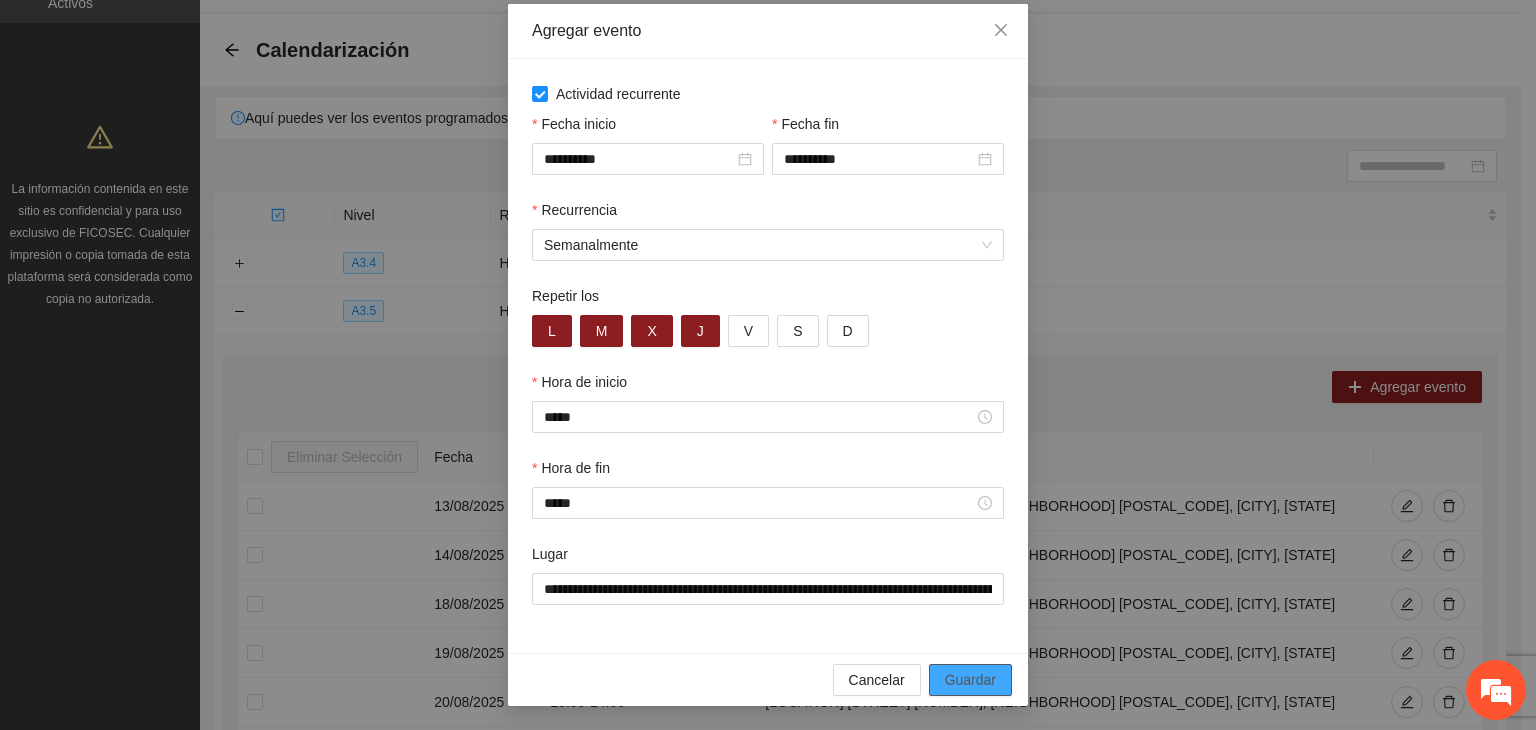 click on "Guardar" at bounding box center [970, 680] 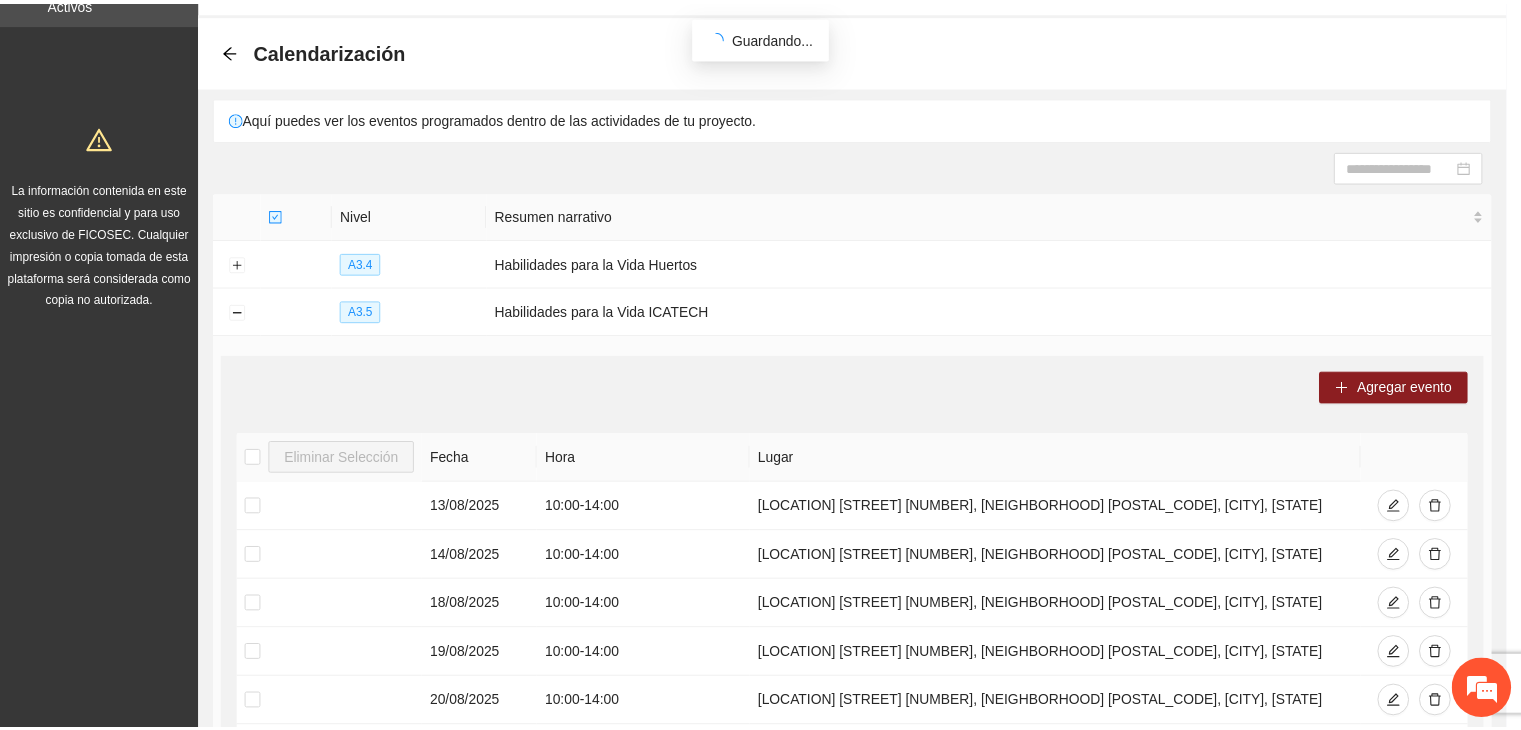 scroll, scrollTop: 0, scrollLeft: 0, axis: both 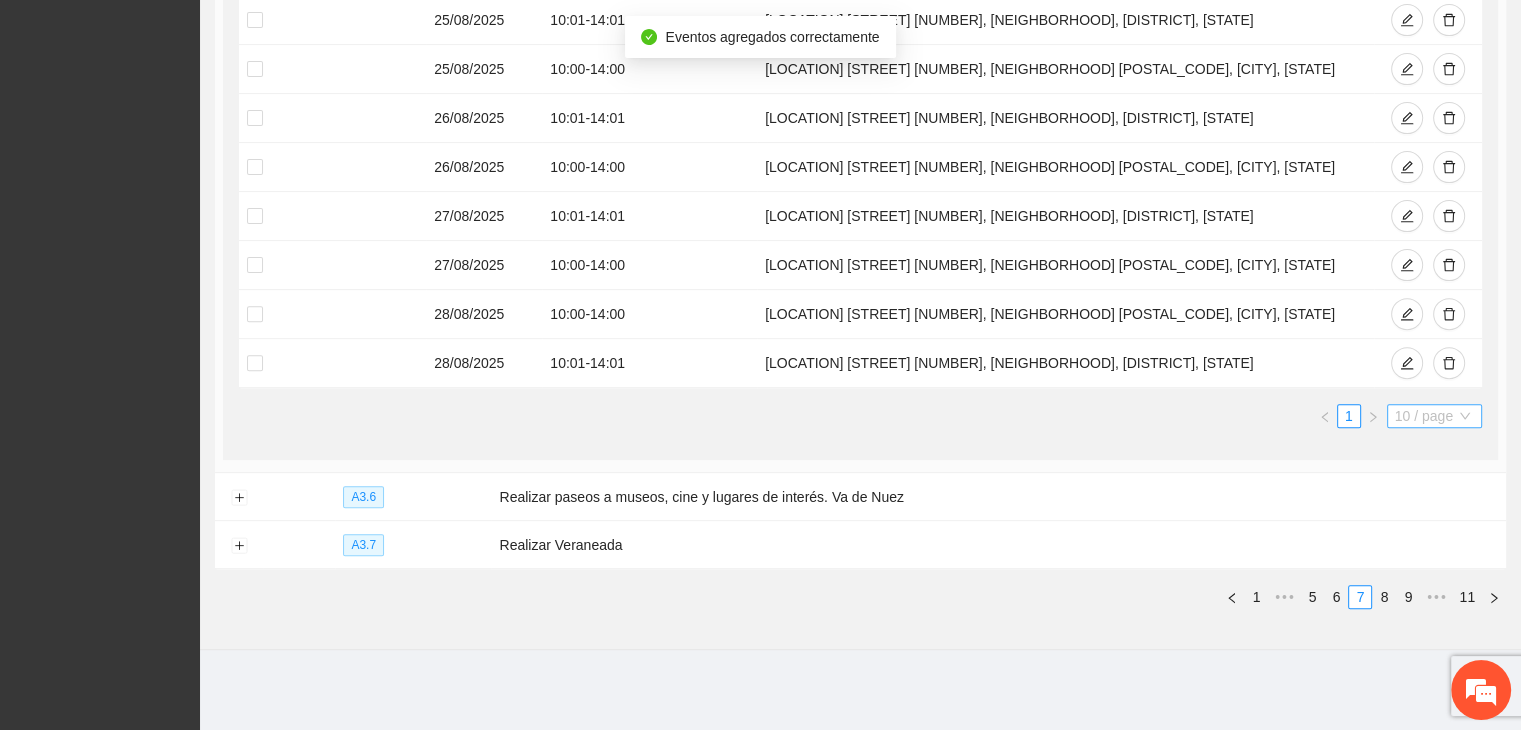 click on "10 / page" at bounding box center [1434, 416] 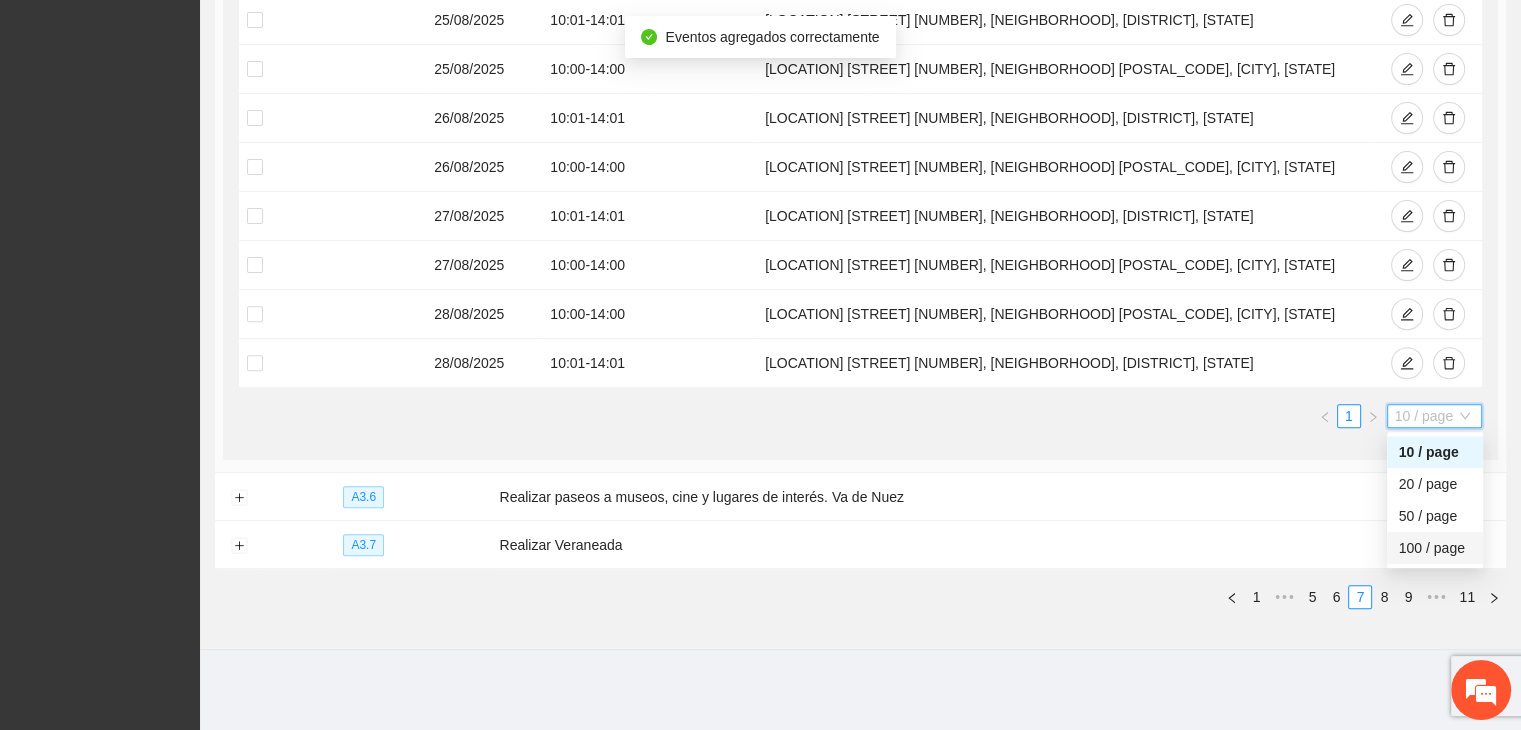 click on "100 / page" at bounding box center [1435, 548] 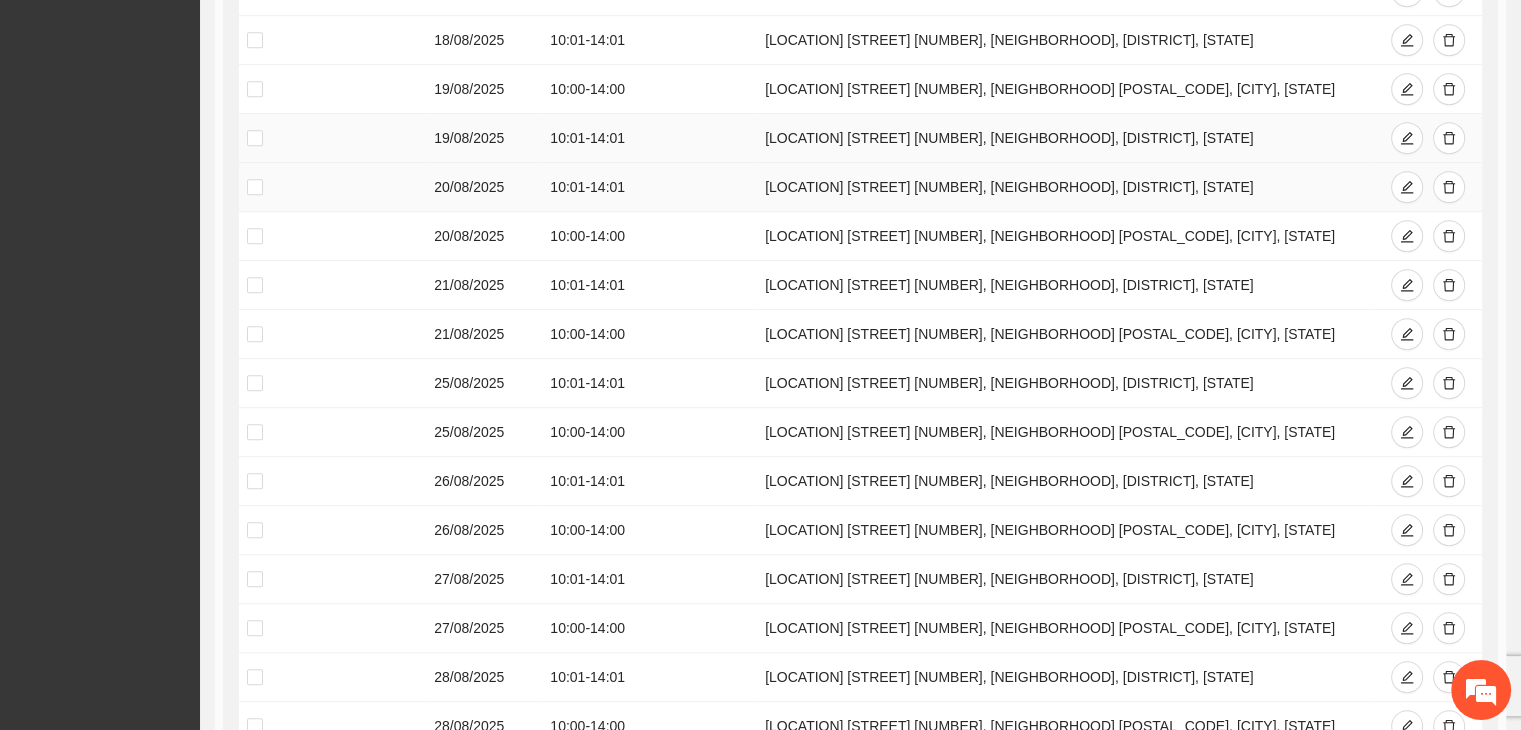 scroll, scrollTop: 1069, scrollLeft: 0, axis: vertical 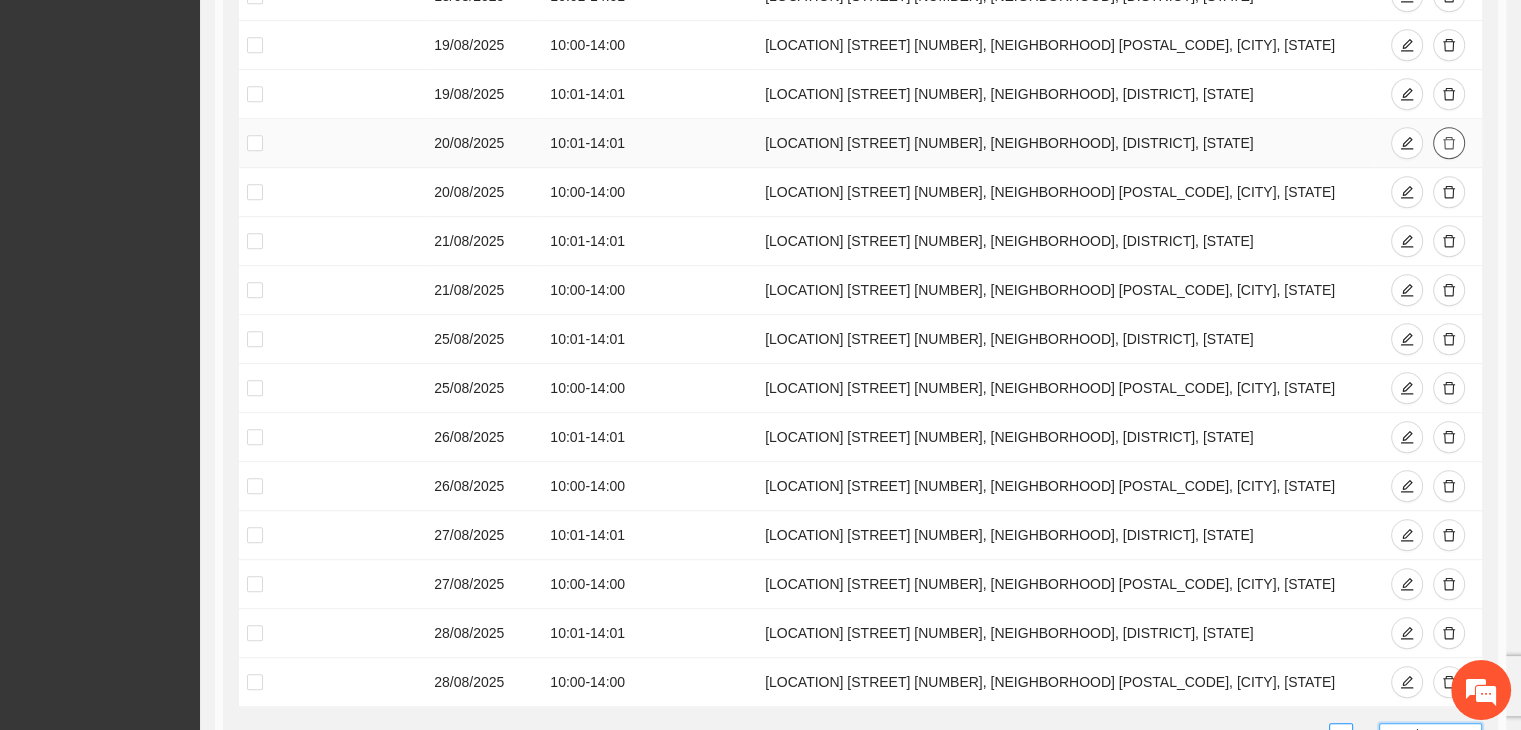 click 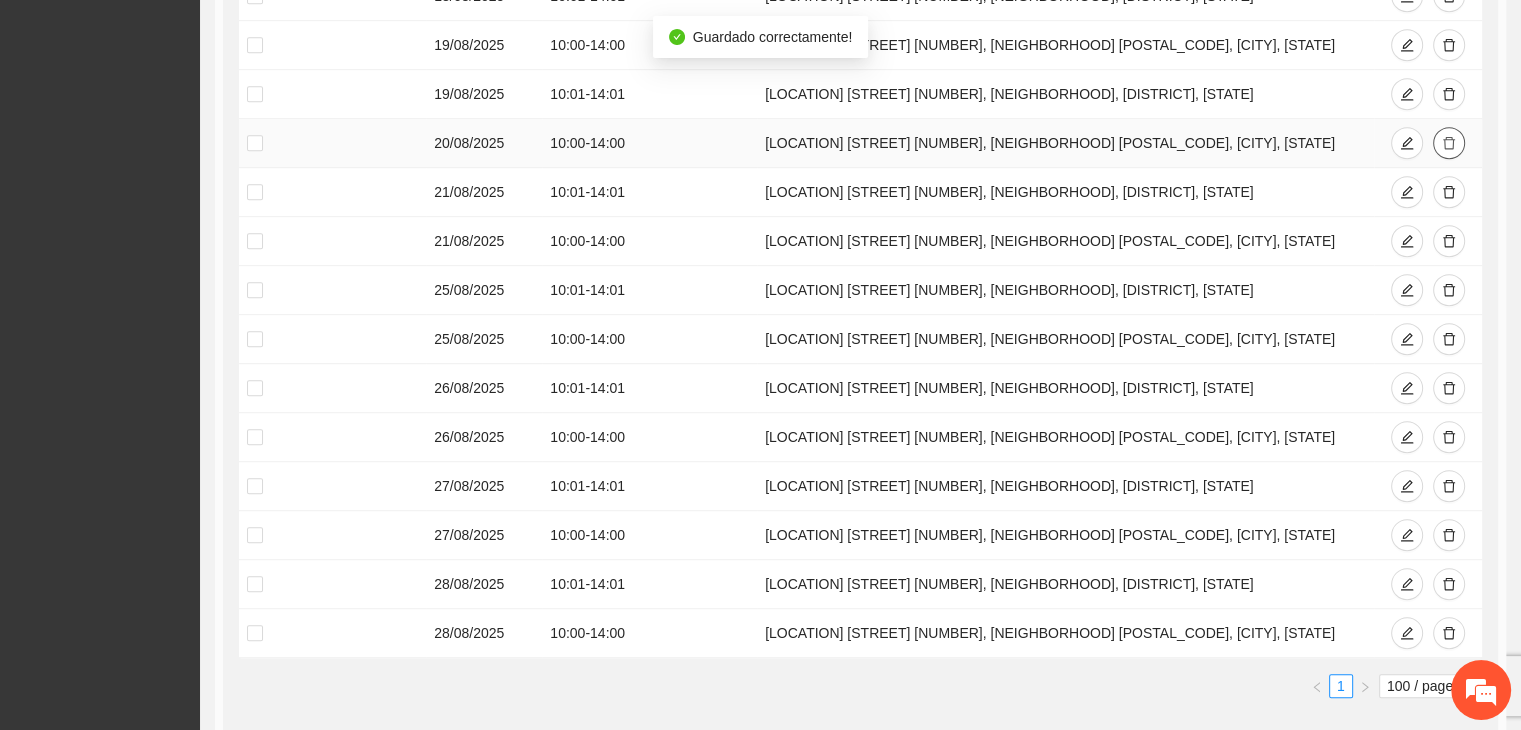 click 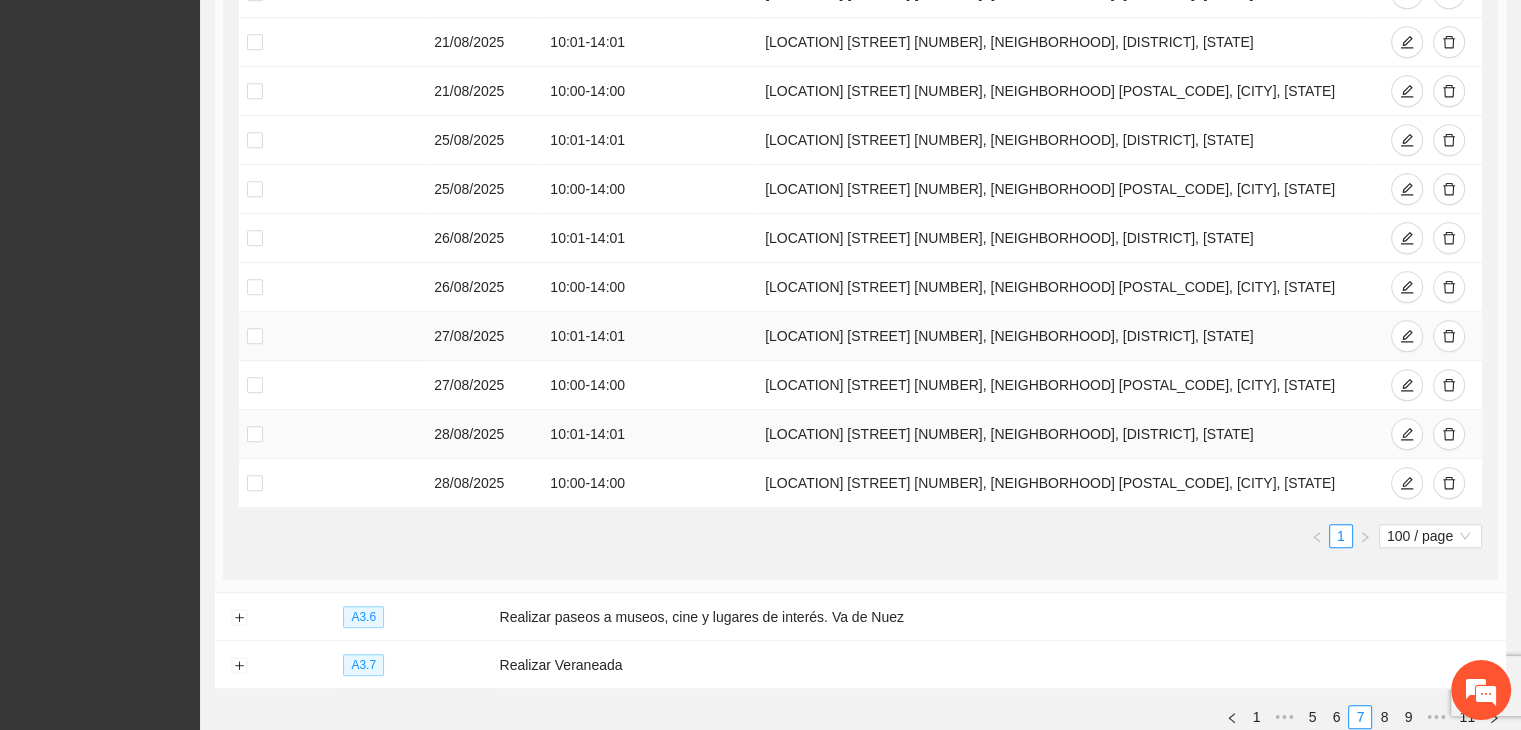 scroll, scrollTop: 1369, scrollLeft: 0, axis: vertical 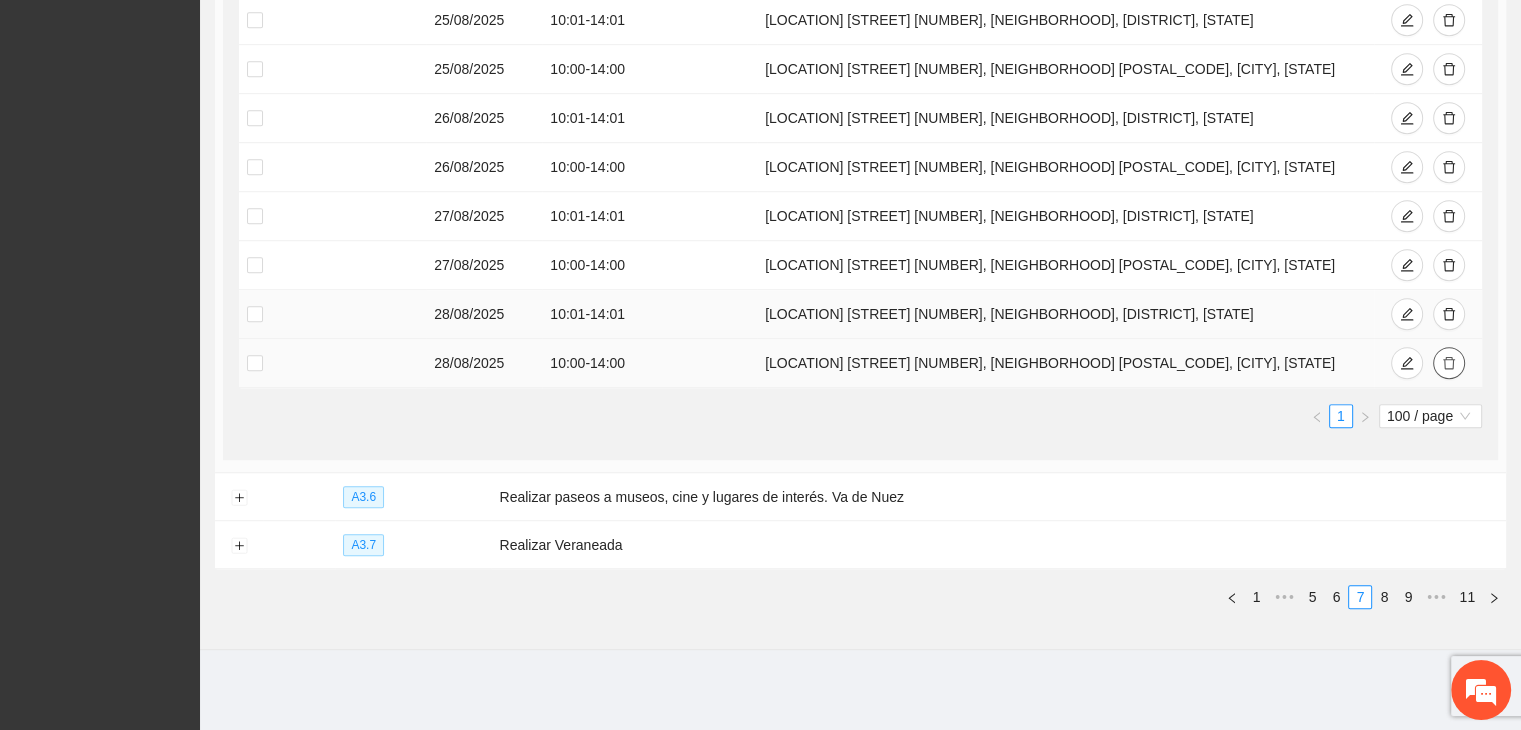 drag, startPoint x: 1451, startPoint y: 549, endPoint x: 1435, endPoint y: 500, distance: 51.546097 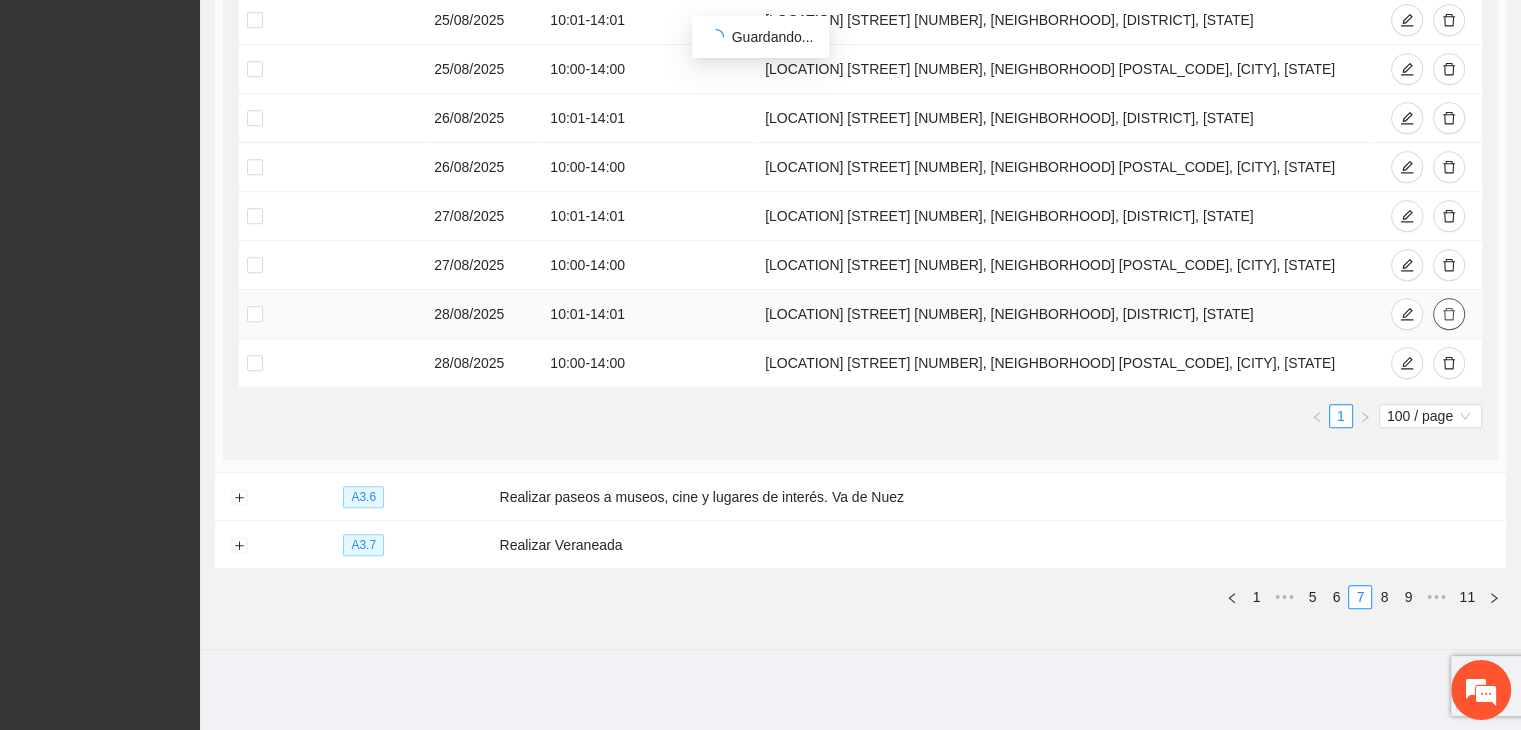 click 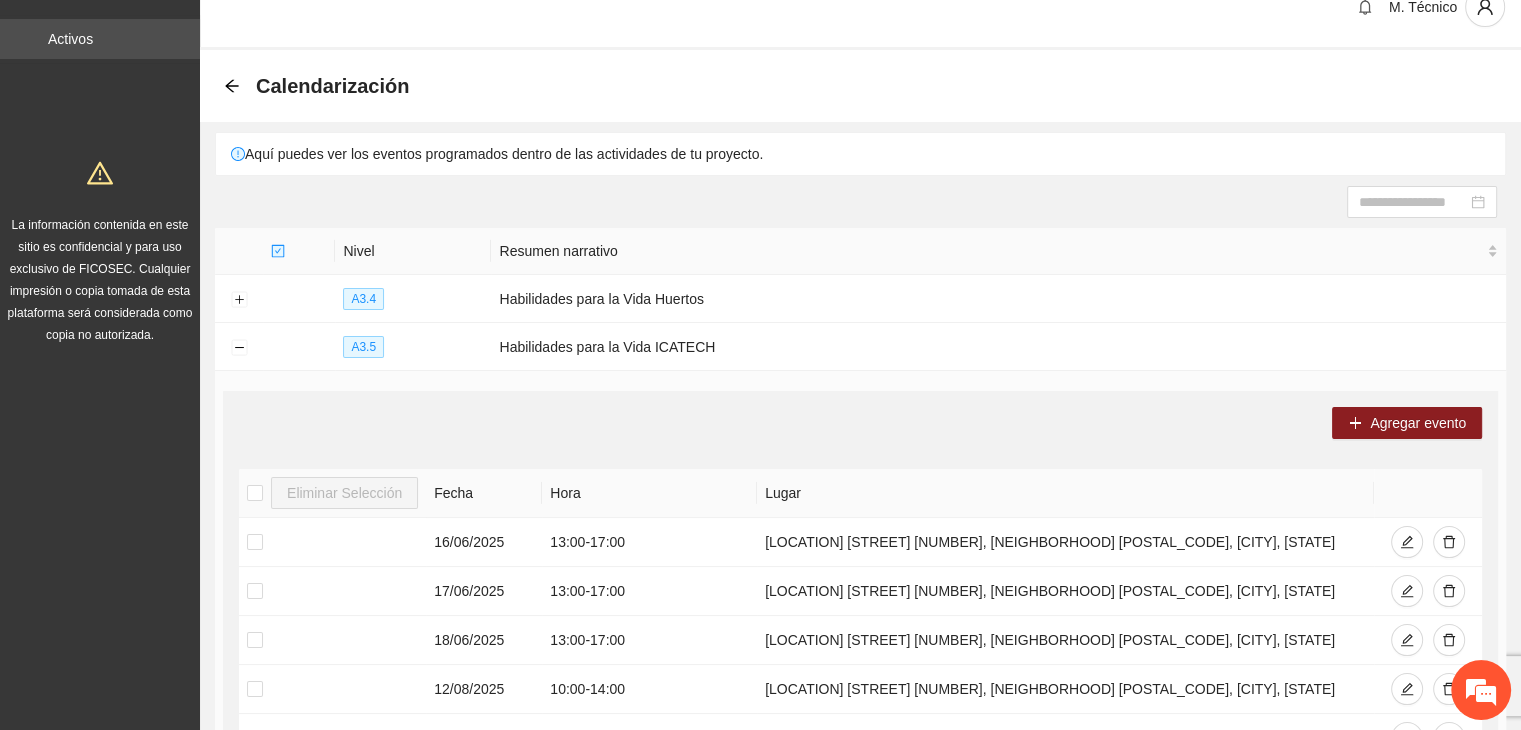scroll, scrollTop: 0, scrollLeft: 0, axis: both 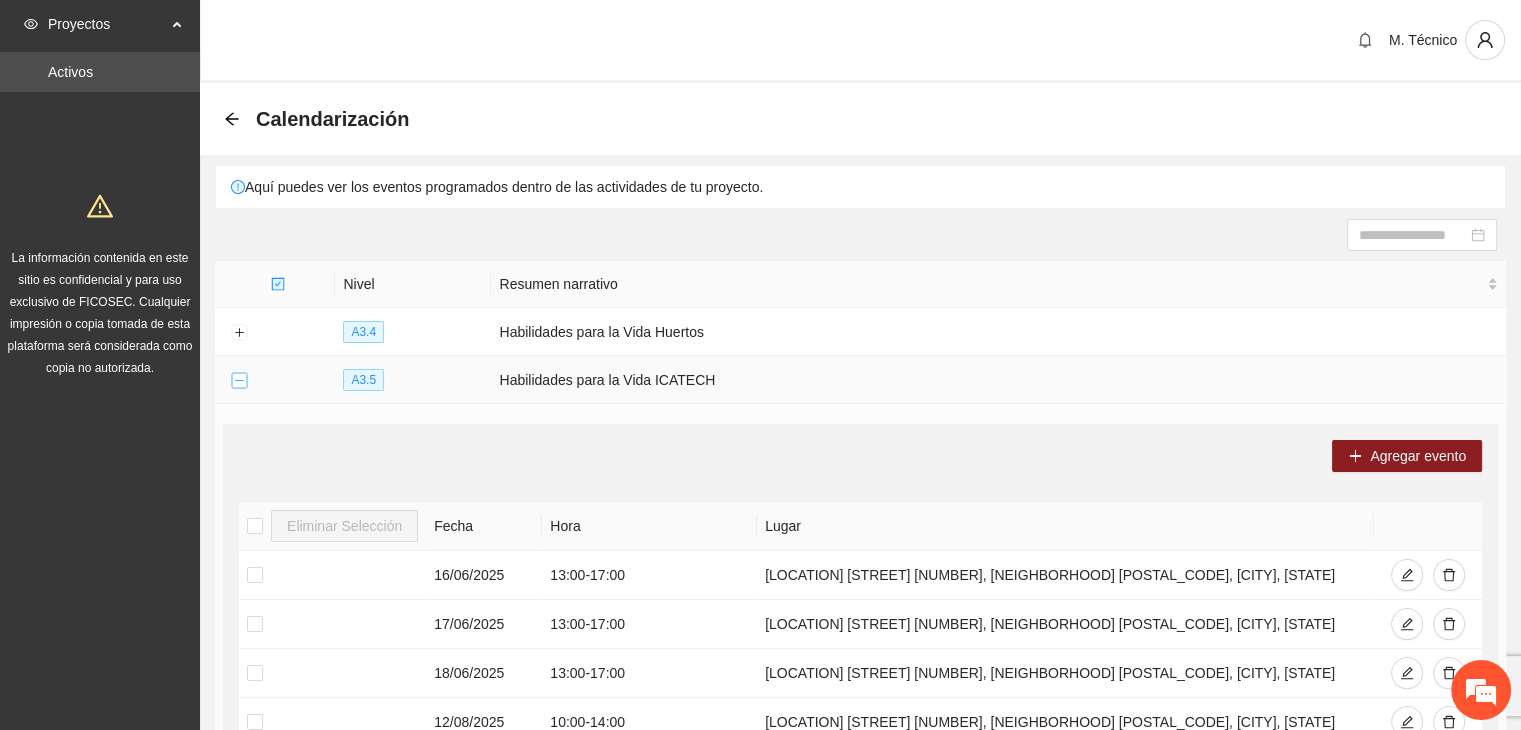 click at bounding box center (239, 381) 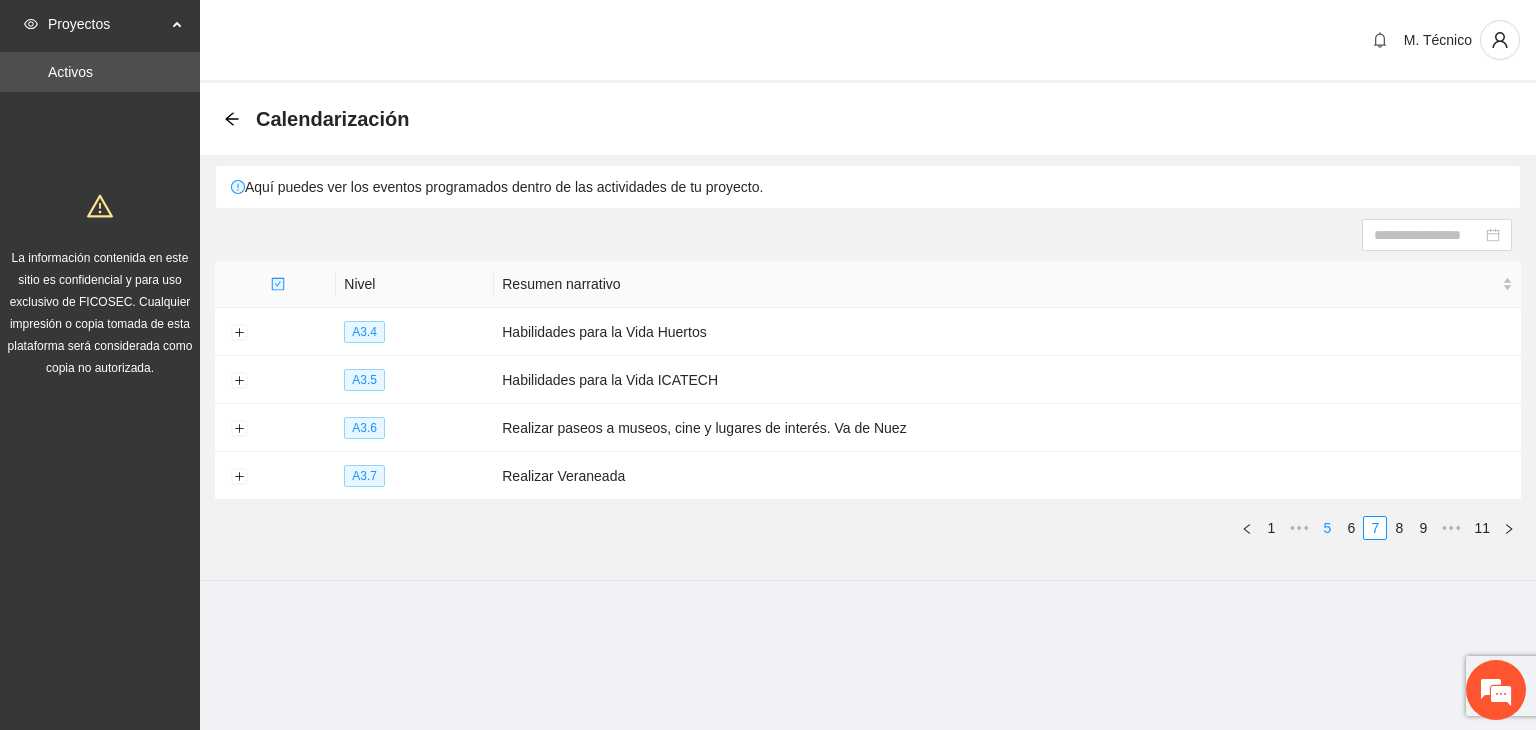 click on "6" at bounding box center [1351, 528] 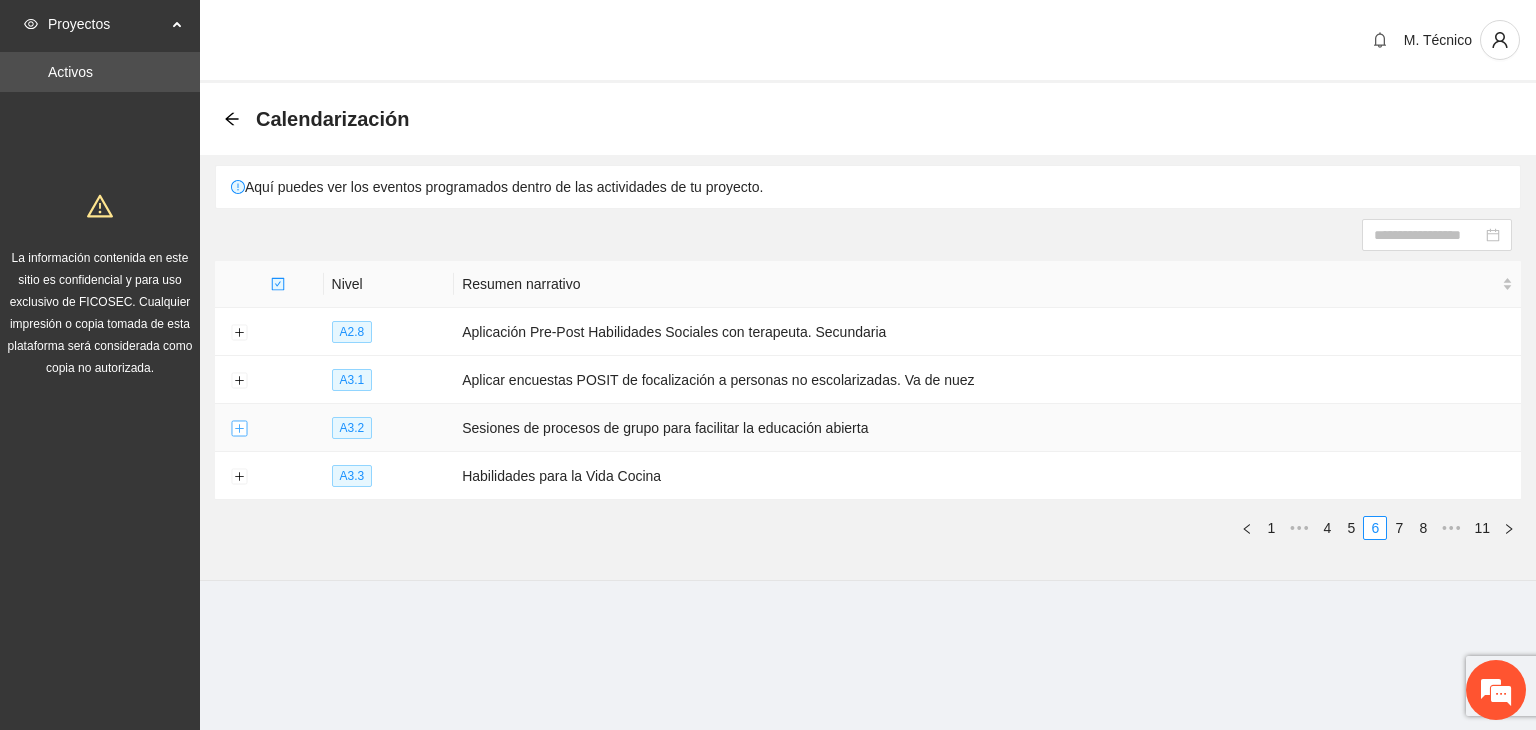 click at bounding box center (239, 429) 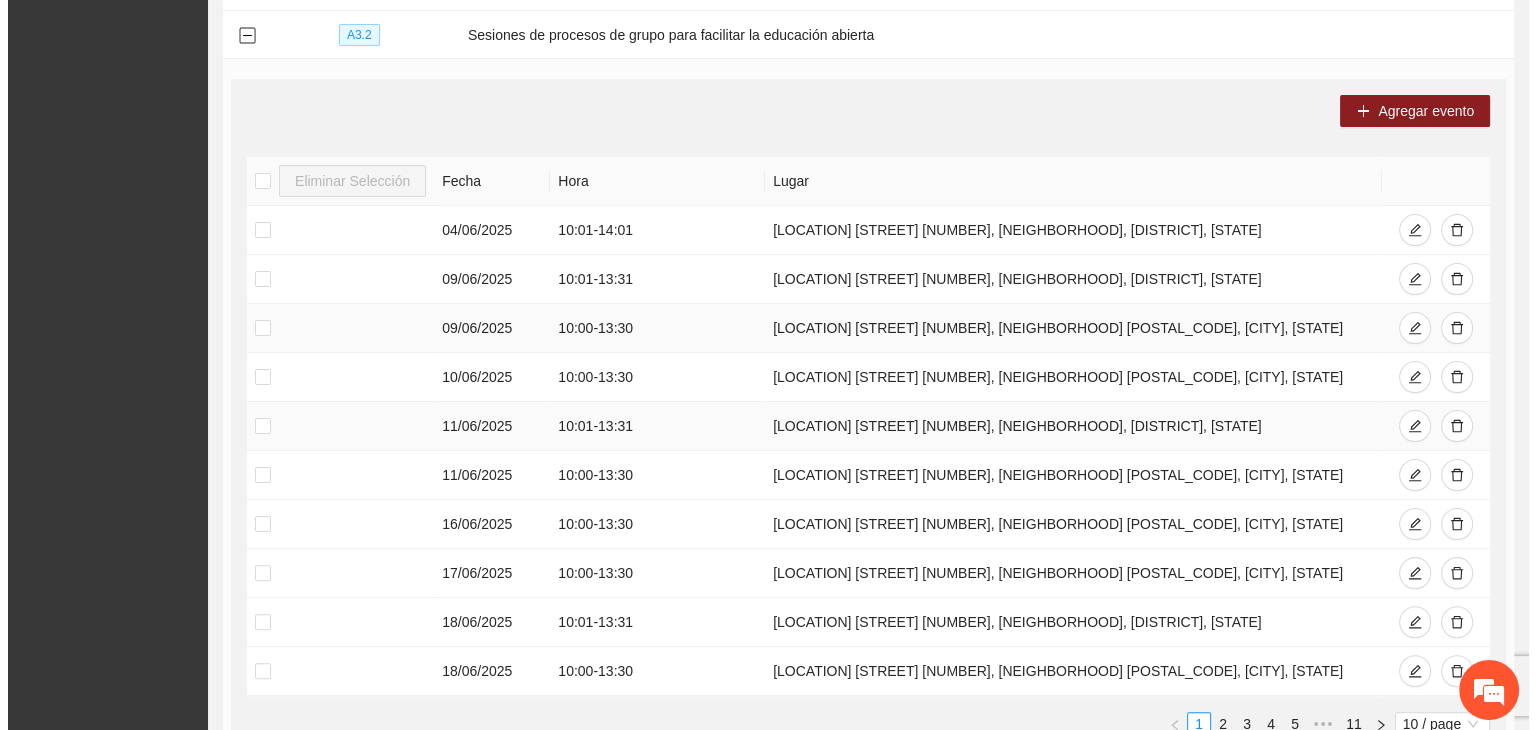 scroll, scrollTop: 400, scrollLeft: 0, axis: vertical 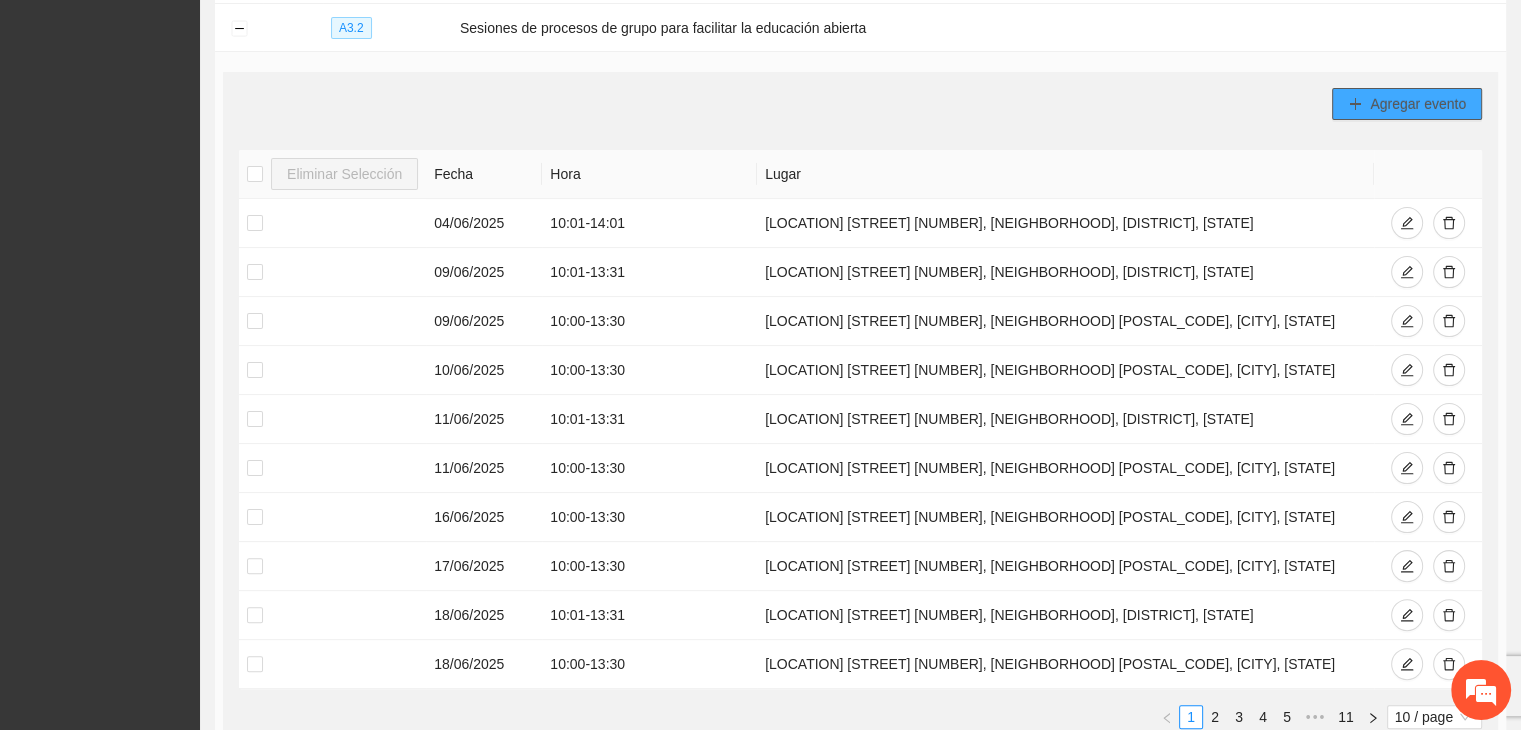 click on "Agregar evento" at bounding box center [1418, 104] 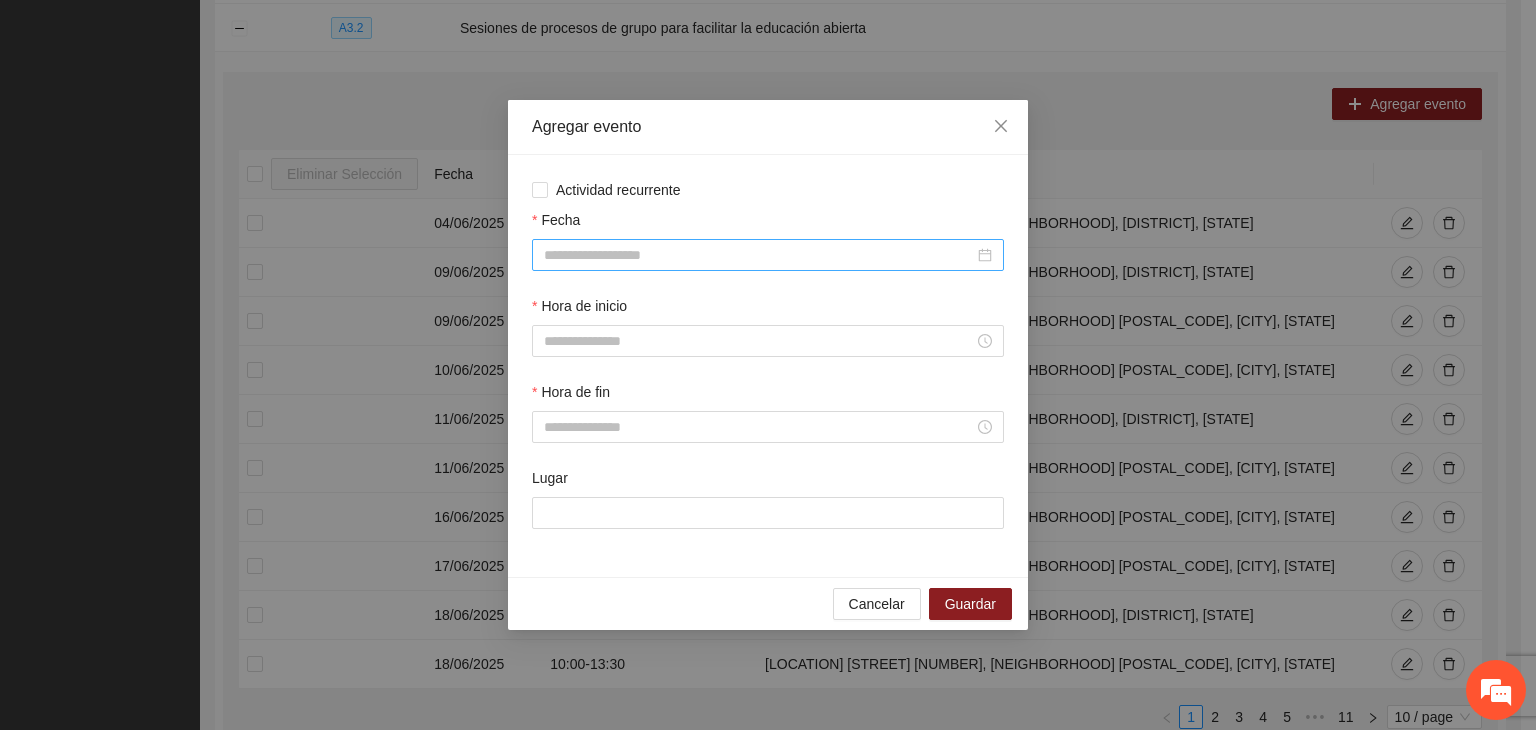 click on "Fecha" at bounding box center [759, 255] 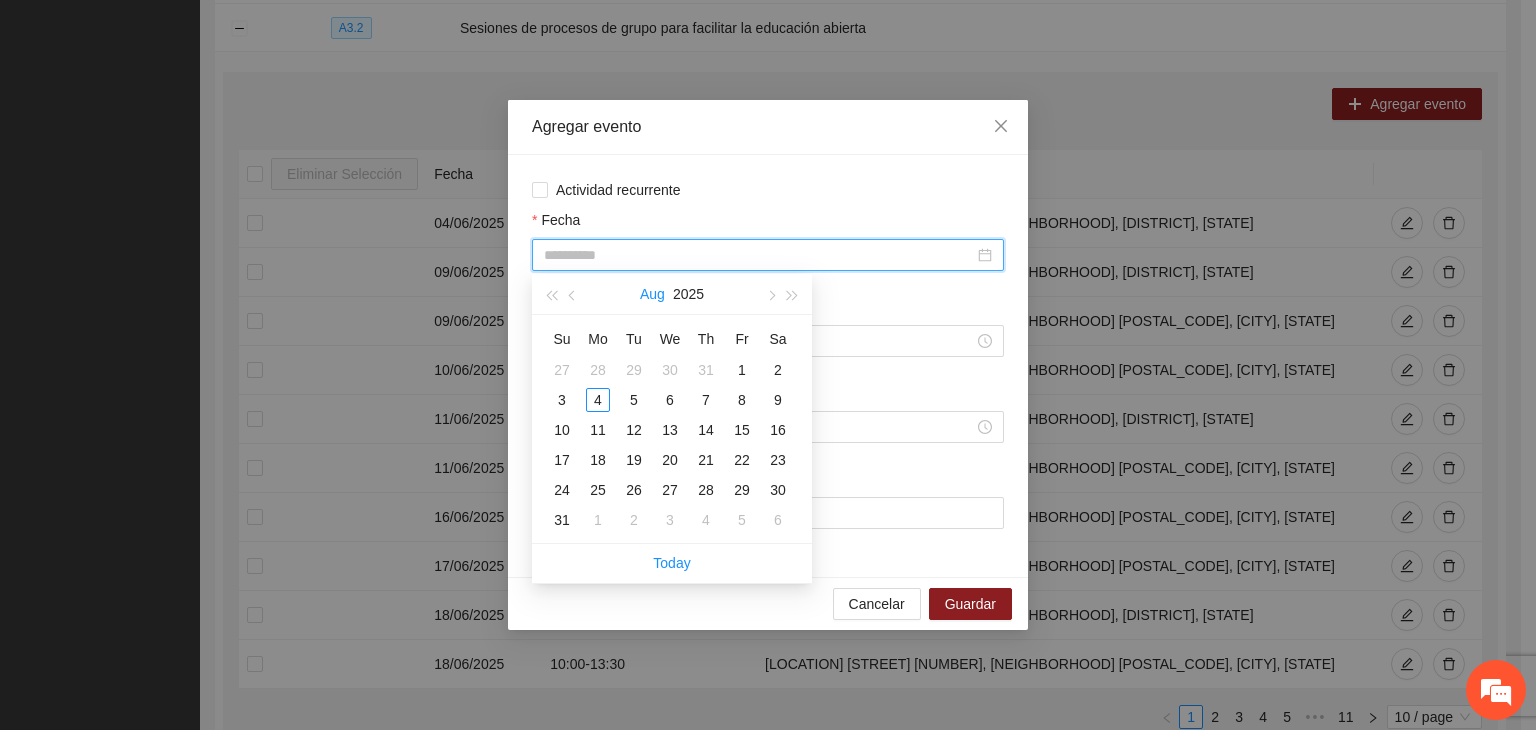 type on "**********" 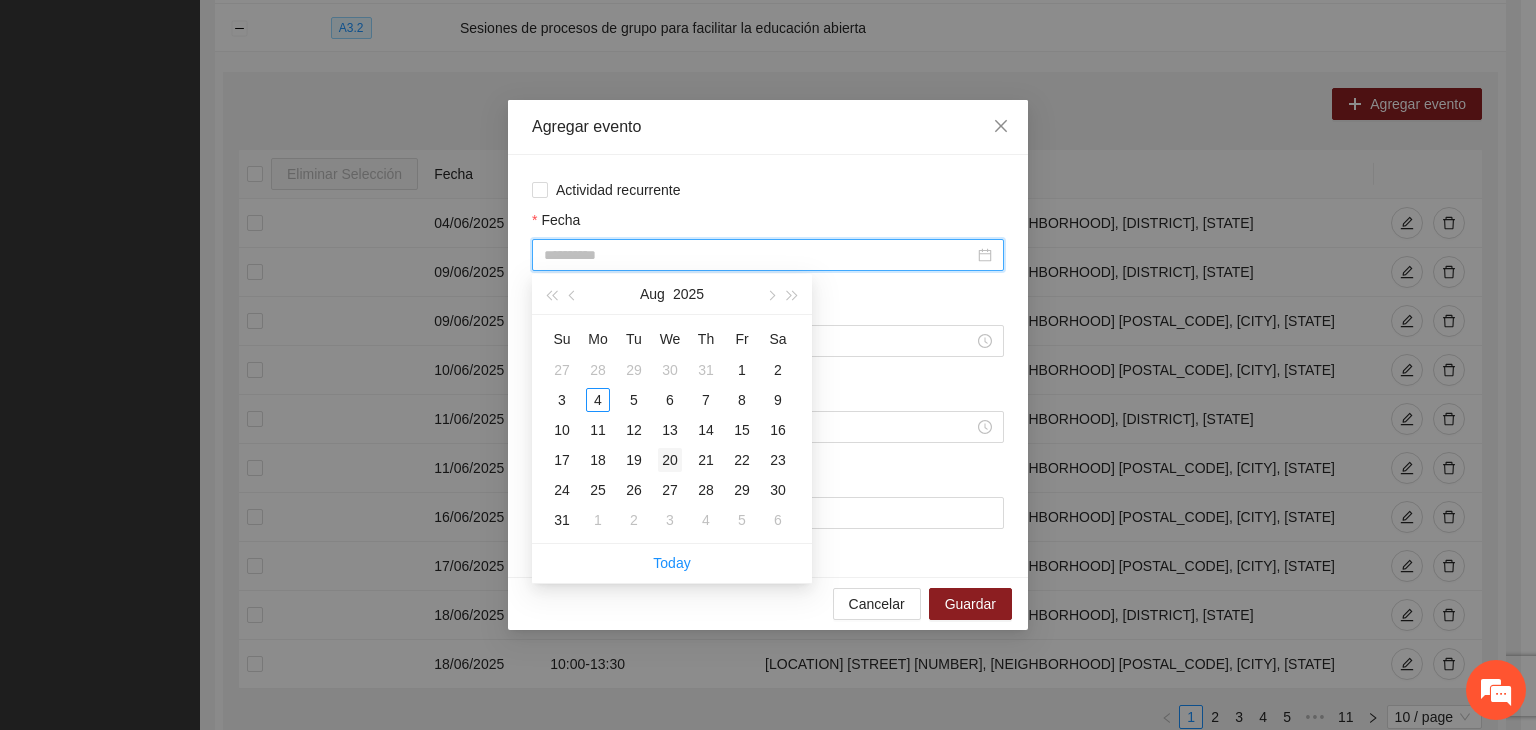 type on "**********" 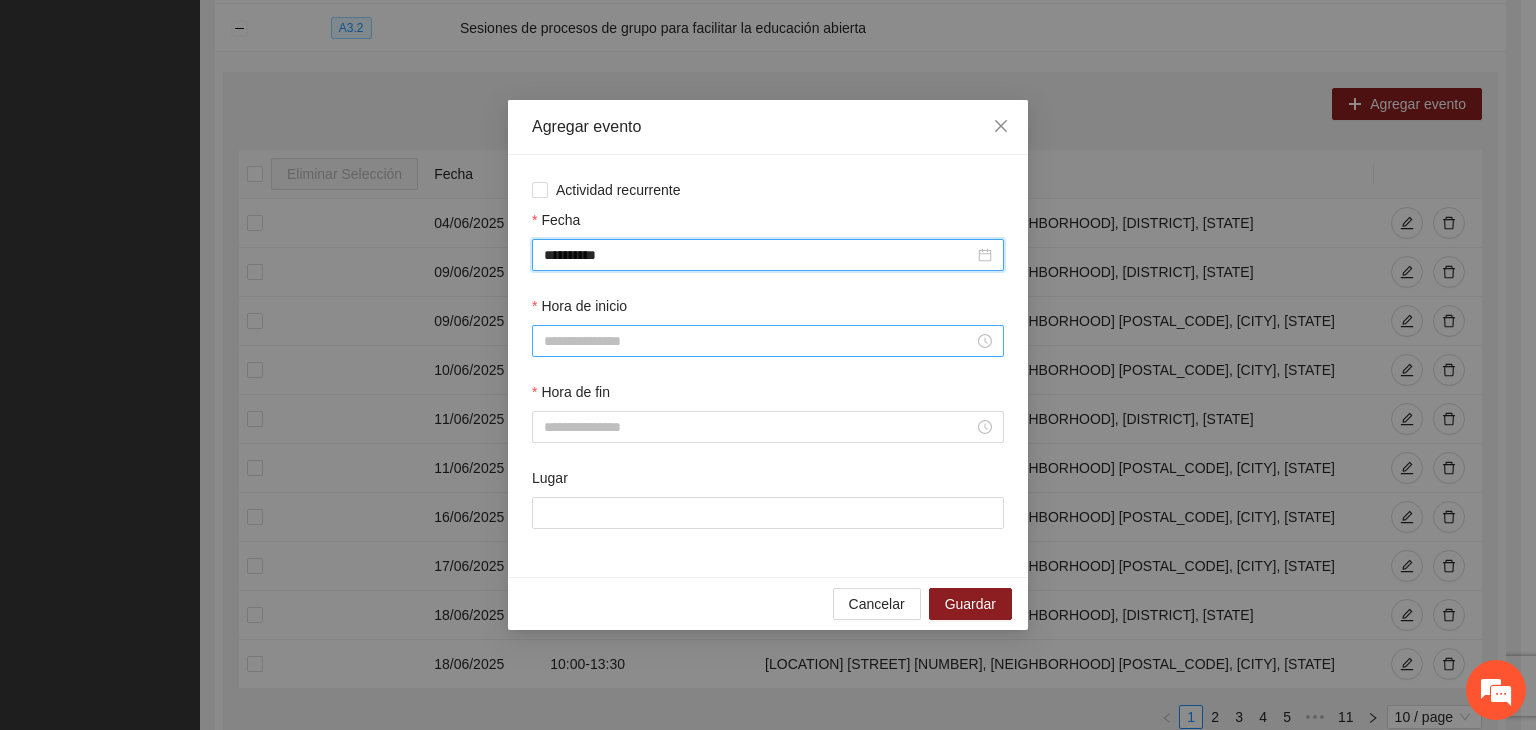 click on "Hora de inicio" at bounding box center [759, 341] 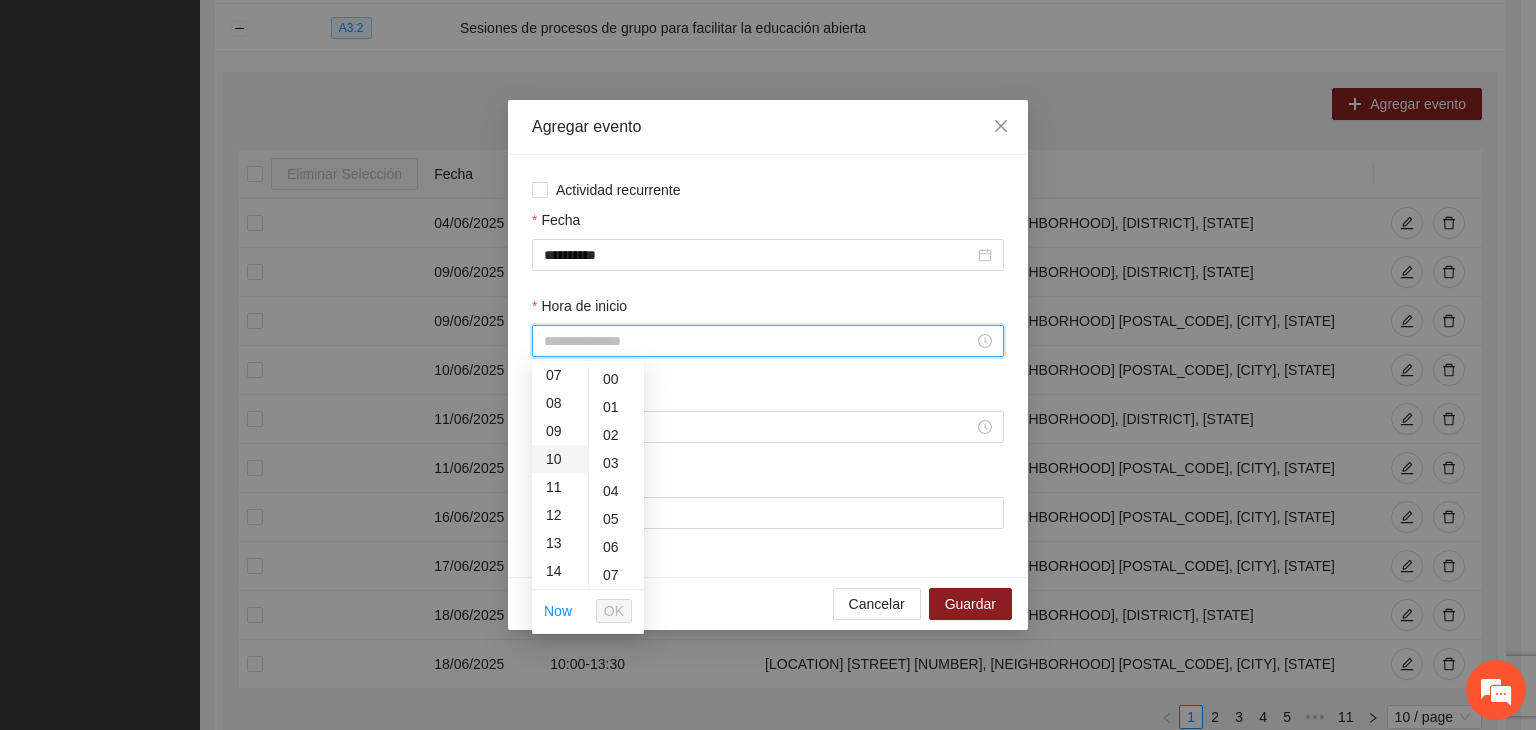 click on "10" at bounding box center (560, 459) 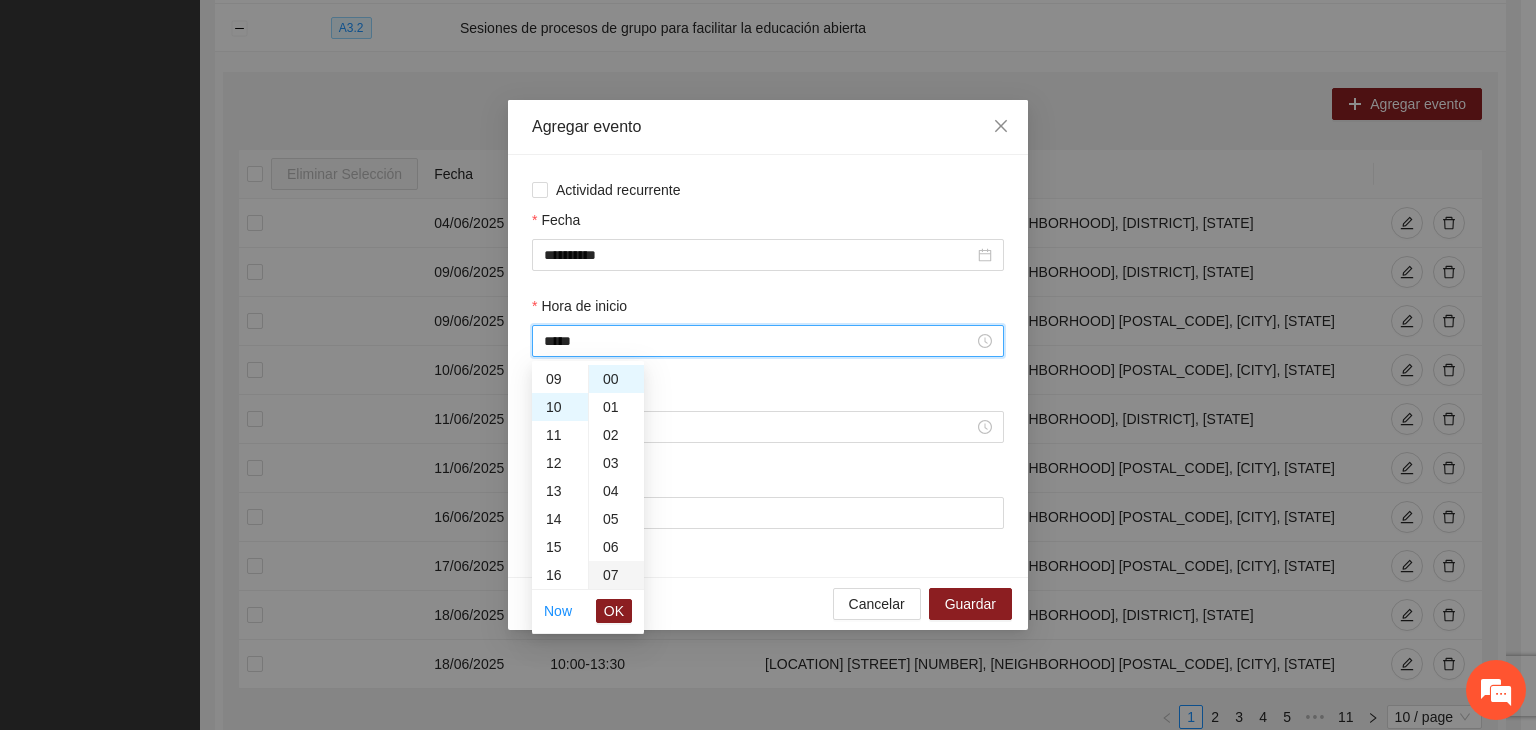 scroll, scrollTop: 280, scrollLeft: 0, axis: vertical 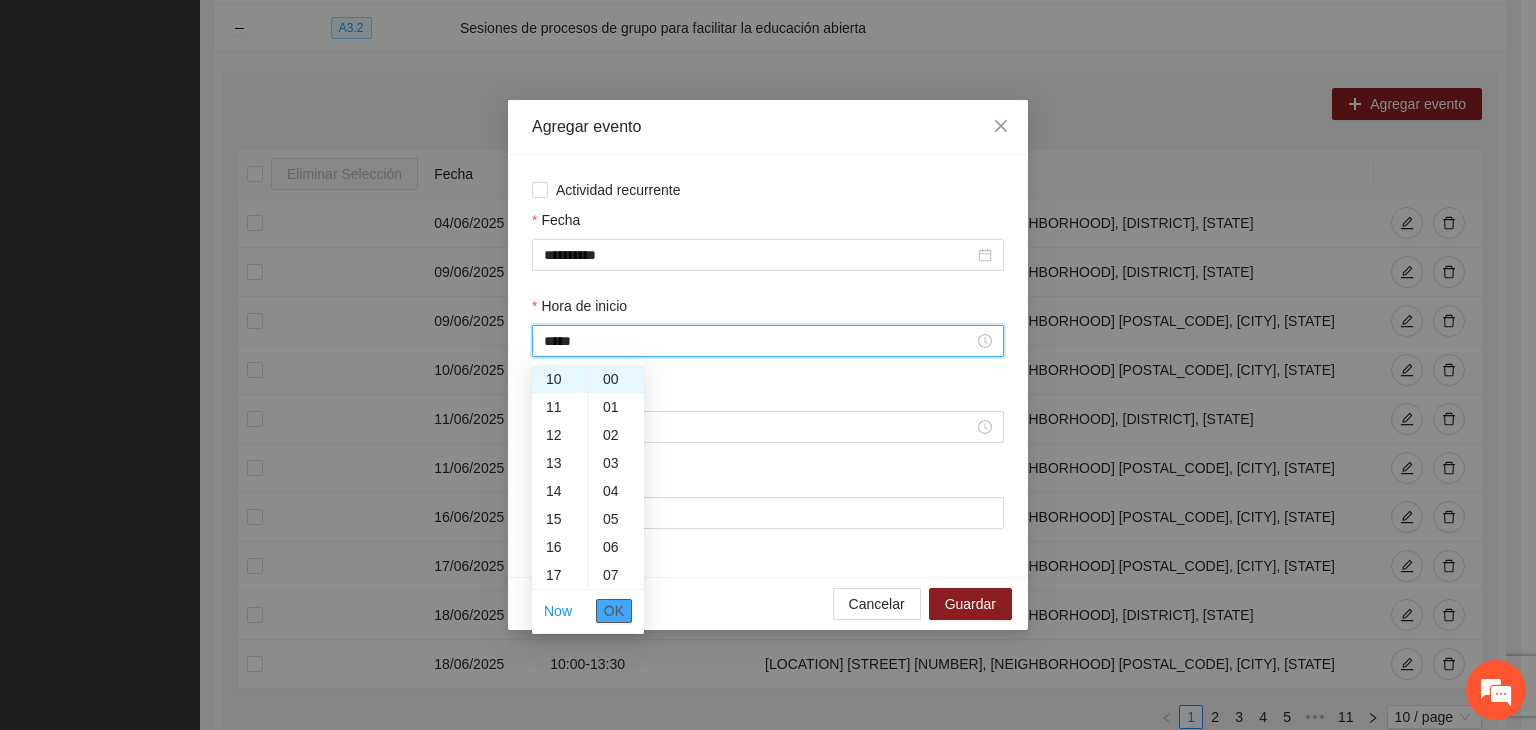 click on "OK" at bounding box center [614, 611] 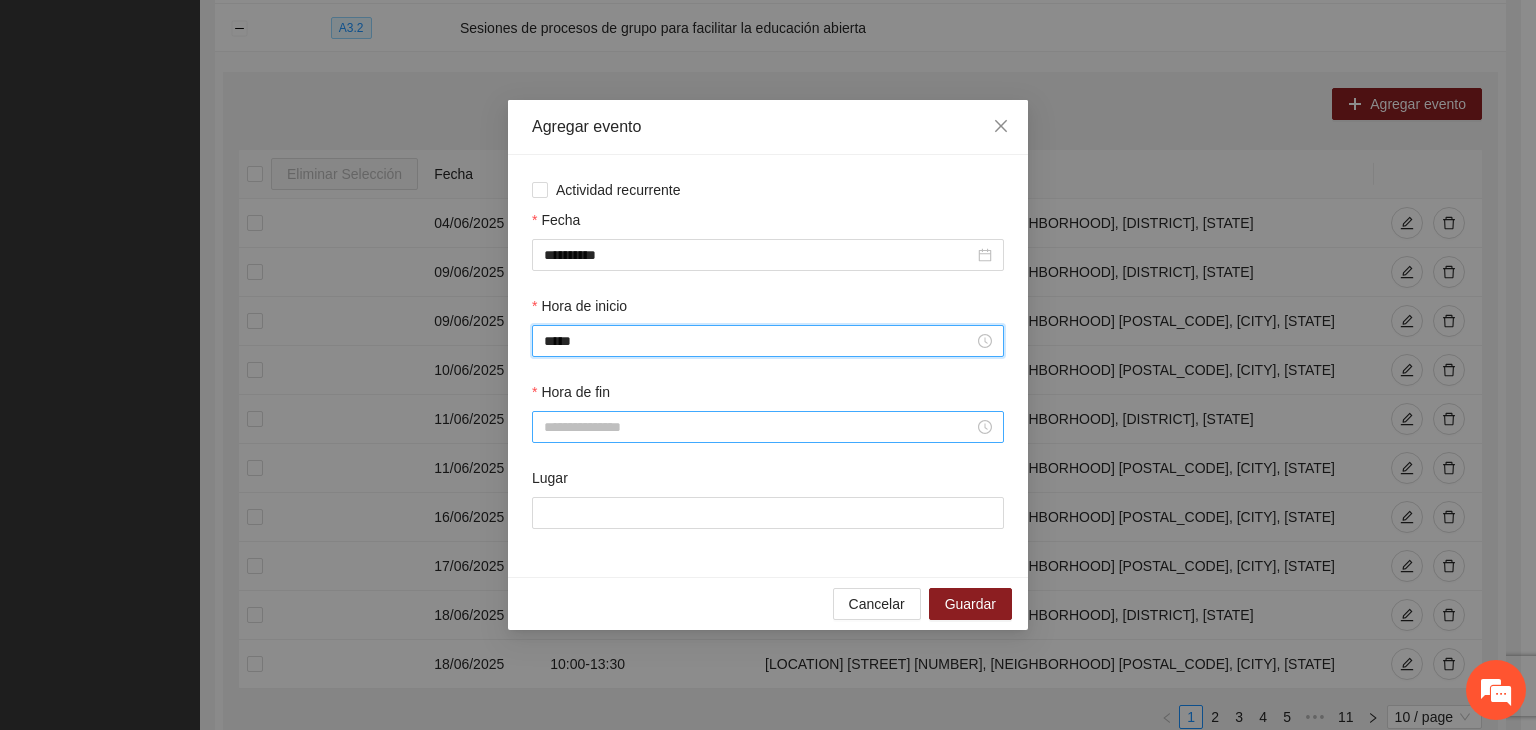 click on "Hora de fin" at bounding box center [759, 427] 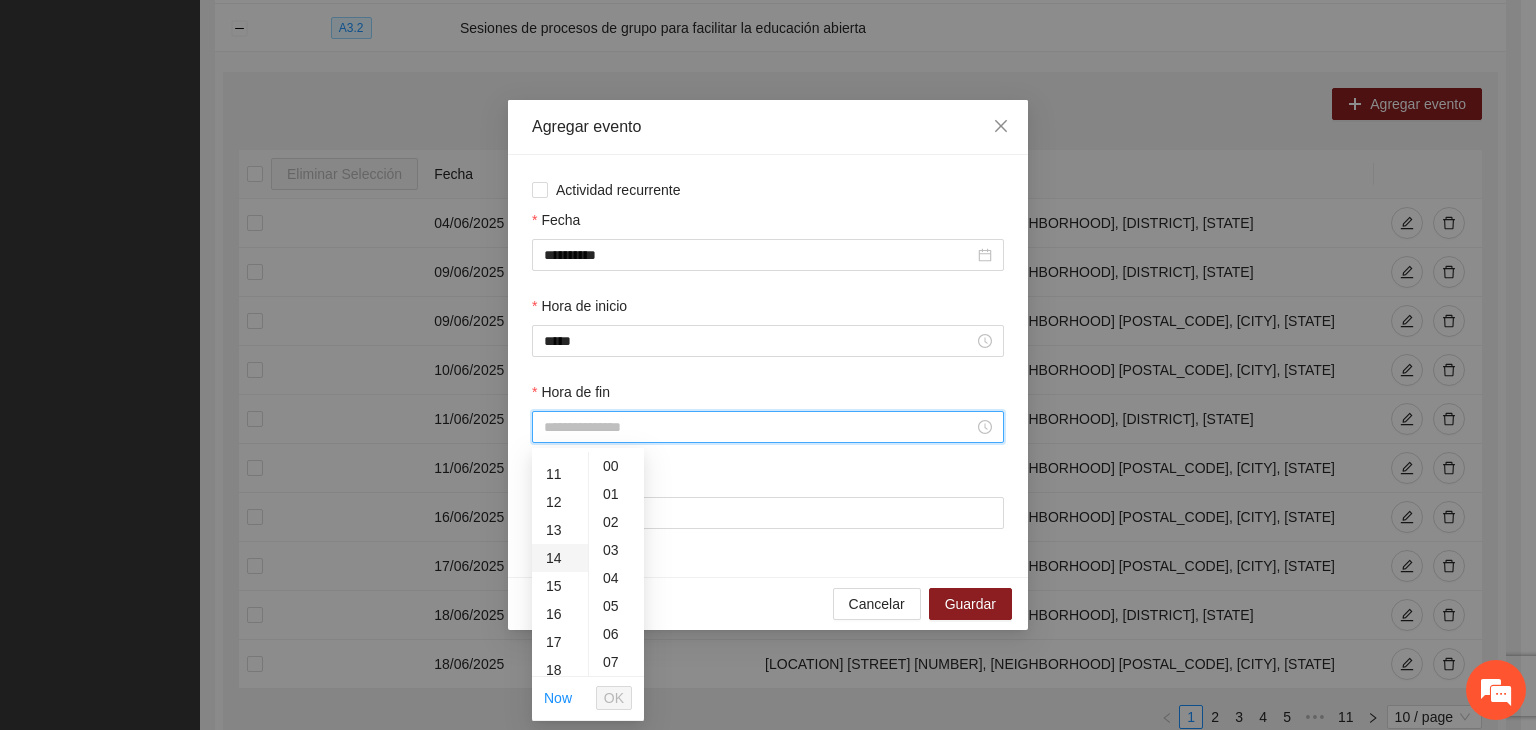 click on "14" at bounding box center [560, 558] 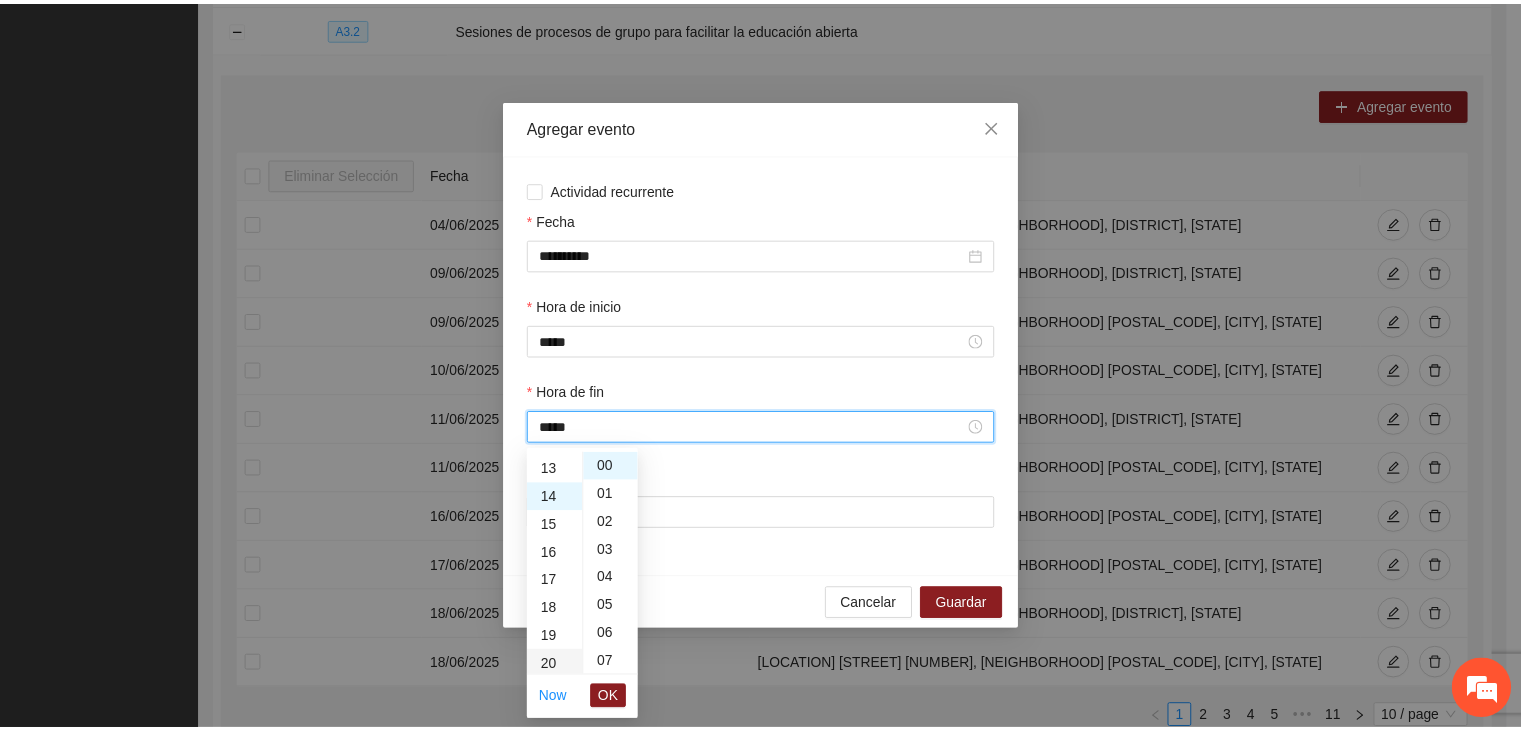 scroll, scrollTop: 392, scrollLeft: 0, axis: vertical 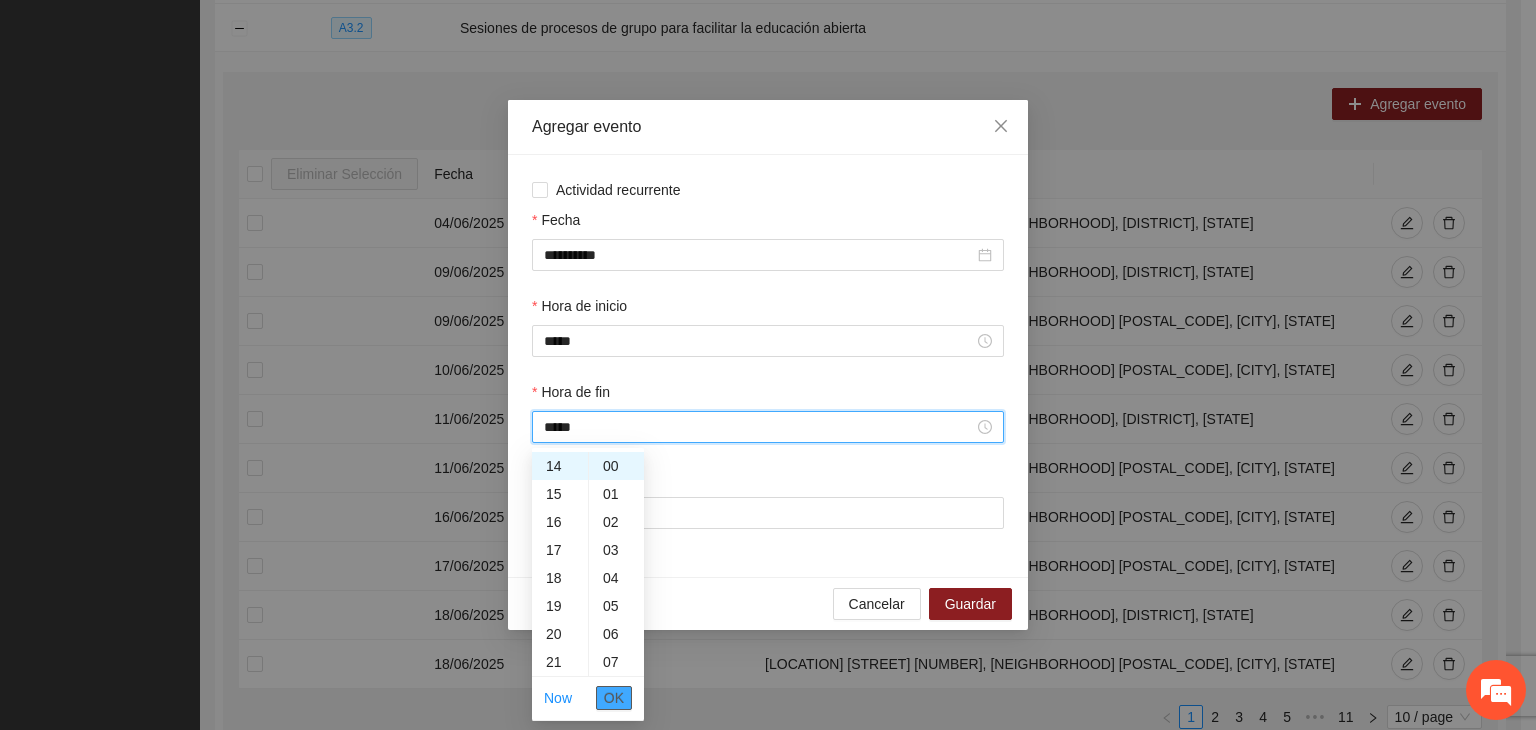 click on "OK" at bounding box center (614, 698) 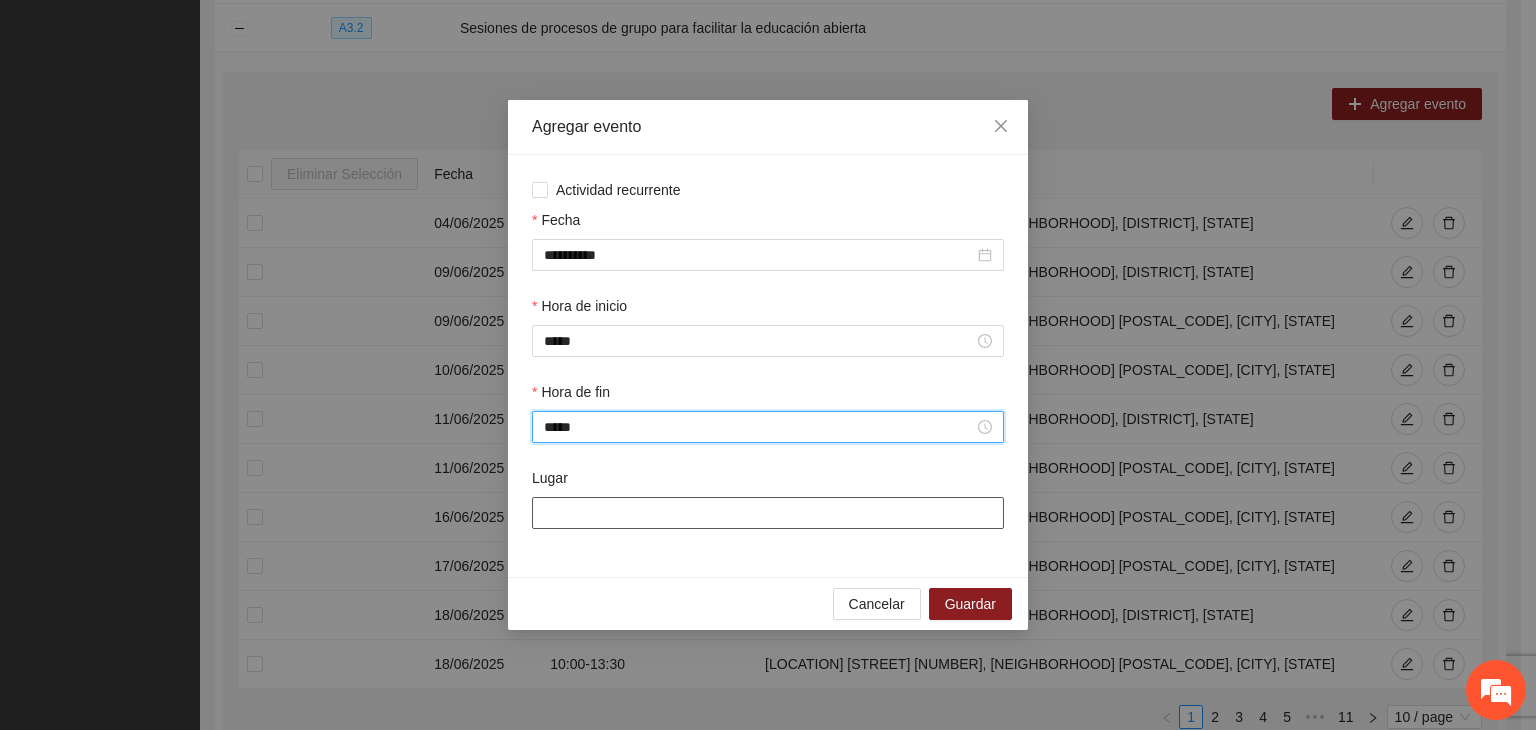 click on "Lugar" at bounding box center (768, 513) 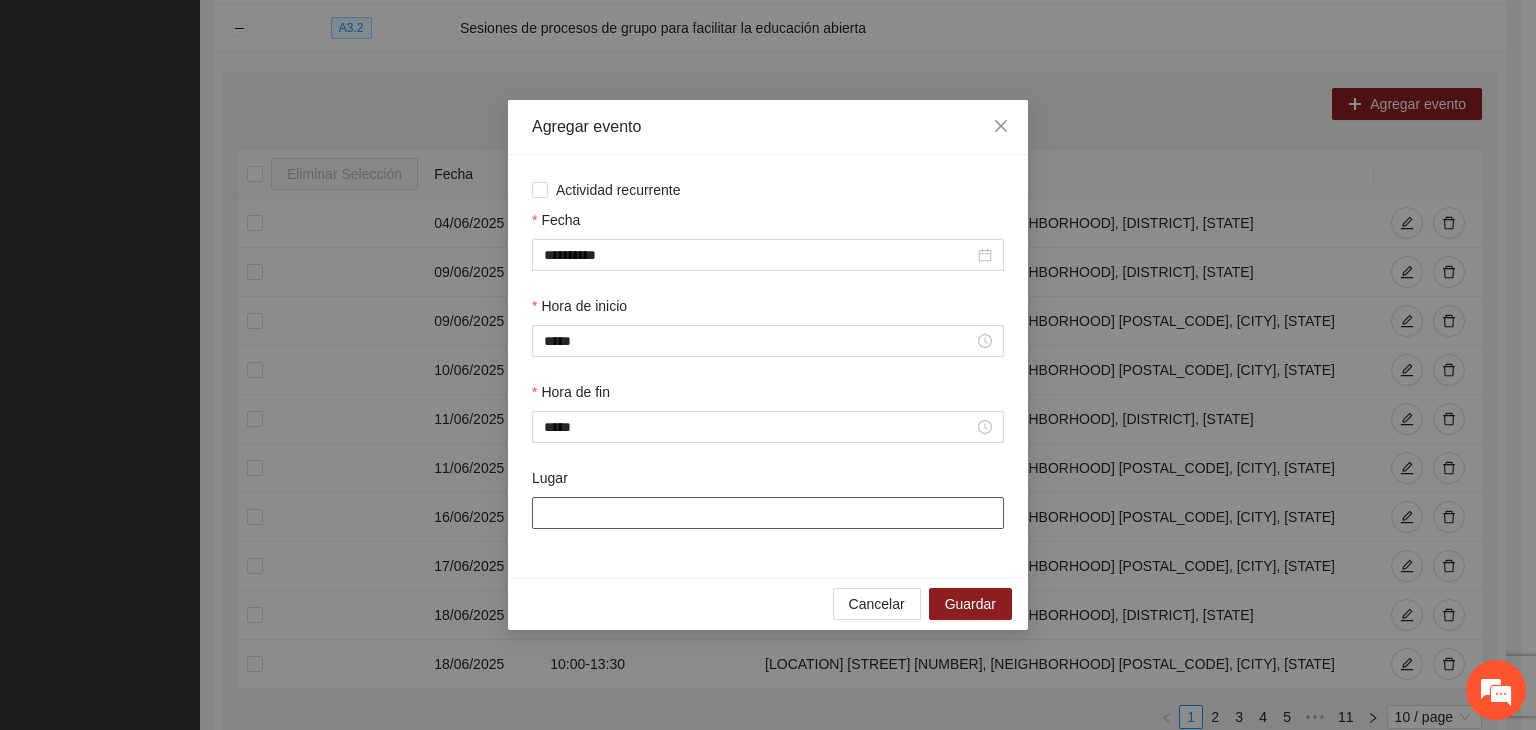 type on "**********" 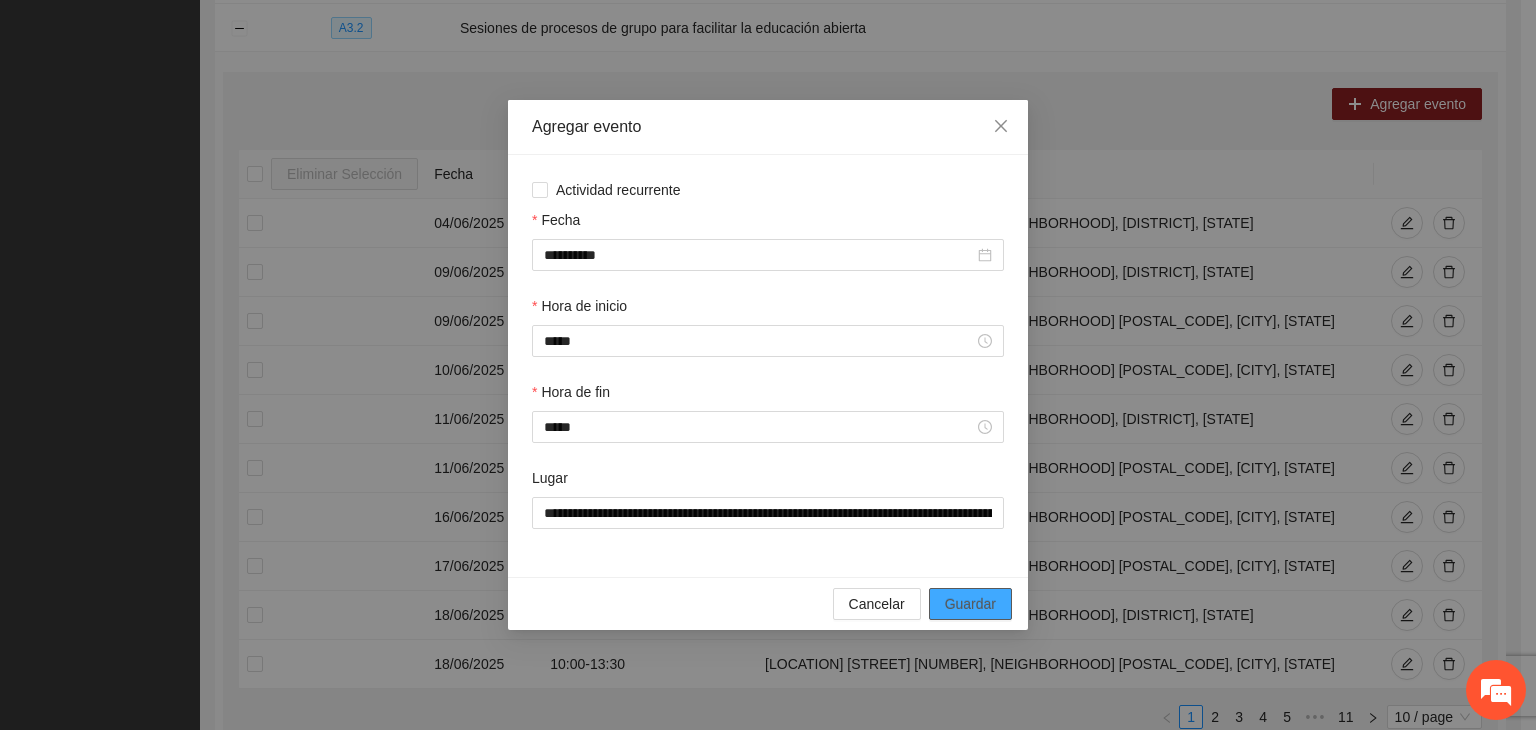 click on "Guardar" at bounding box center (970, 604) 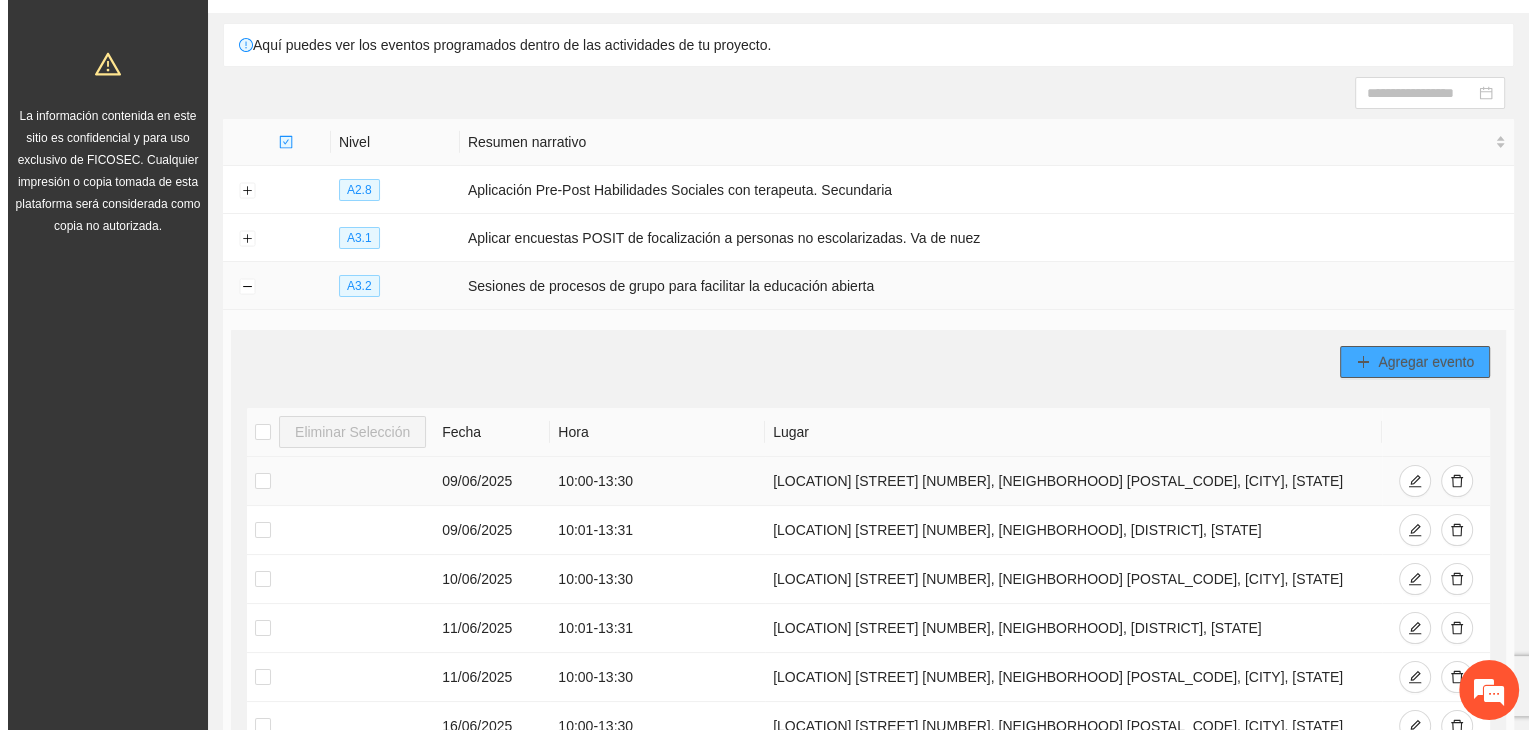 scroll, scrollTop: 300, scrollLeft: 0, axis: vertical 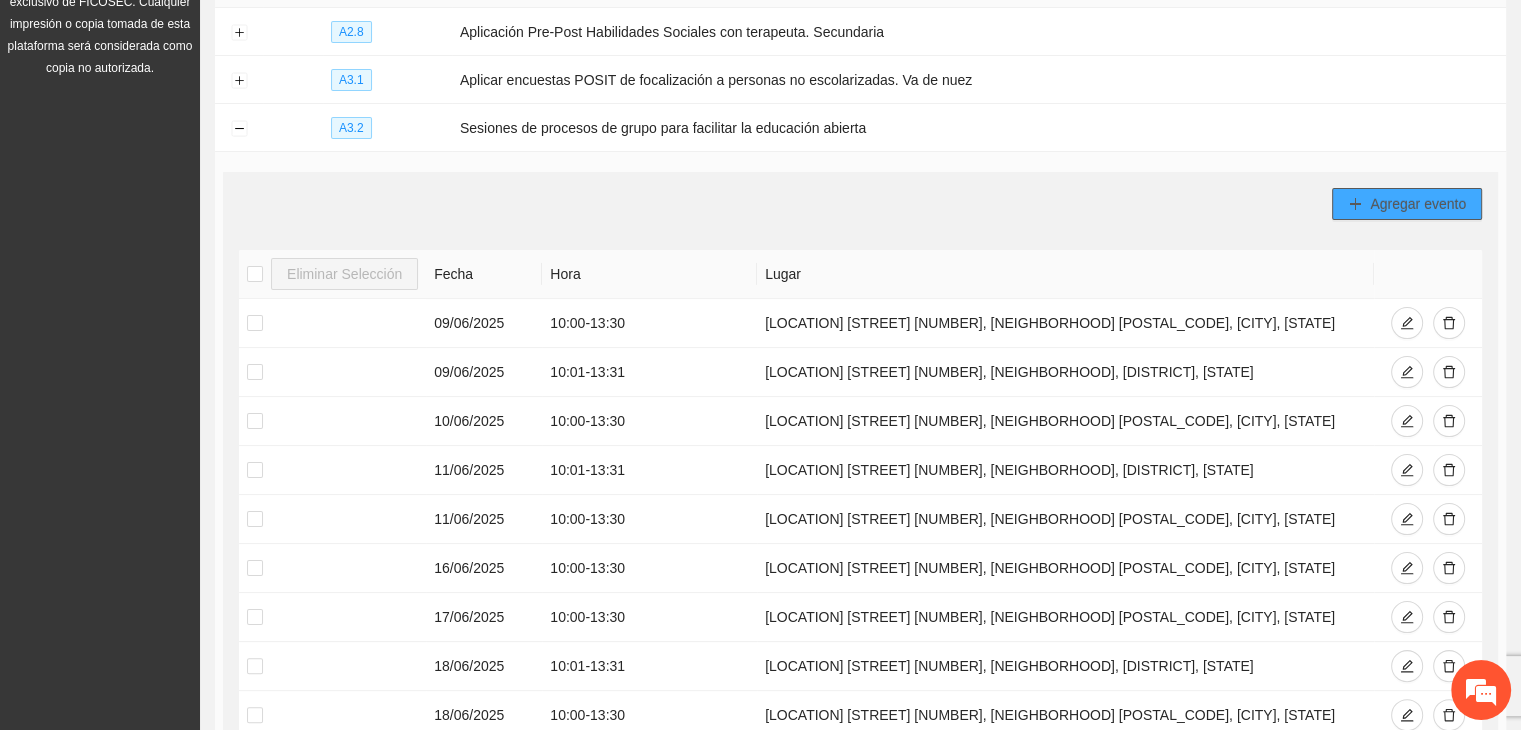 click on "Agregar evento" at bounding box center (1418, 204) 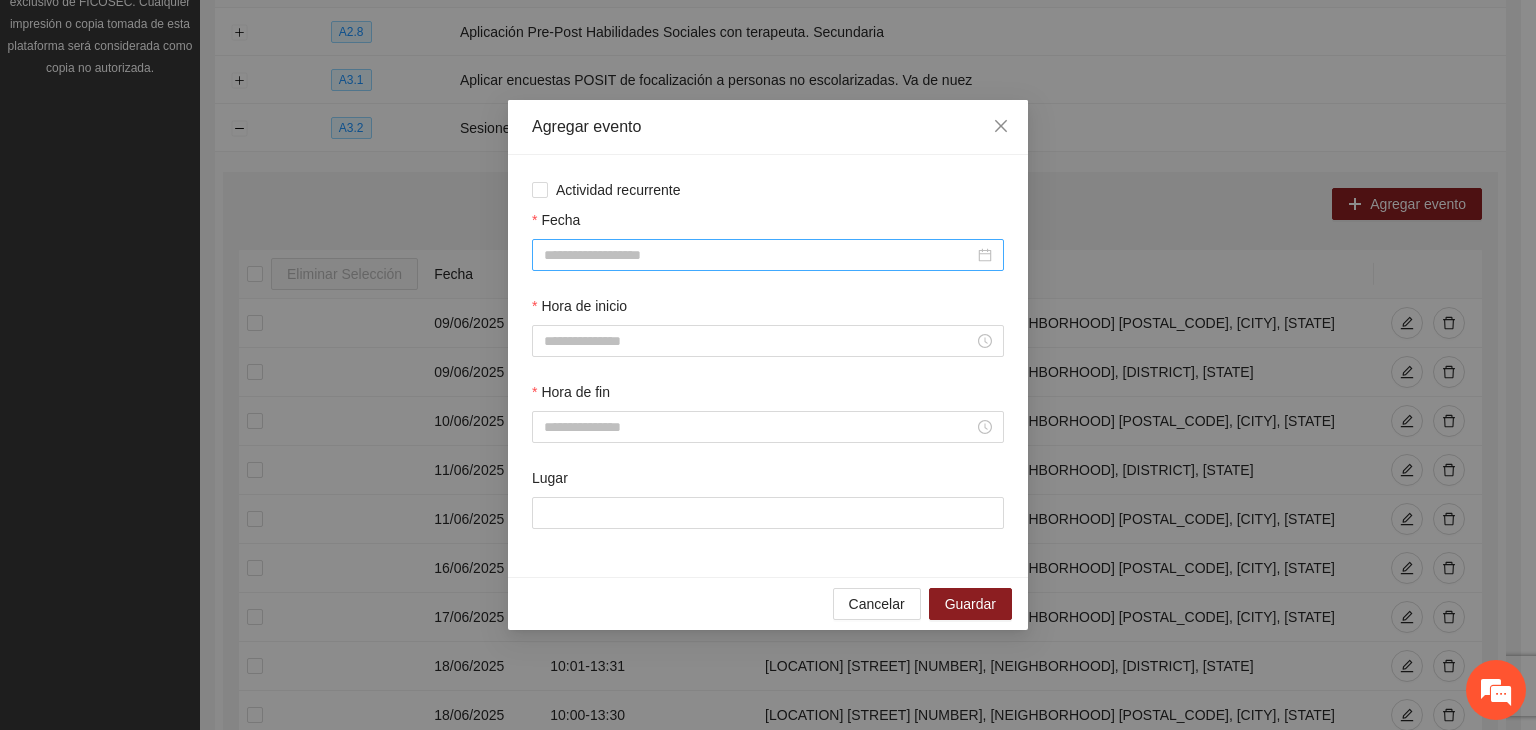 click on "Fecha" at bounding box center (759, 255) 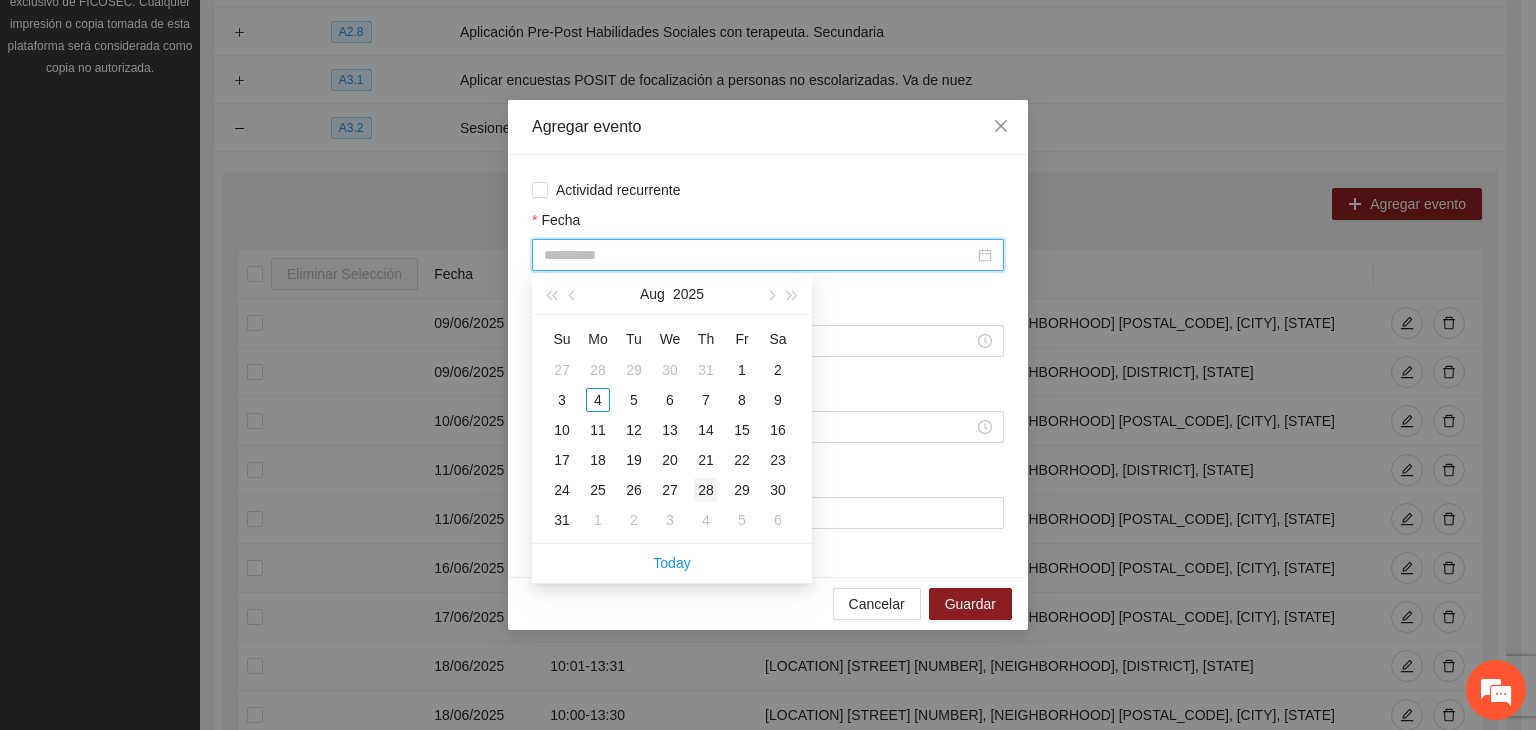 type on "**********" 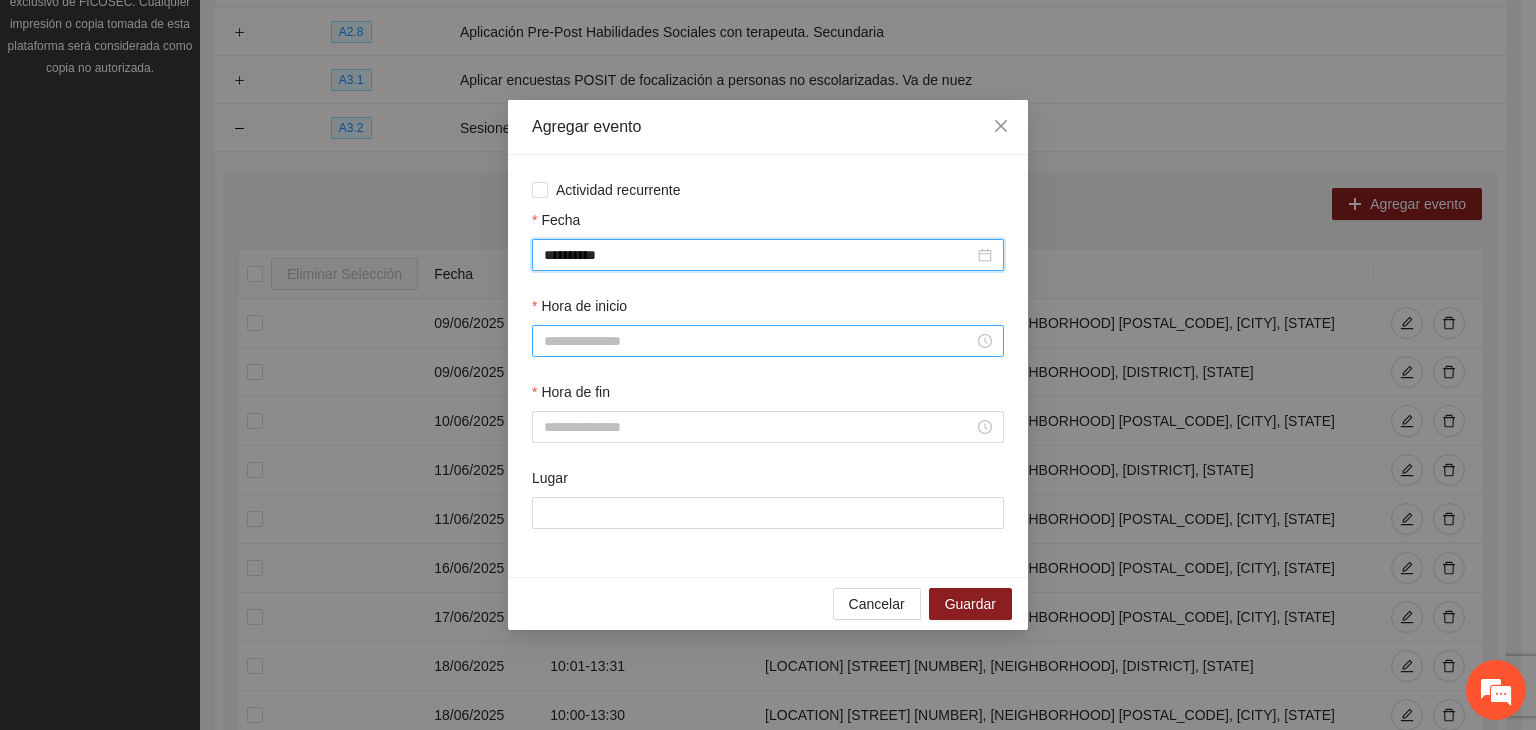 click on "Hora de inicio" at bounding box center [759, 341] 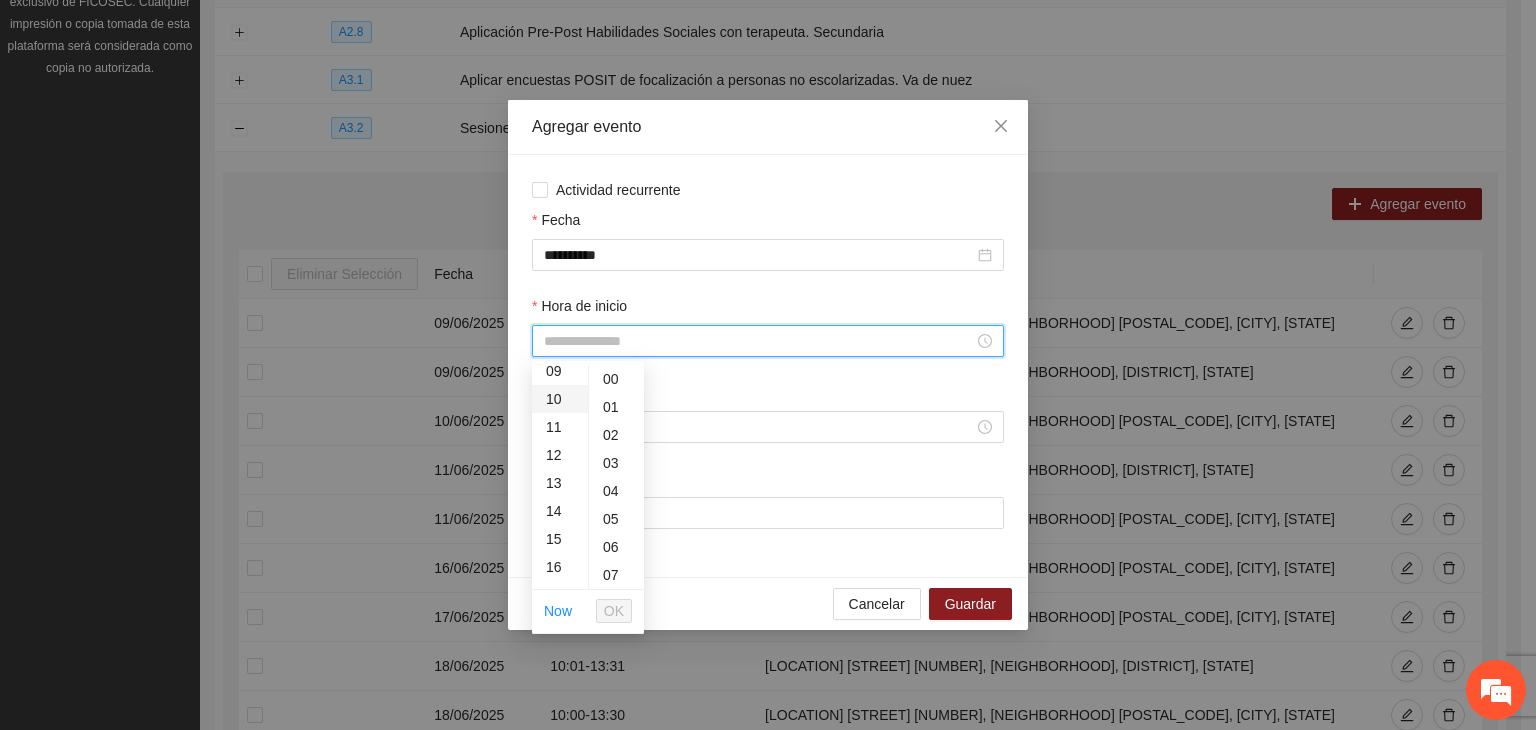 scroll, scrollTop: 200, scrollLeft: 0, axis: vertical 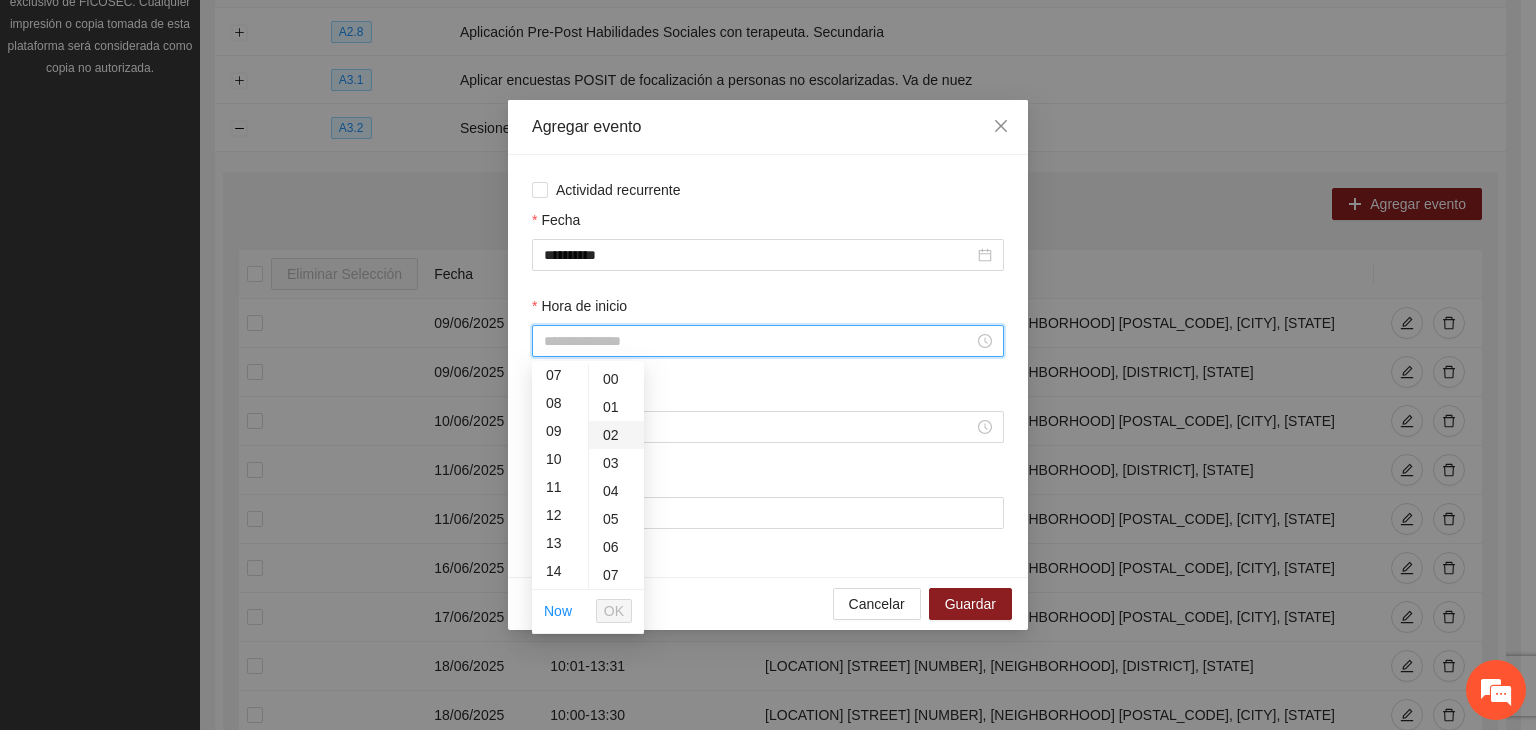 drag, startPoint x: 551, startPoint y: 460, endPoint x: 595, endPoint y: 431, distance: 52.69725 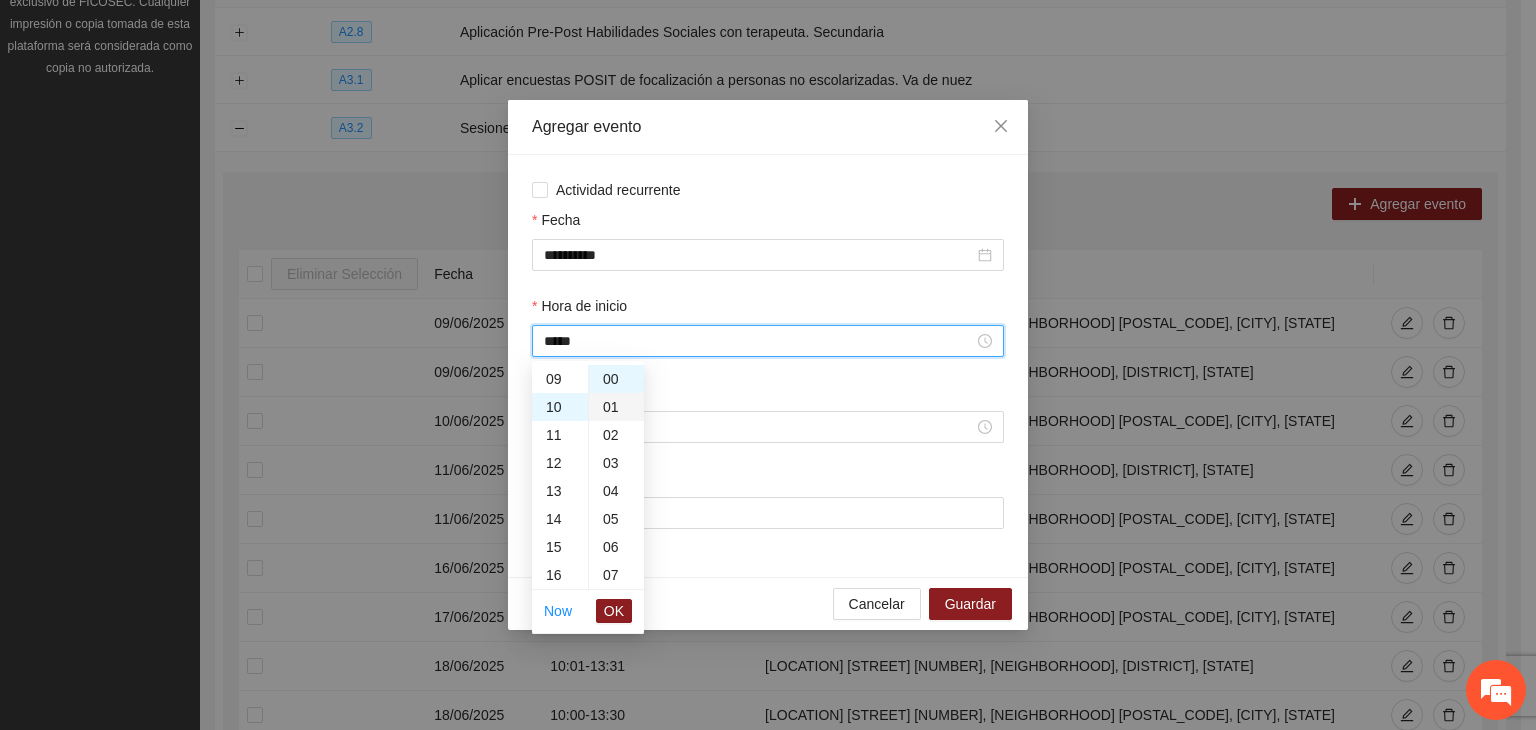 scroll, scrollTop: 280, scrollLeft: 0, axis: vertical 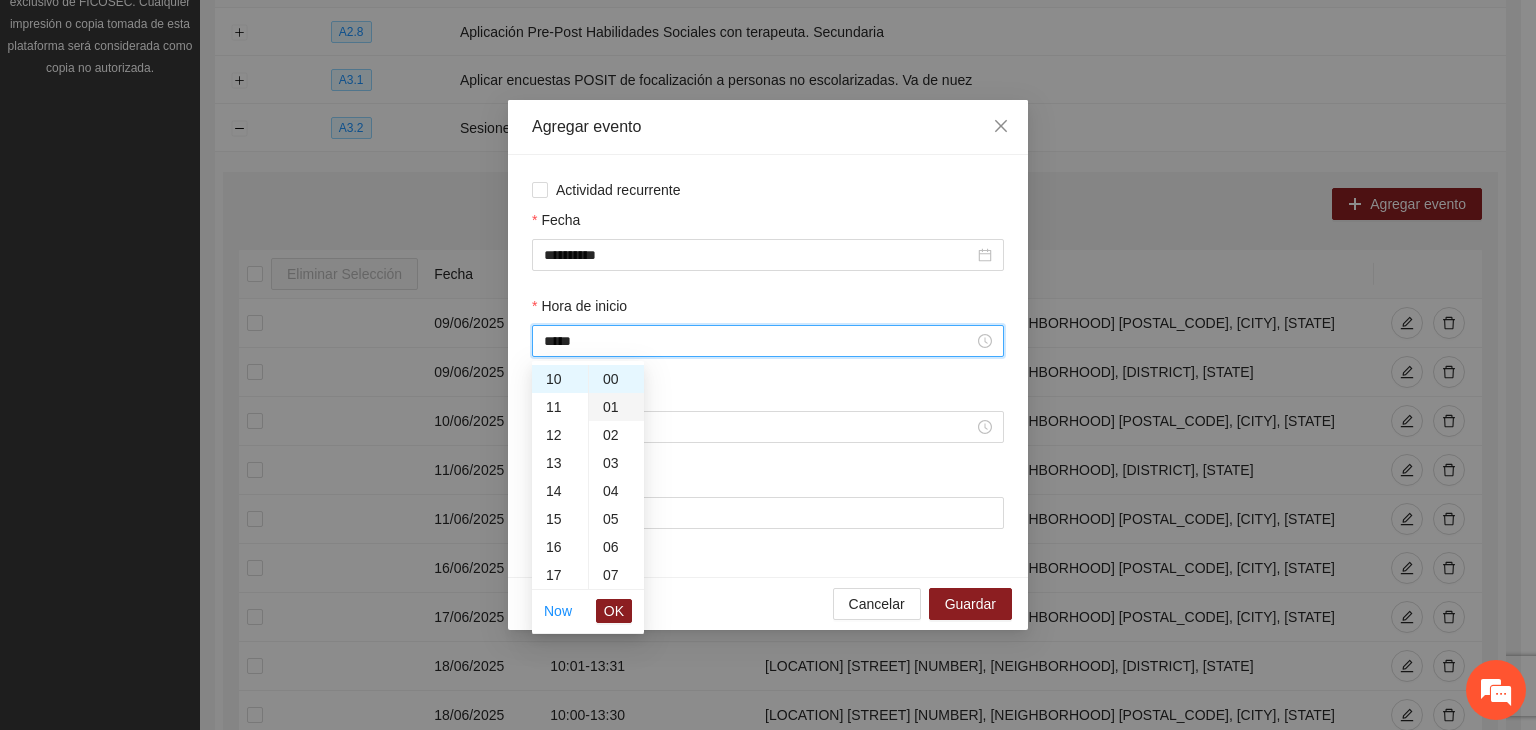 click on "01" at bounding box center (616, 407) 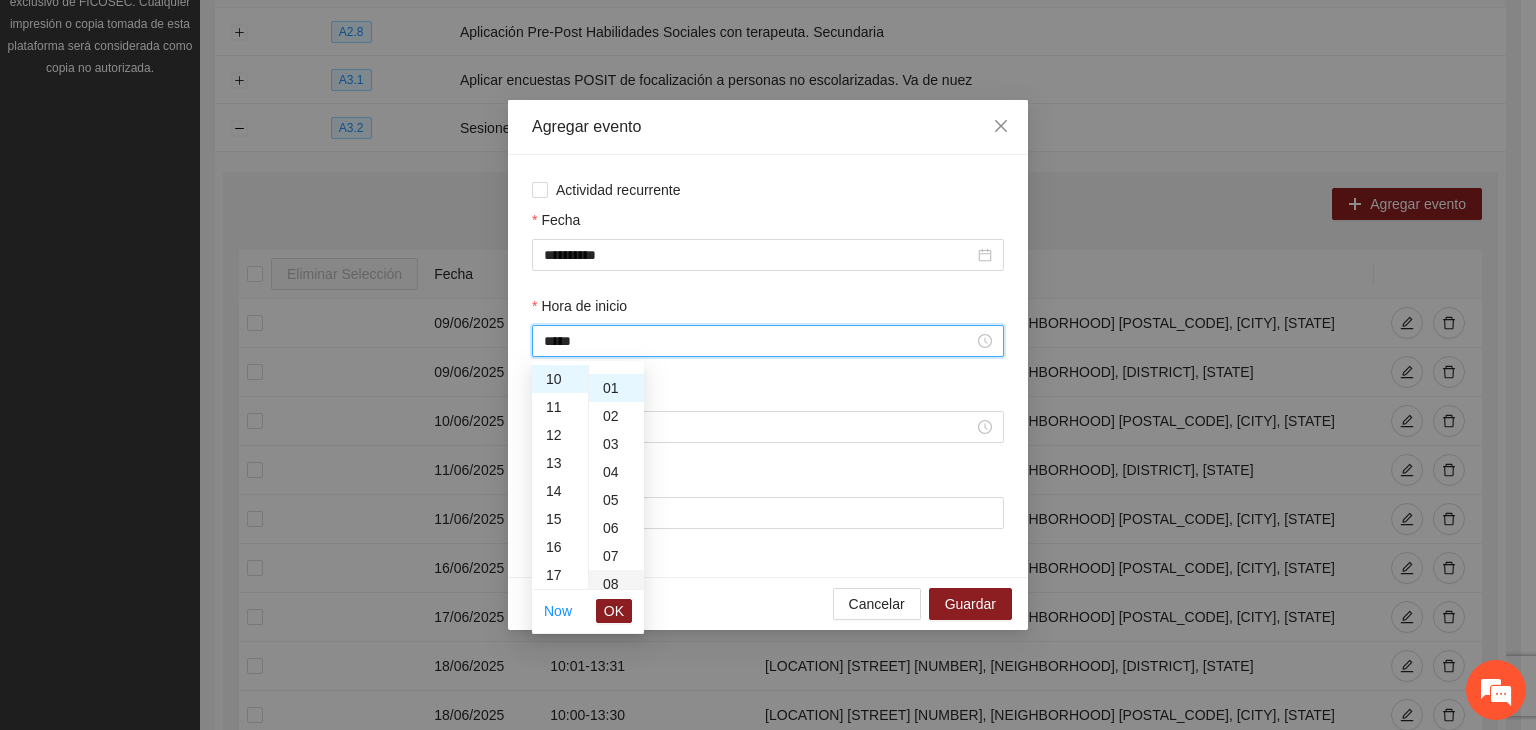 scroll, scrollTop: 28, scrollLeft: 0, axis: vertical 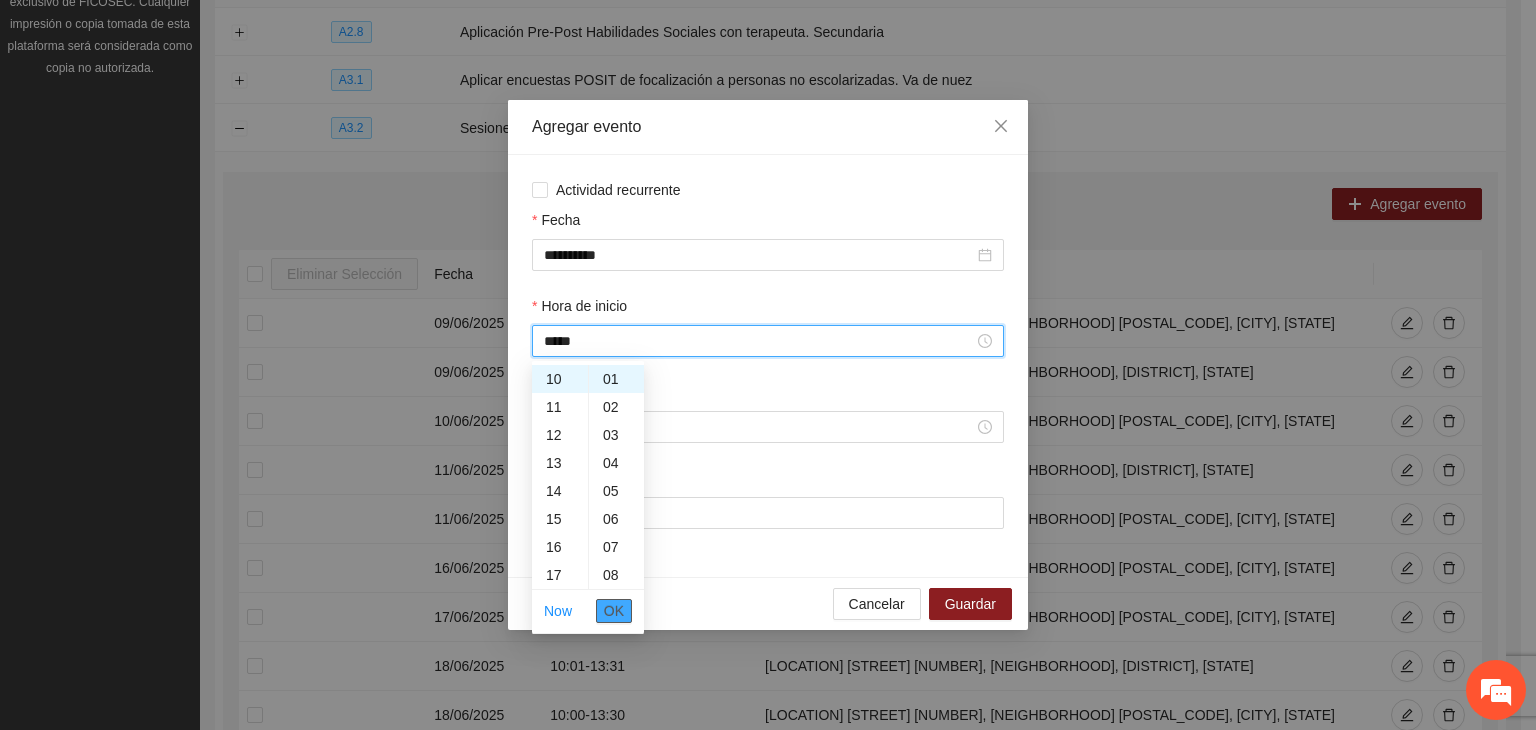 click on "OK" at bounding box center [614, 611] 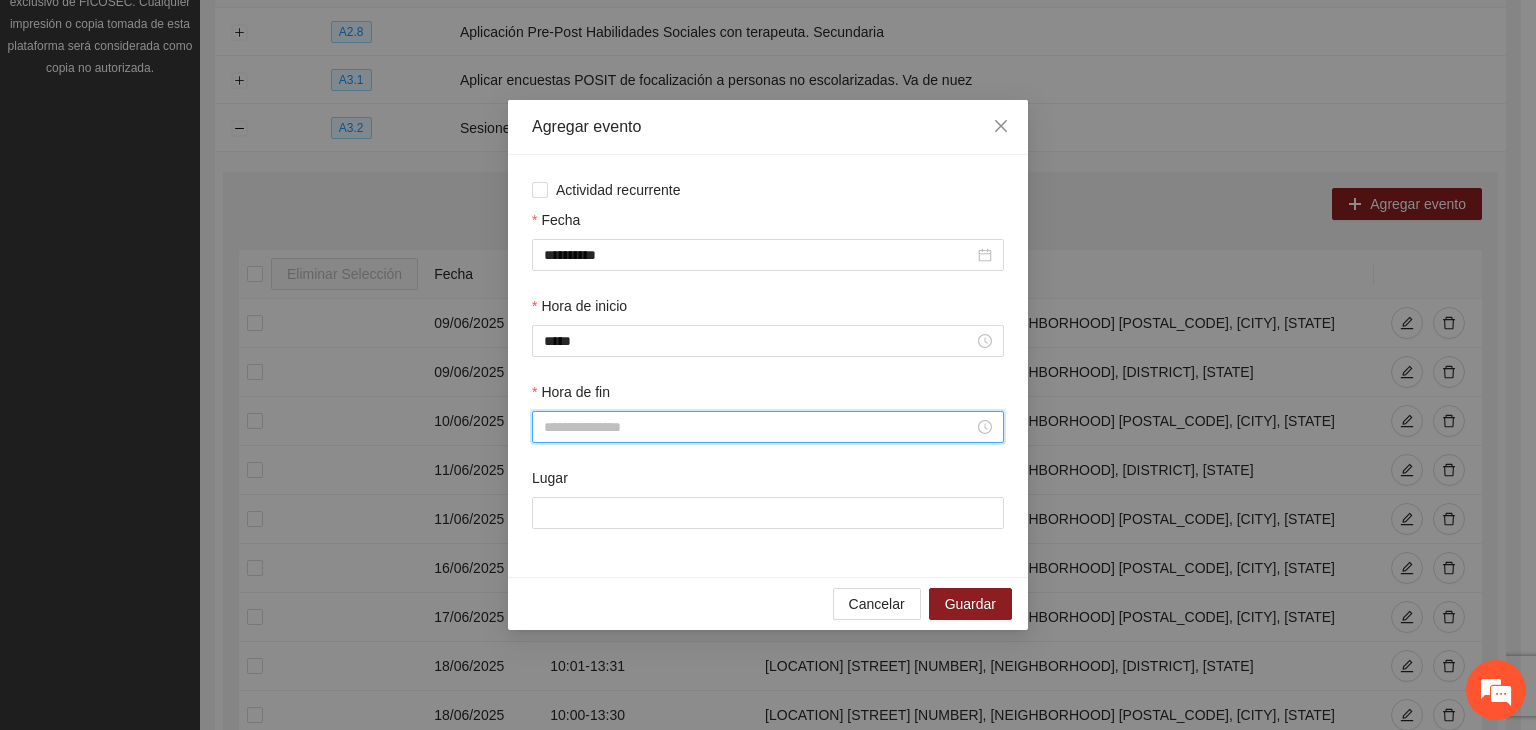 click on "Hora de fin" at bounding box center (759, 427) 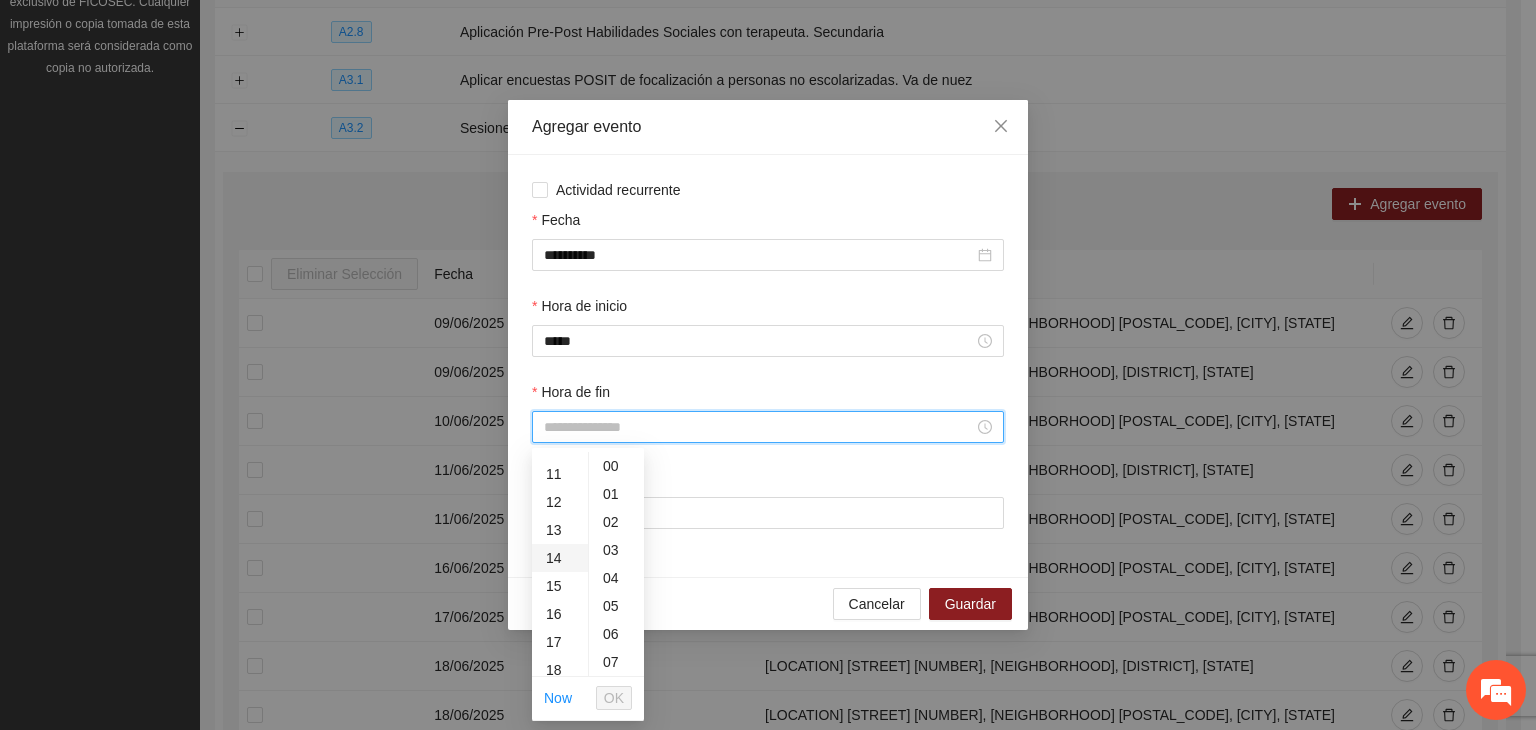 click on "14" at bounding box center (560, 558) 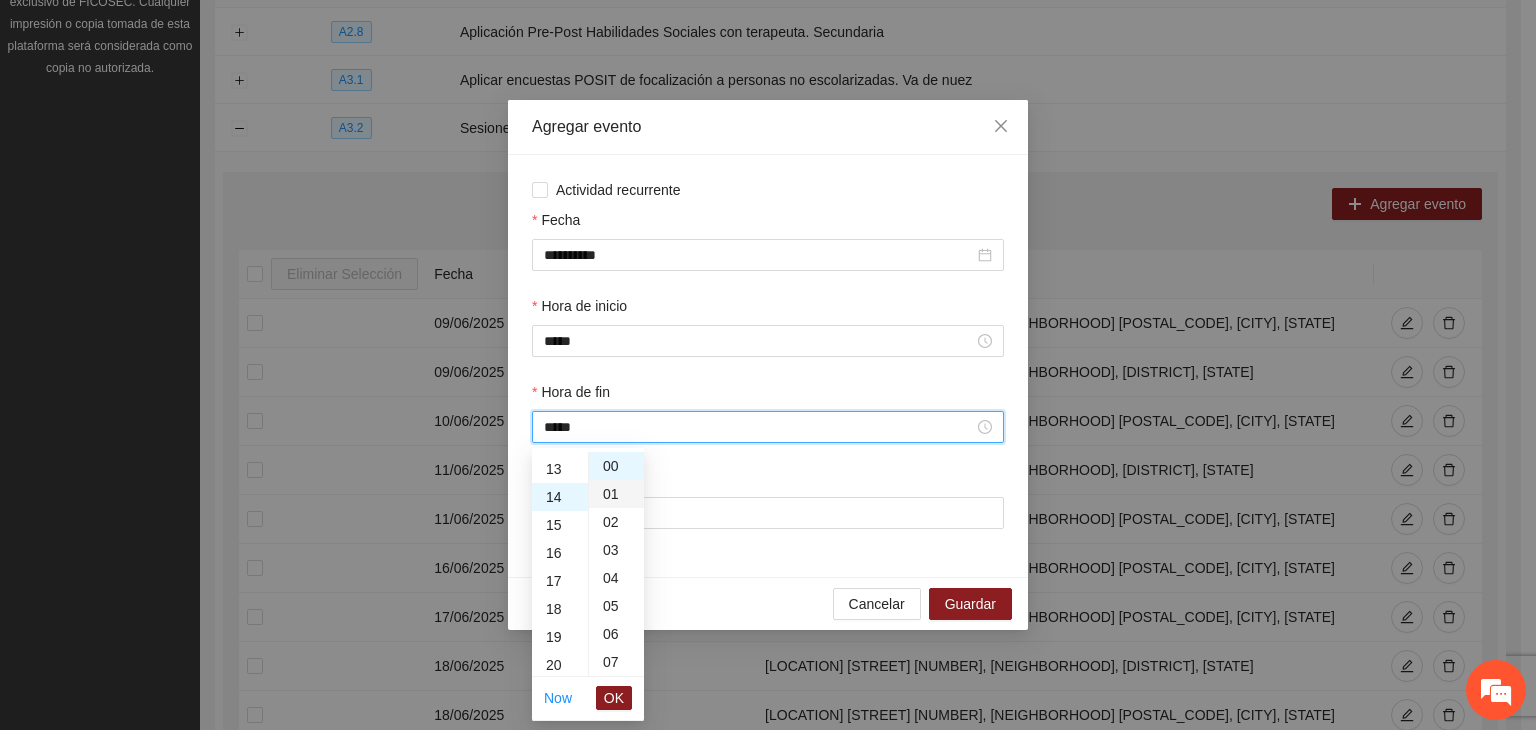 scroll, scrollTop: 392, scrollLeft: 0, axis: vertical 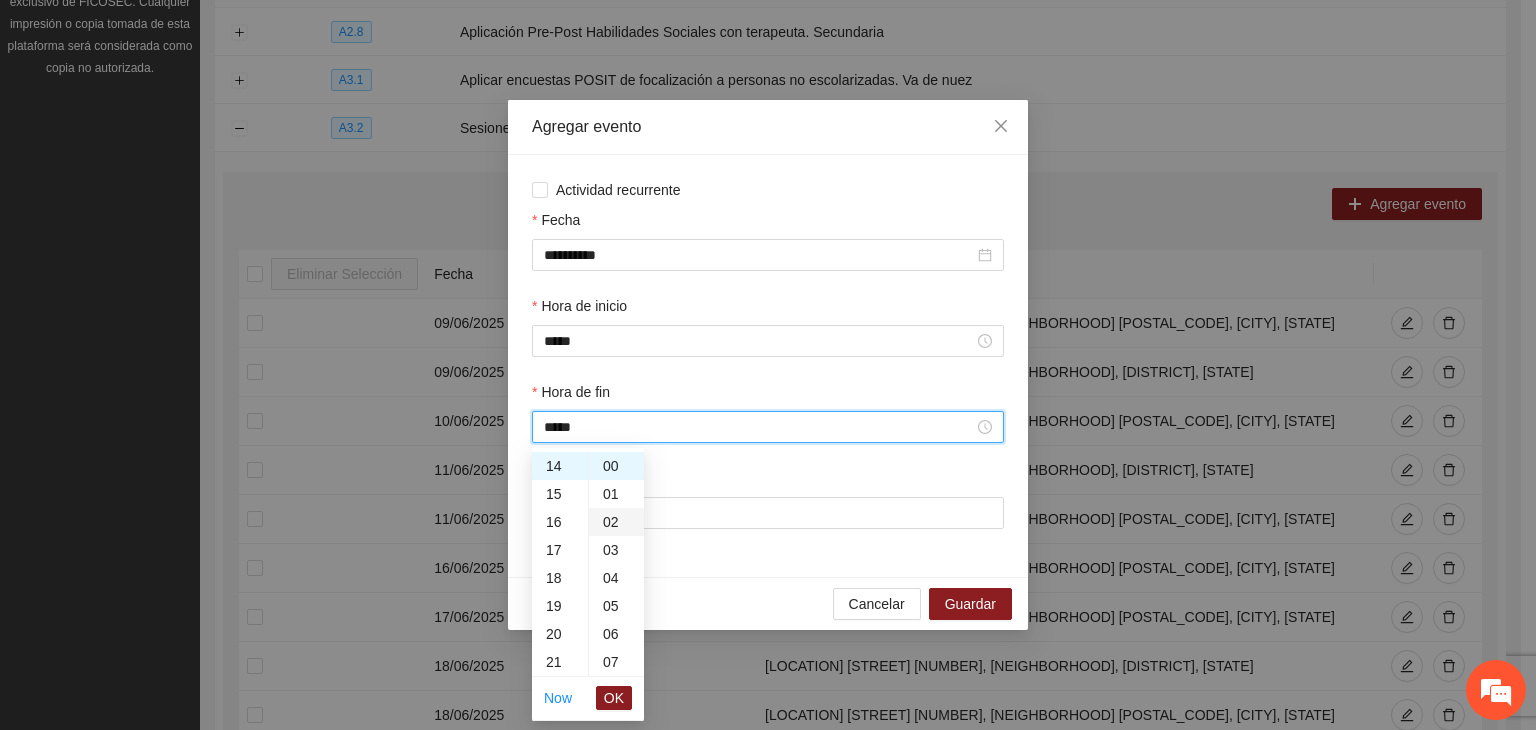 drag, startPoint x: 609, startPoint y: 487, endPoint x: 605, endPoint y: 501, distance: 14.56022 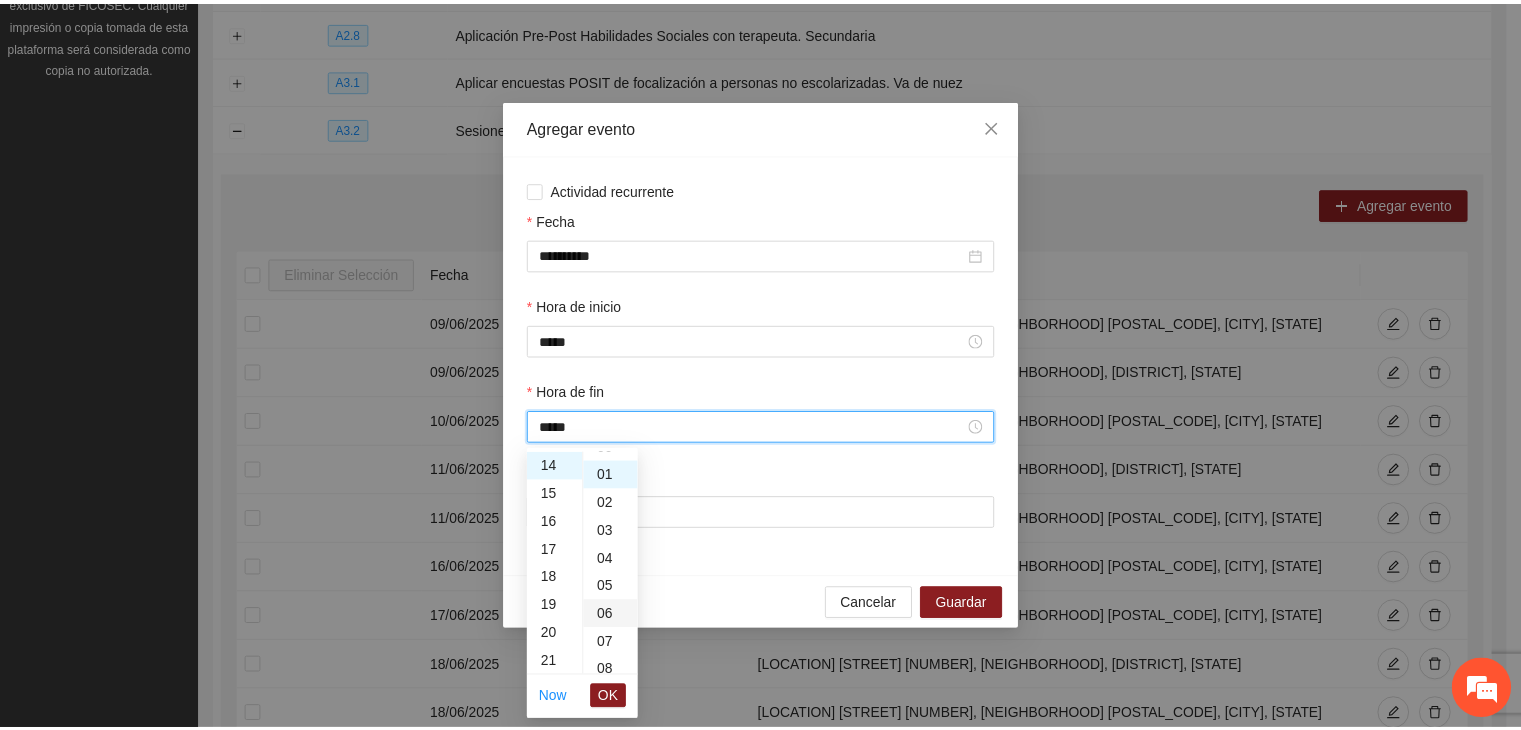 scroll, scrollTop: 28, scrollLeft: 0, axis: vertical 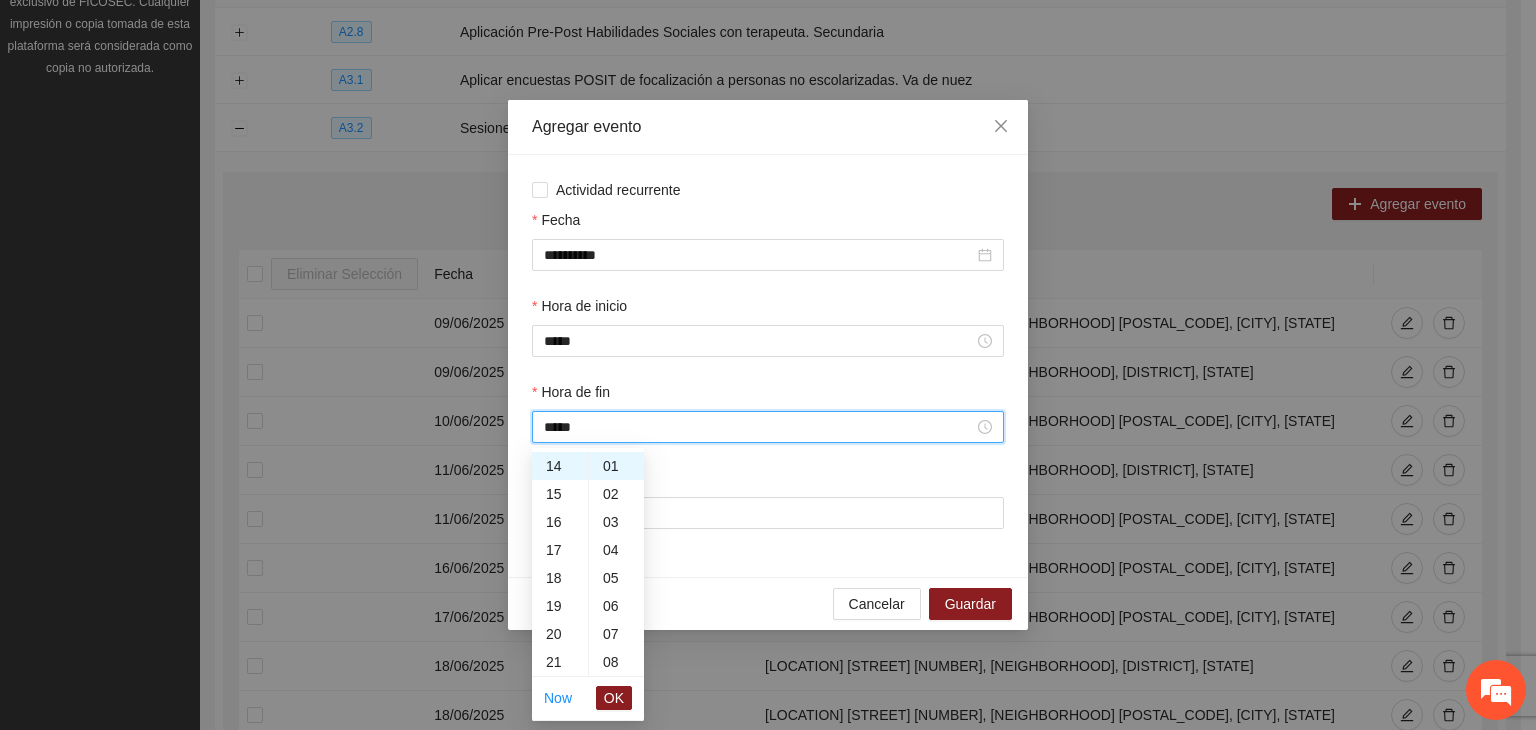 click on "OK" at bounding box center [614, 698] 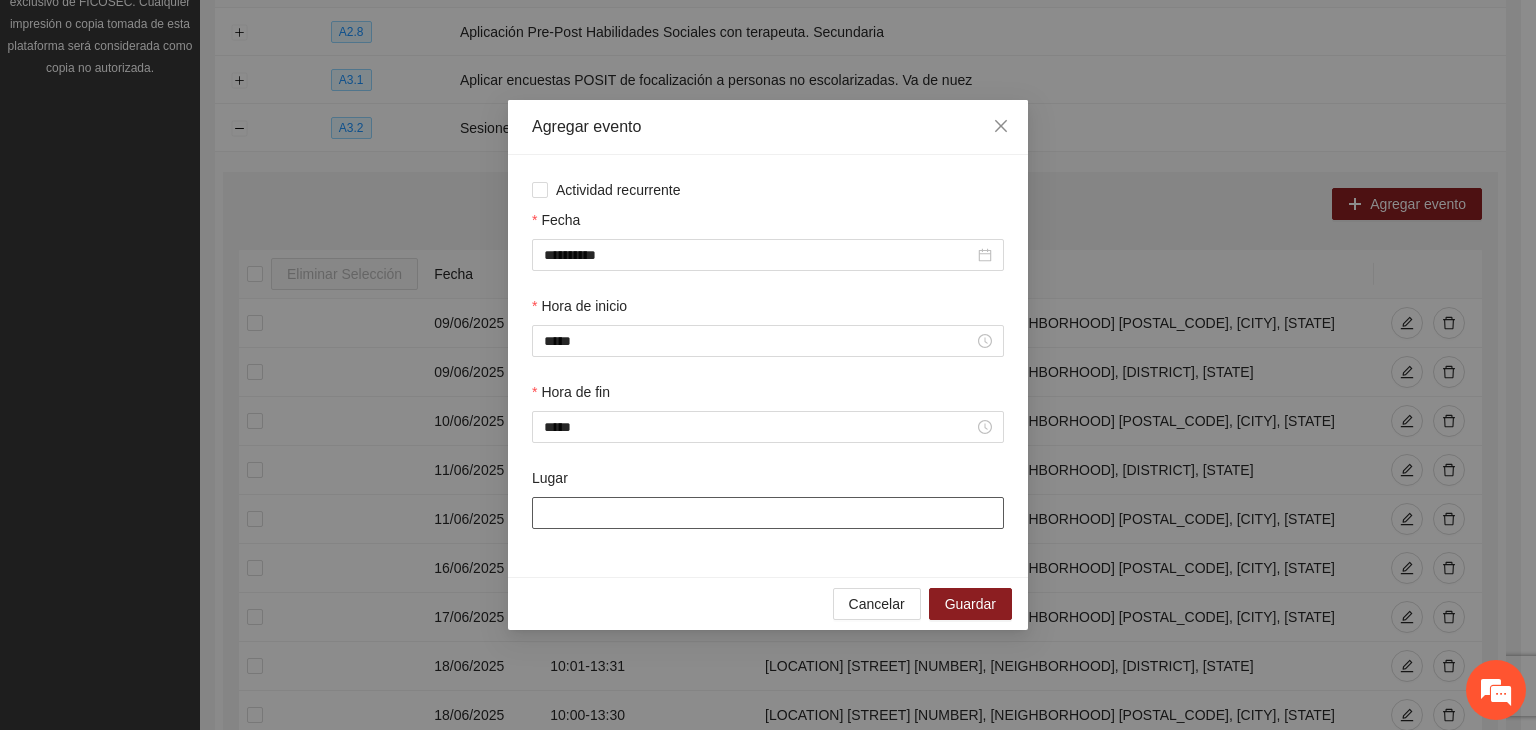 click on "Lugar" at bounding box center [768, 513] 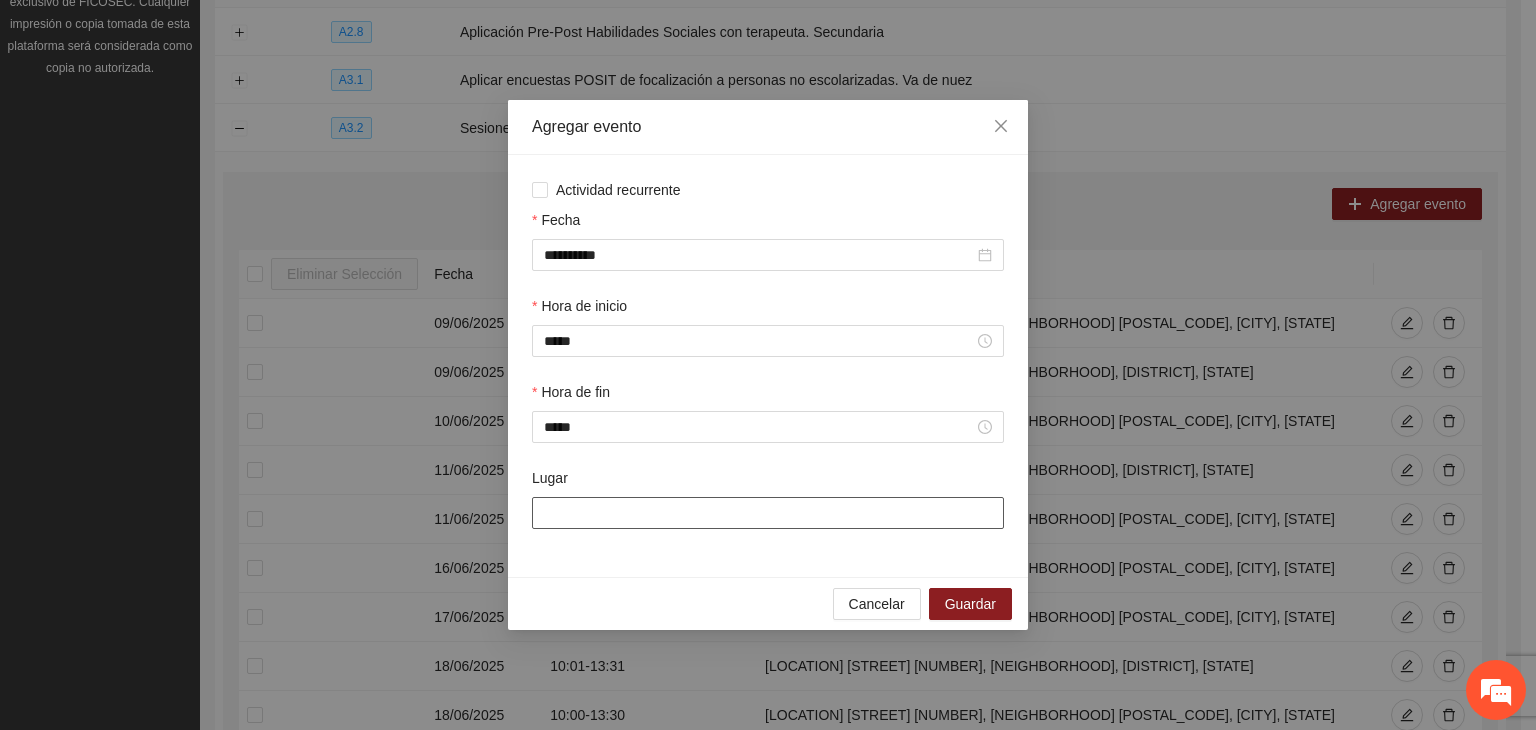 type on "**********" 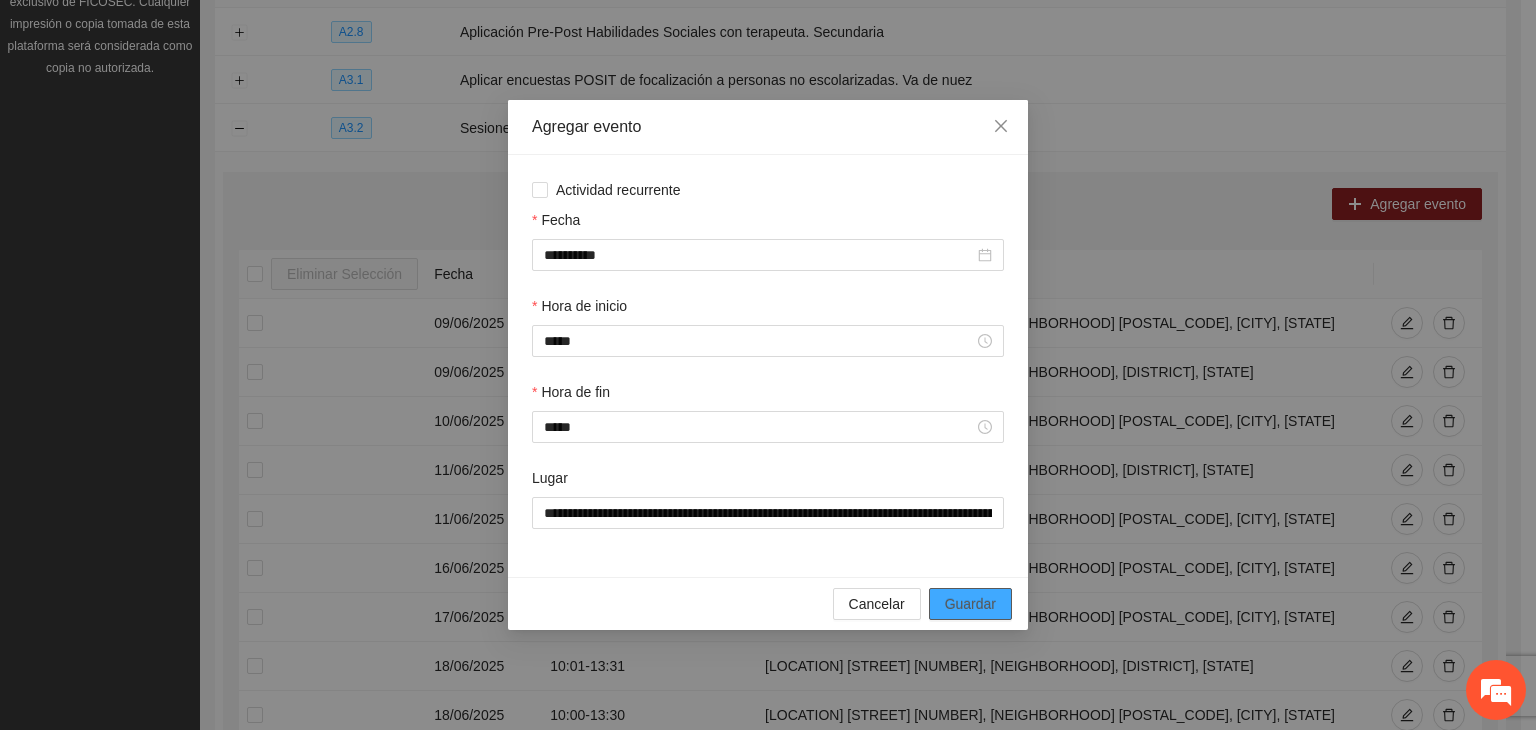 click on "Guardar" at bounding box center (970, 604) 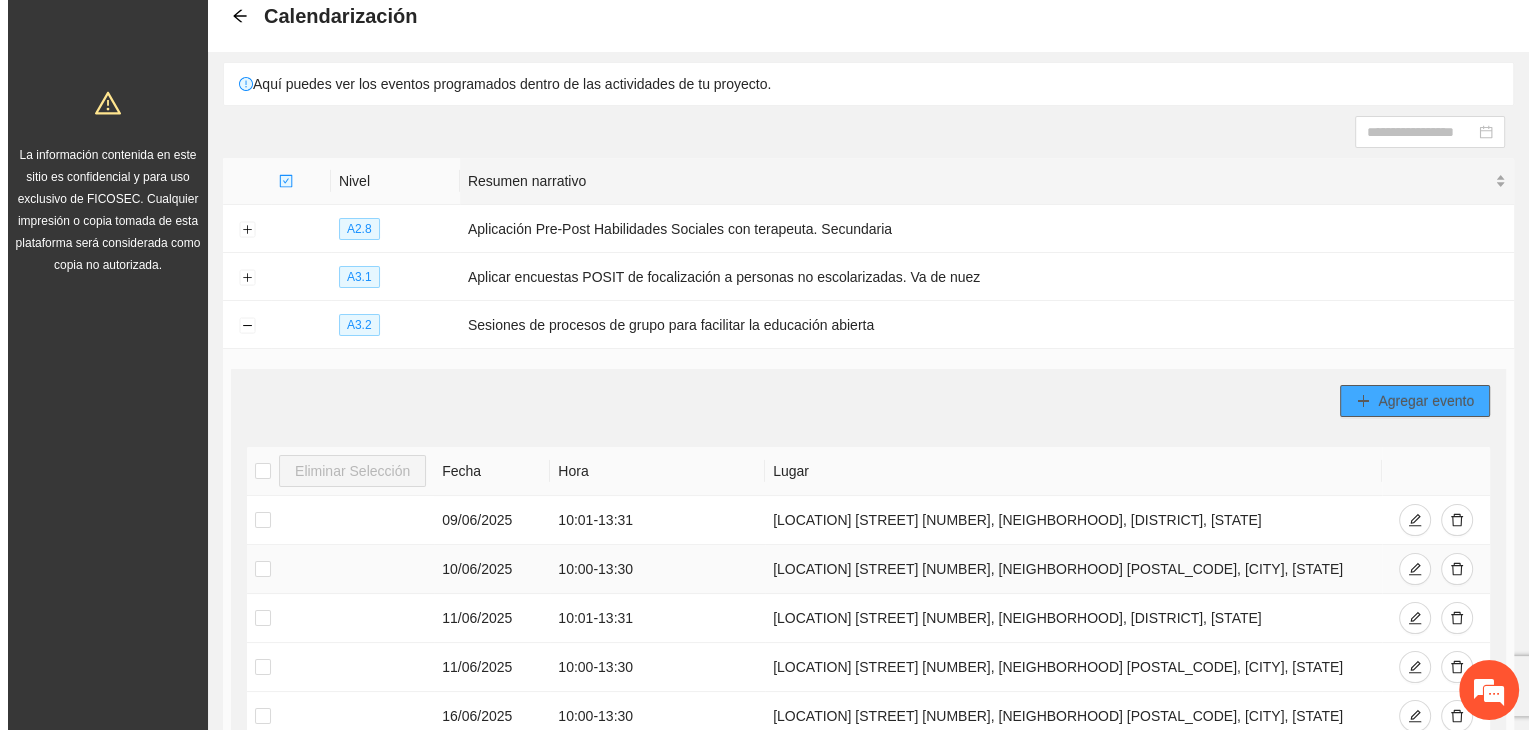 scroll, scrollTop: 69, scrollLeft: 0, axis: vertical 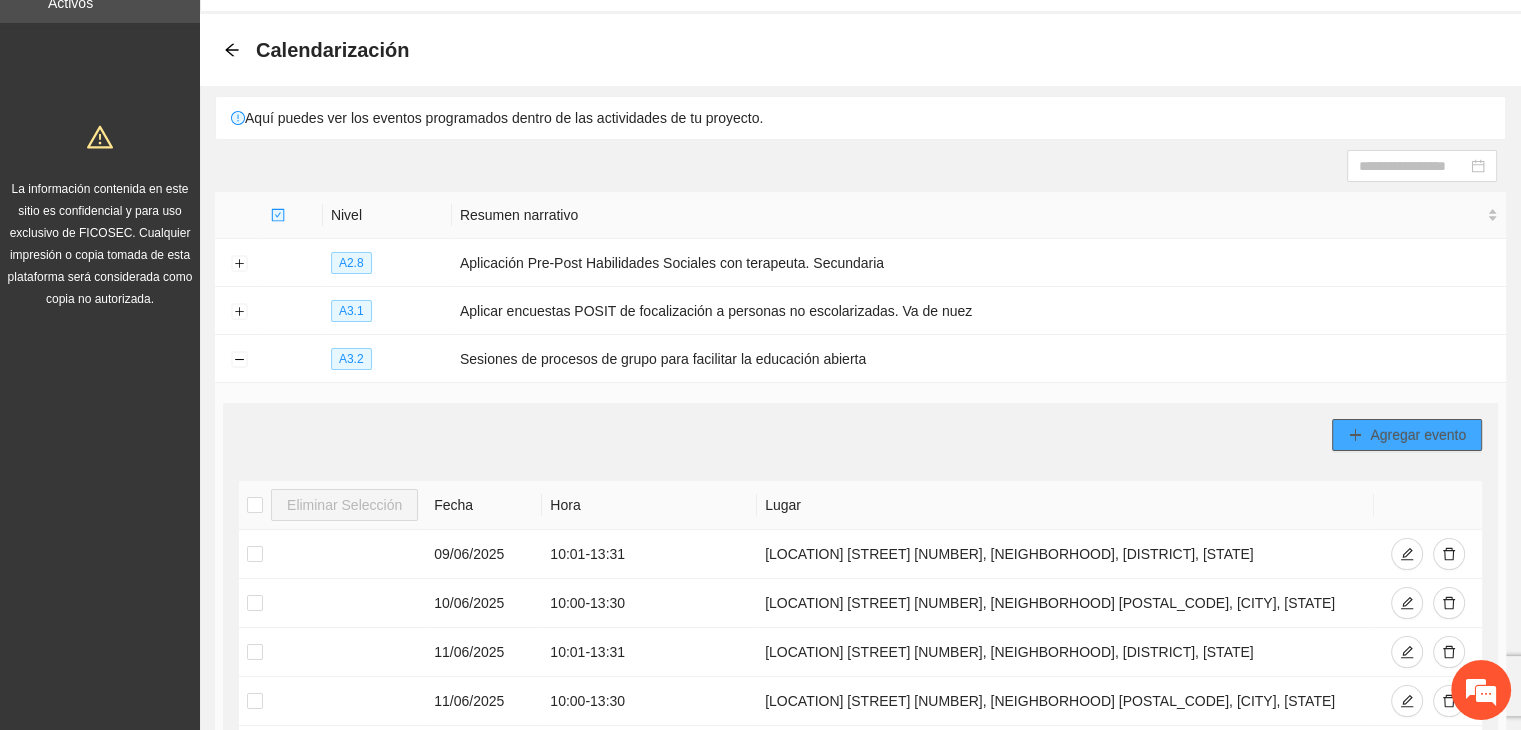 click on "Agregar evento" at bounding box center (1418, 435) 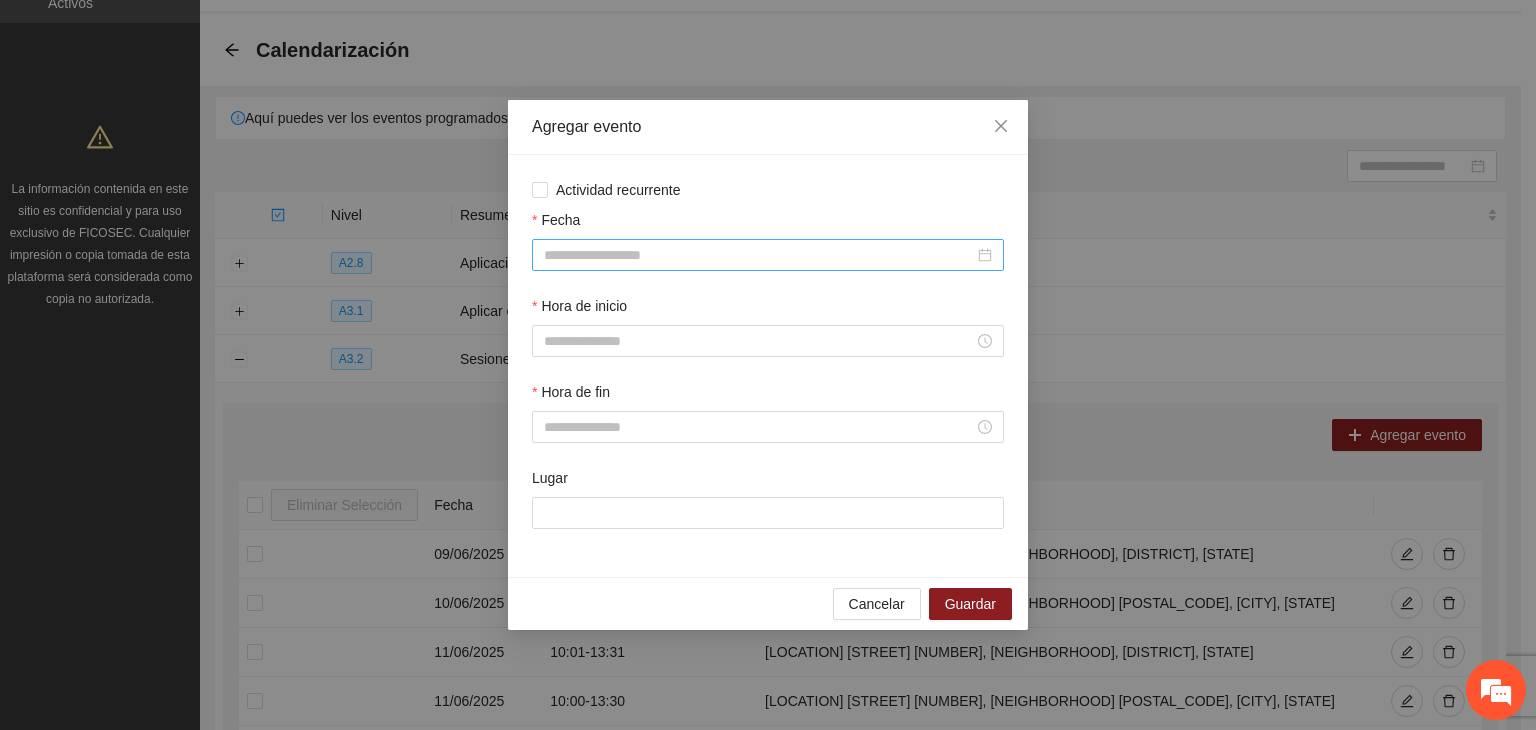 click on "Fecha" at bounding box center [759, 255] 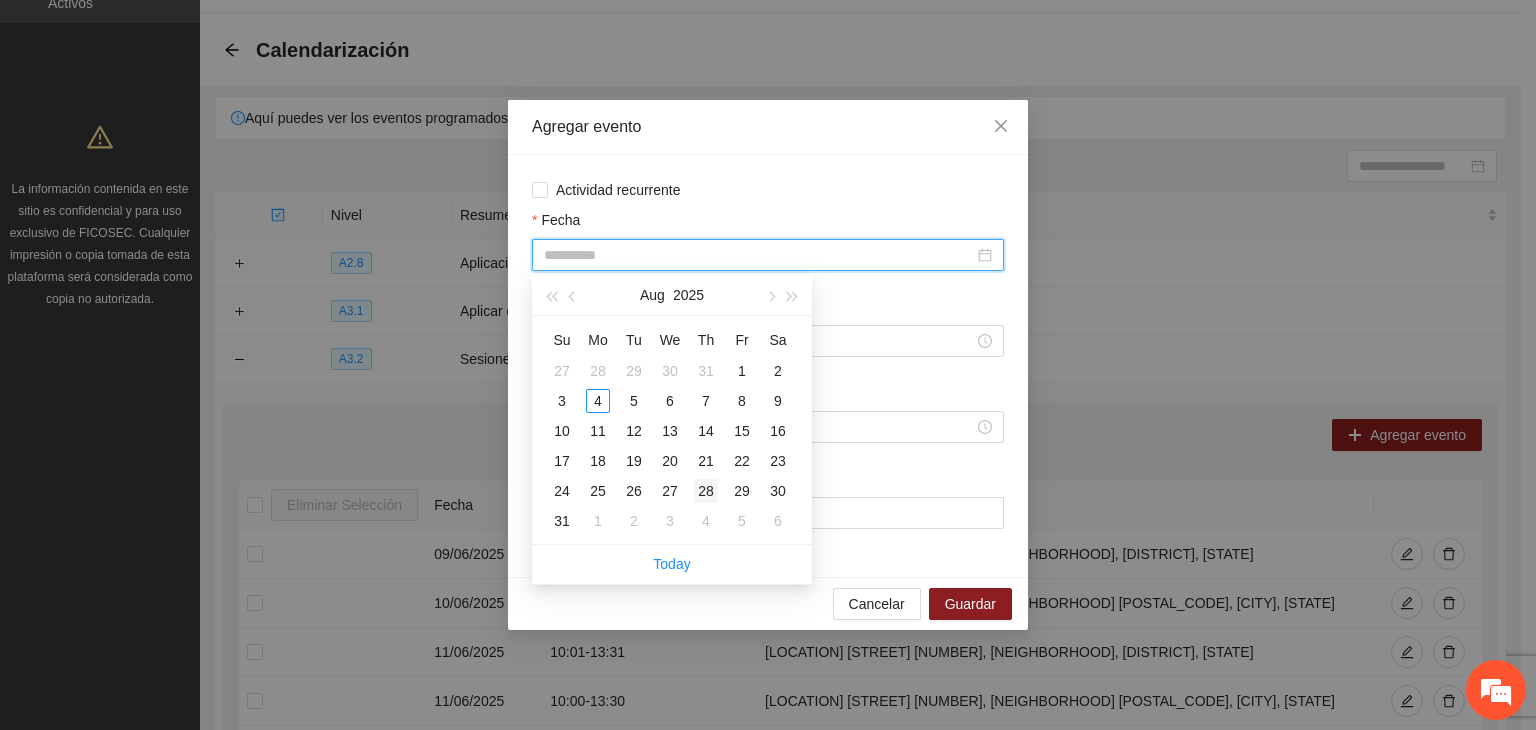 type on "**********" 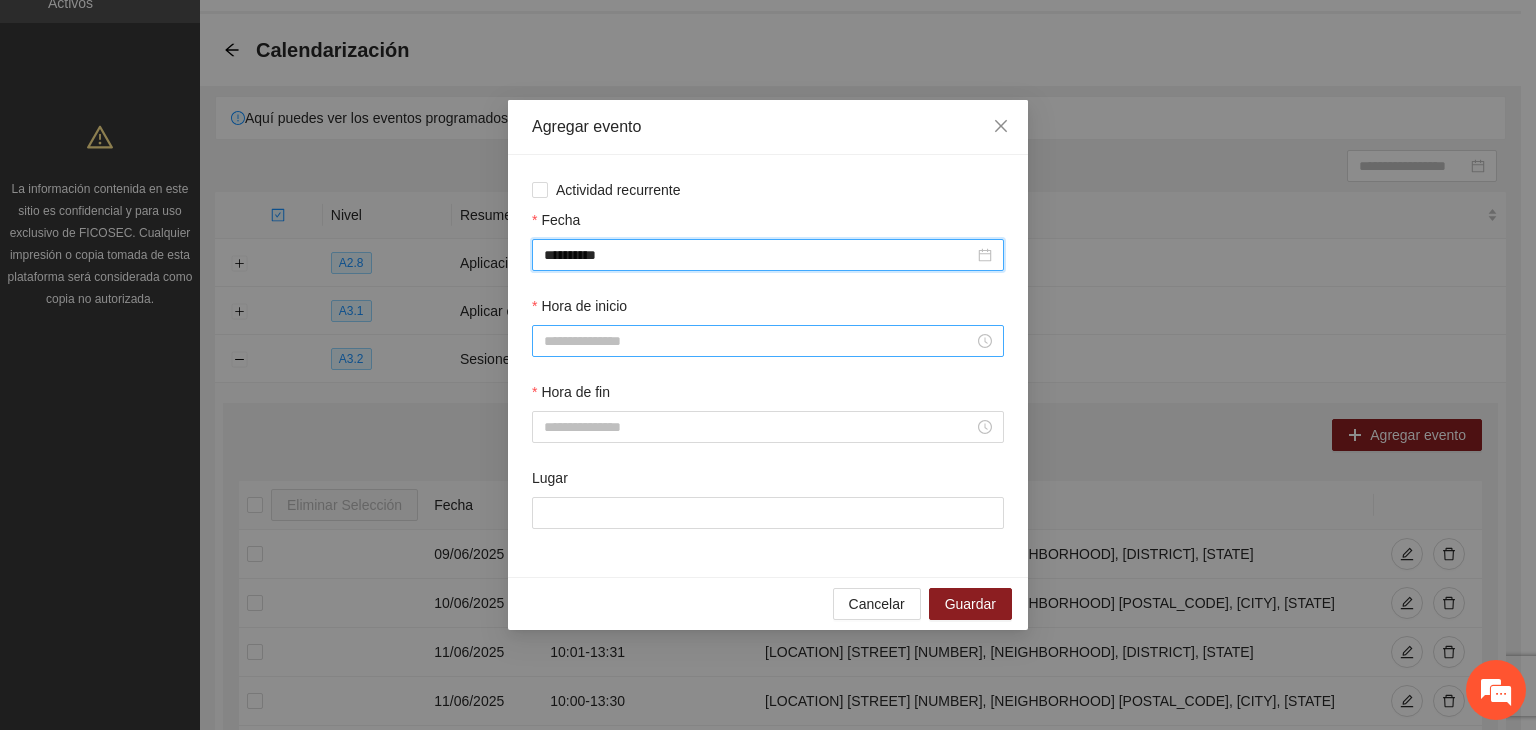 click on "Hora de inicio" at bounding box center [759, 341] 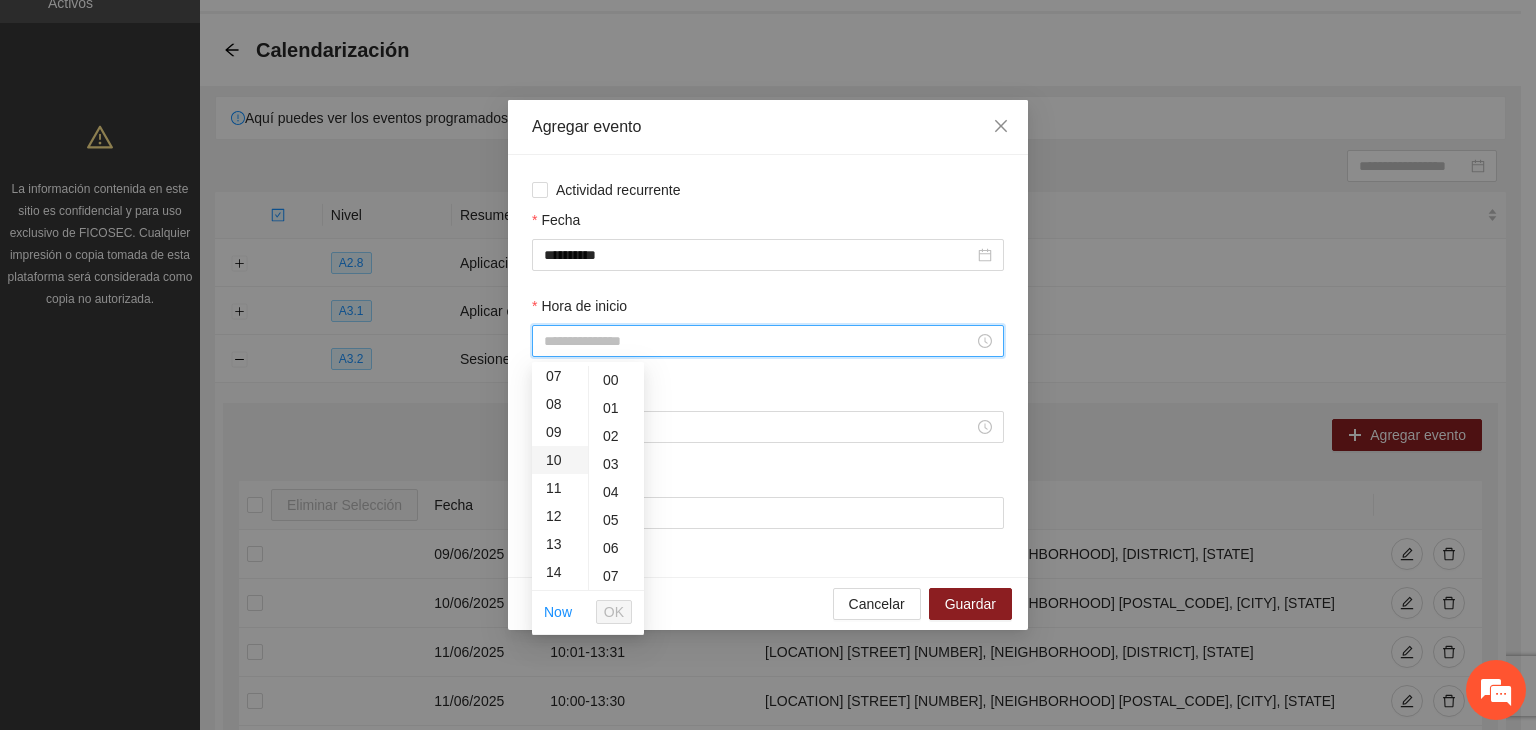 click on "10" at bounding box center (560, 460) 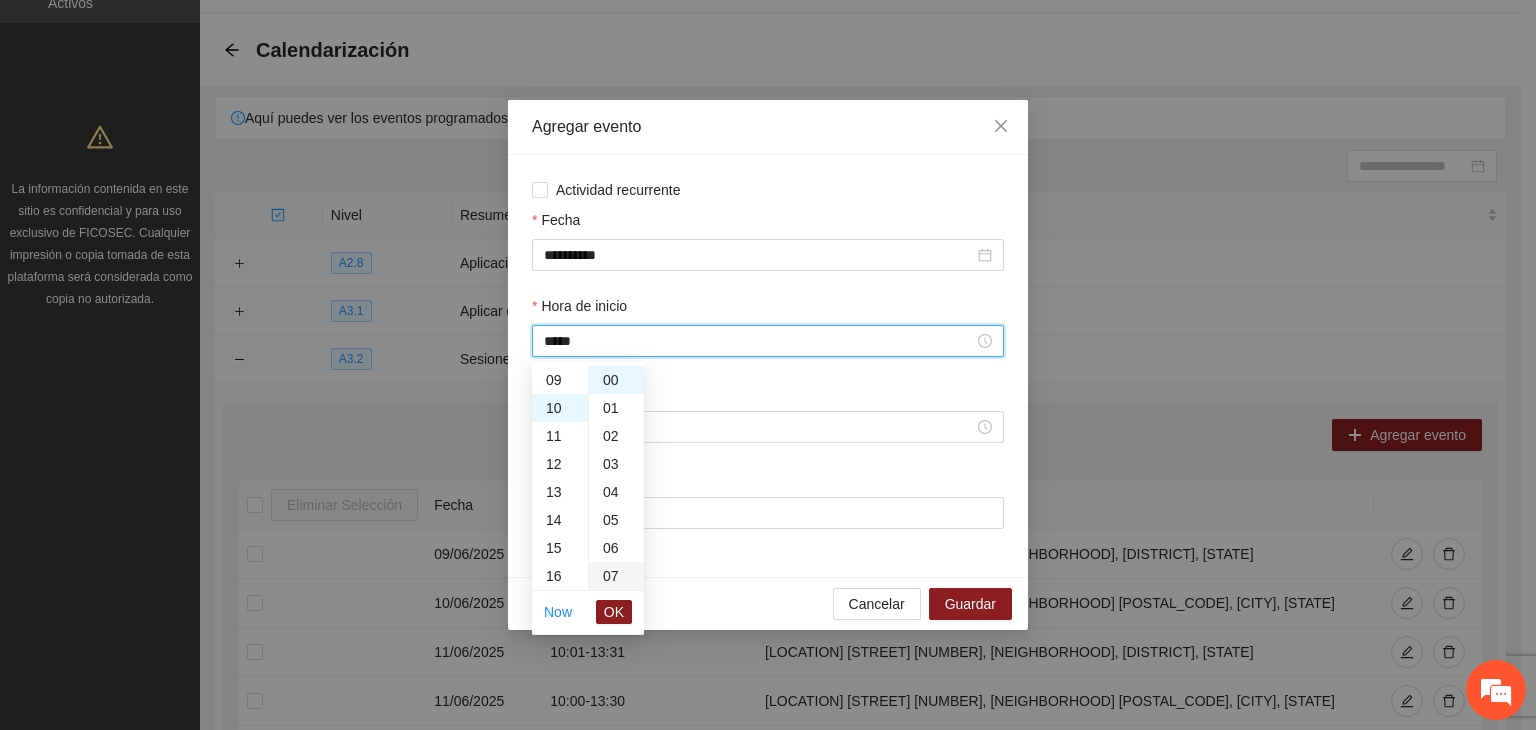 scroll, scrollTop: 280, scrollLeft: 0, axis: vertical 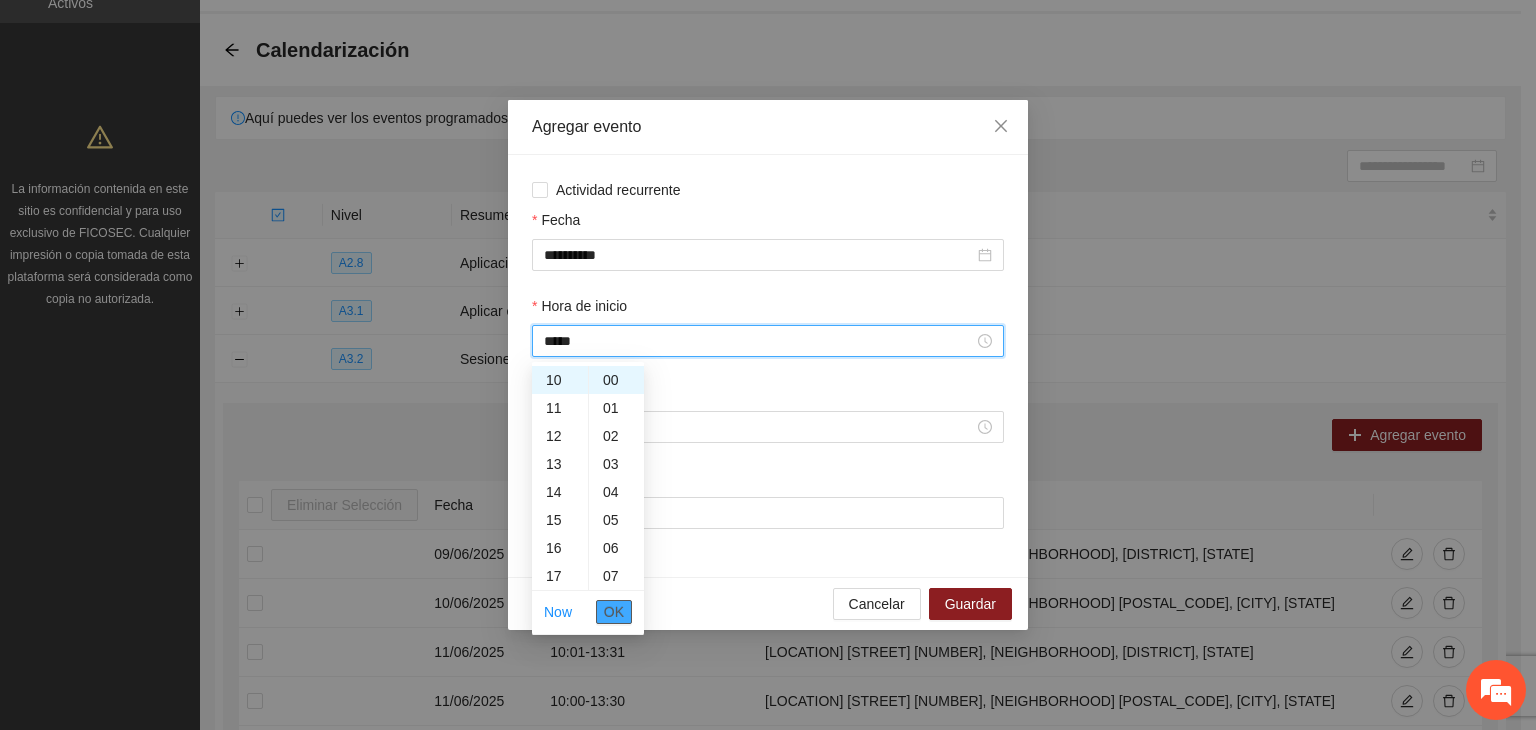 click on "OK" at bounding box center (614, 612) 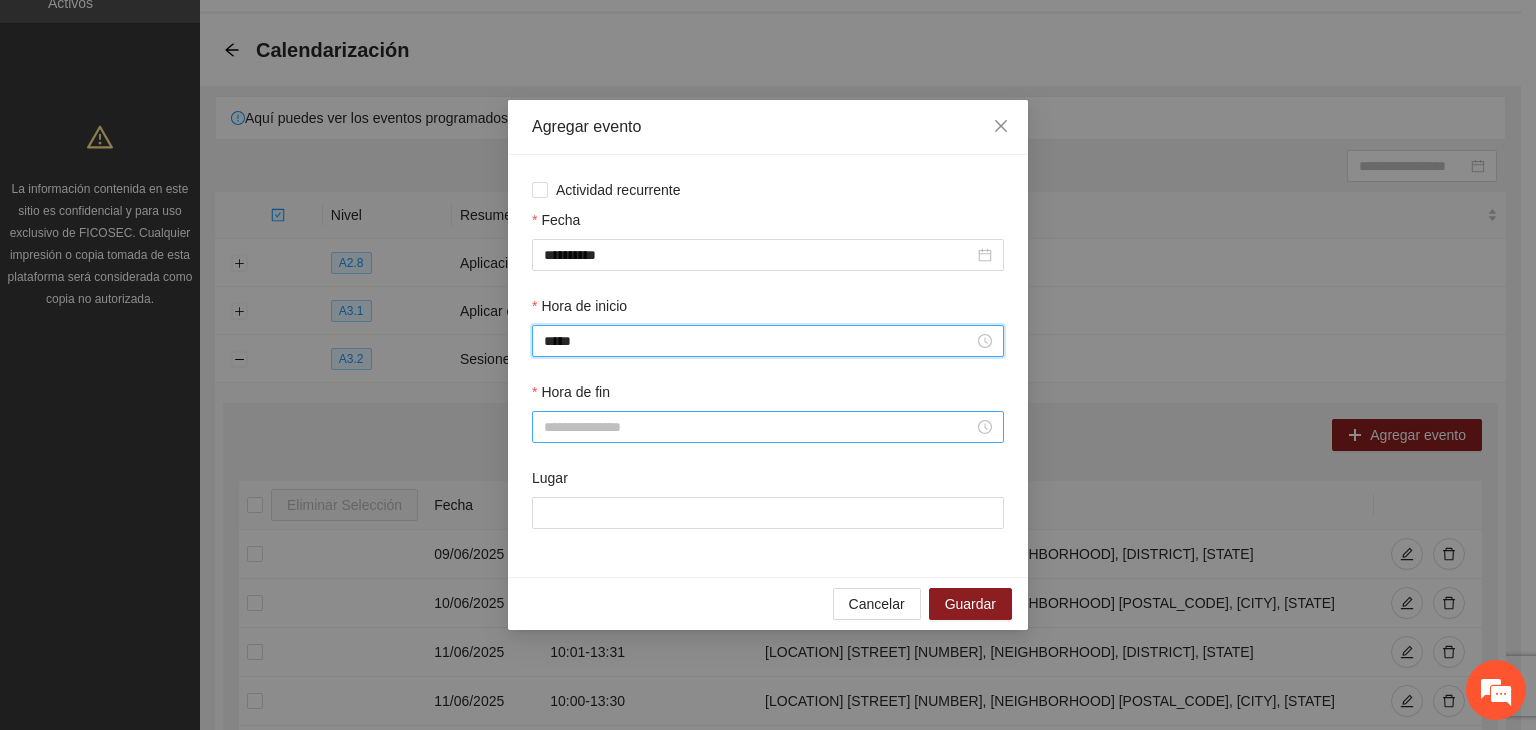 click on "Hora de fin" at bounding box center (759, 427) 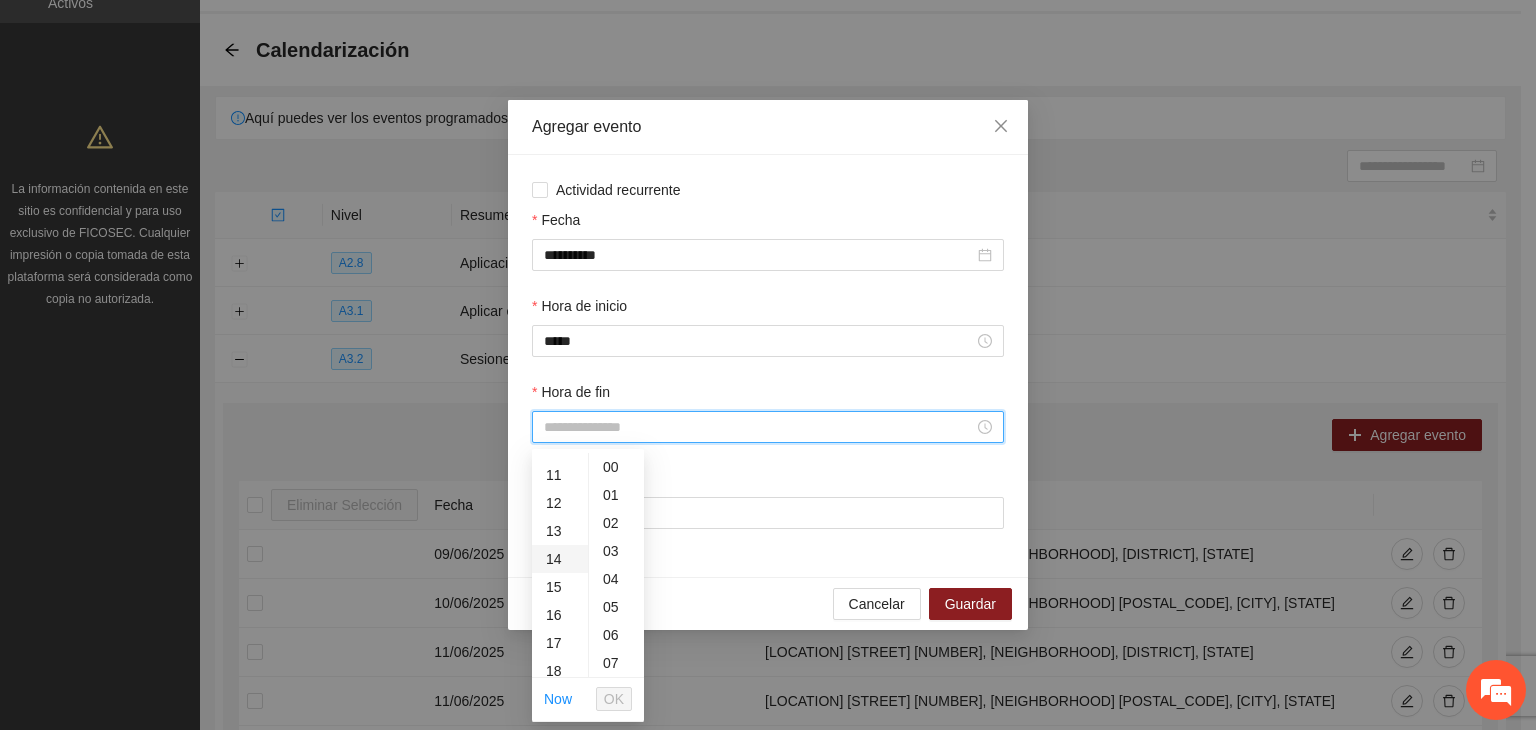 click on "14" at bounding box center [560, 559] 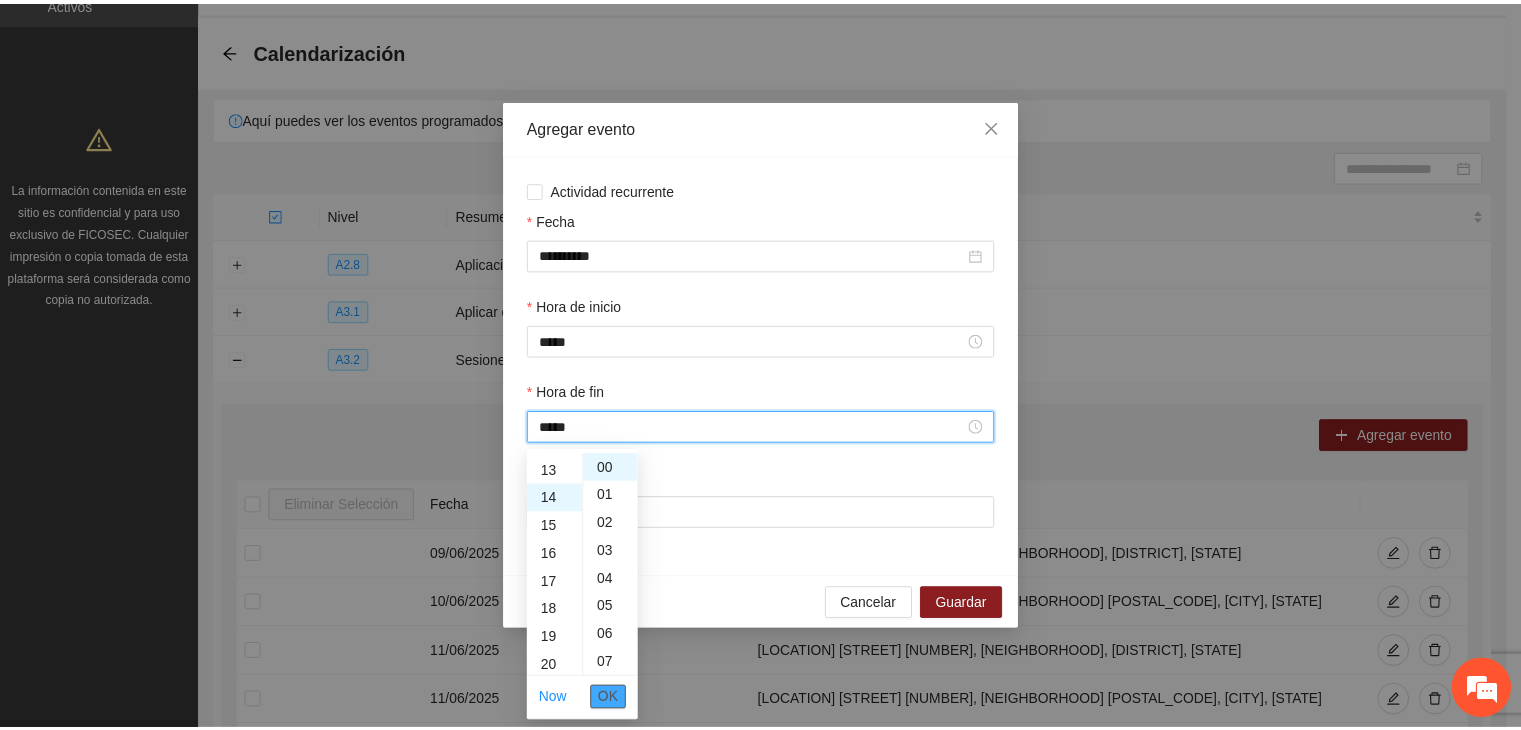 scroll, scrollTop: 392, scrollLeft: 0, axis: vertical 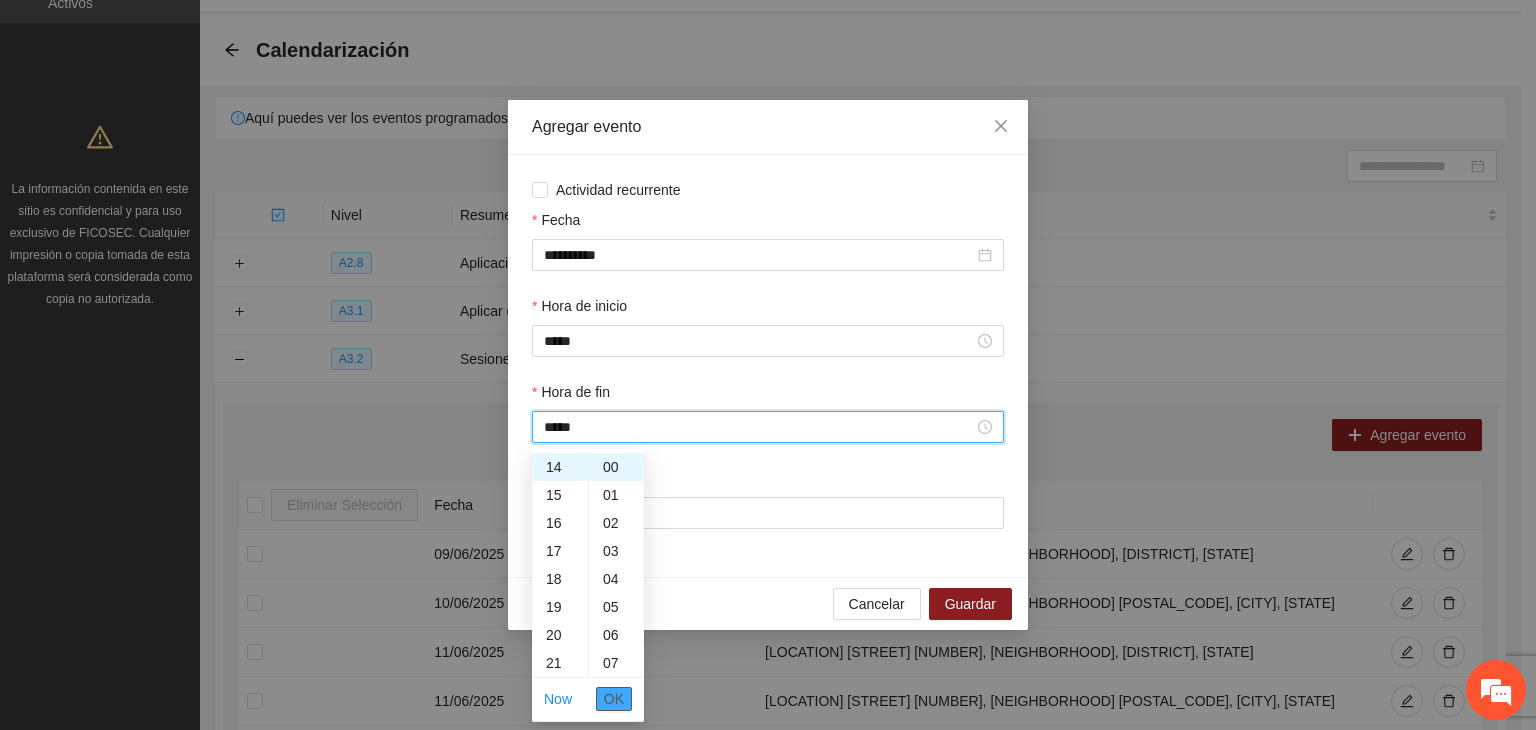 click on "OK" at bounding box center [614, 699] 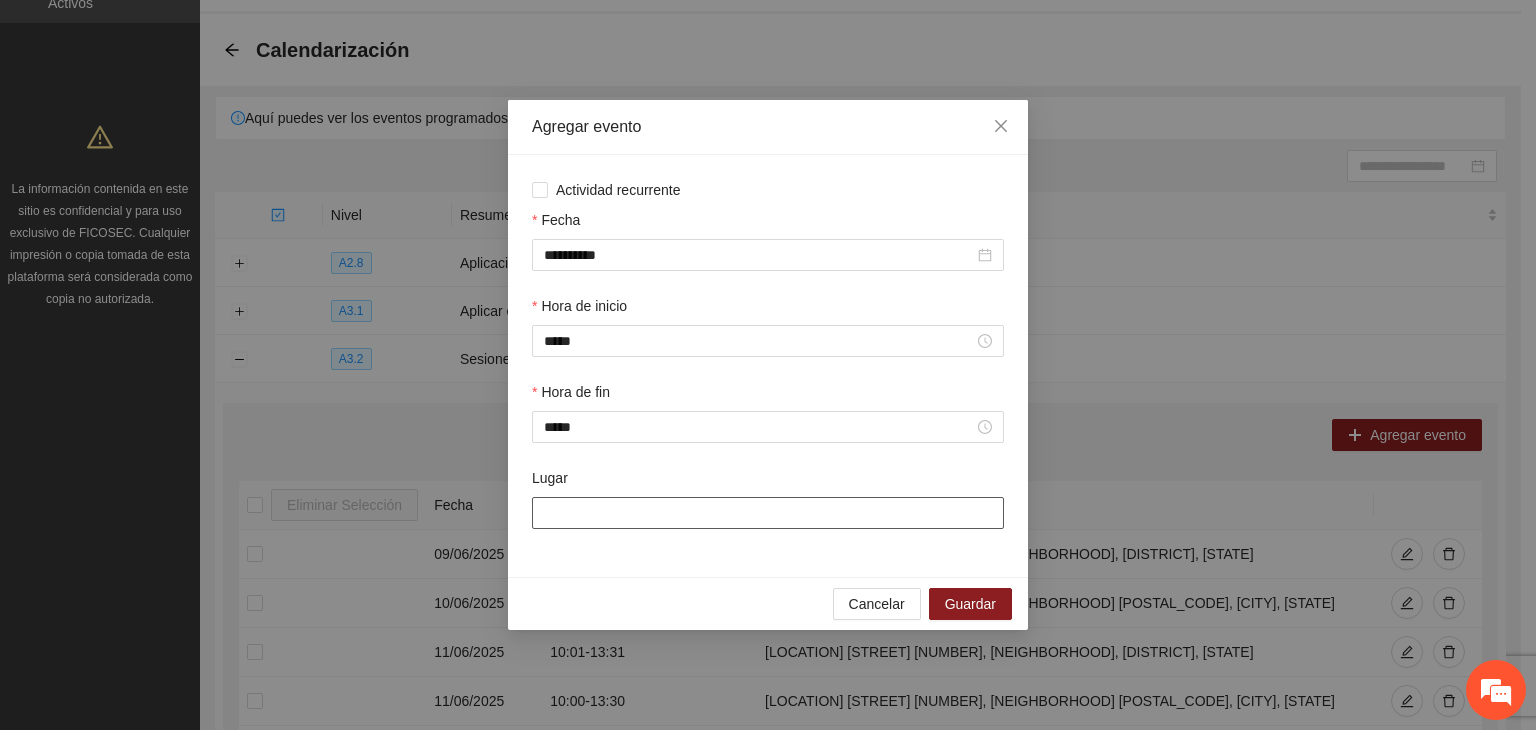 click on "Lugar" at bounding box center (768, 513) 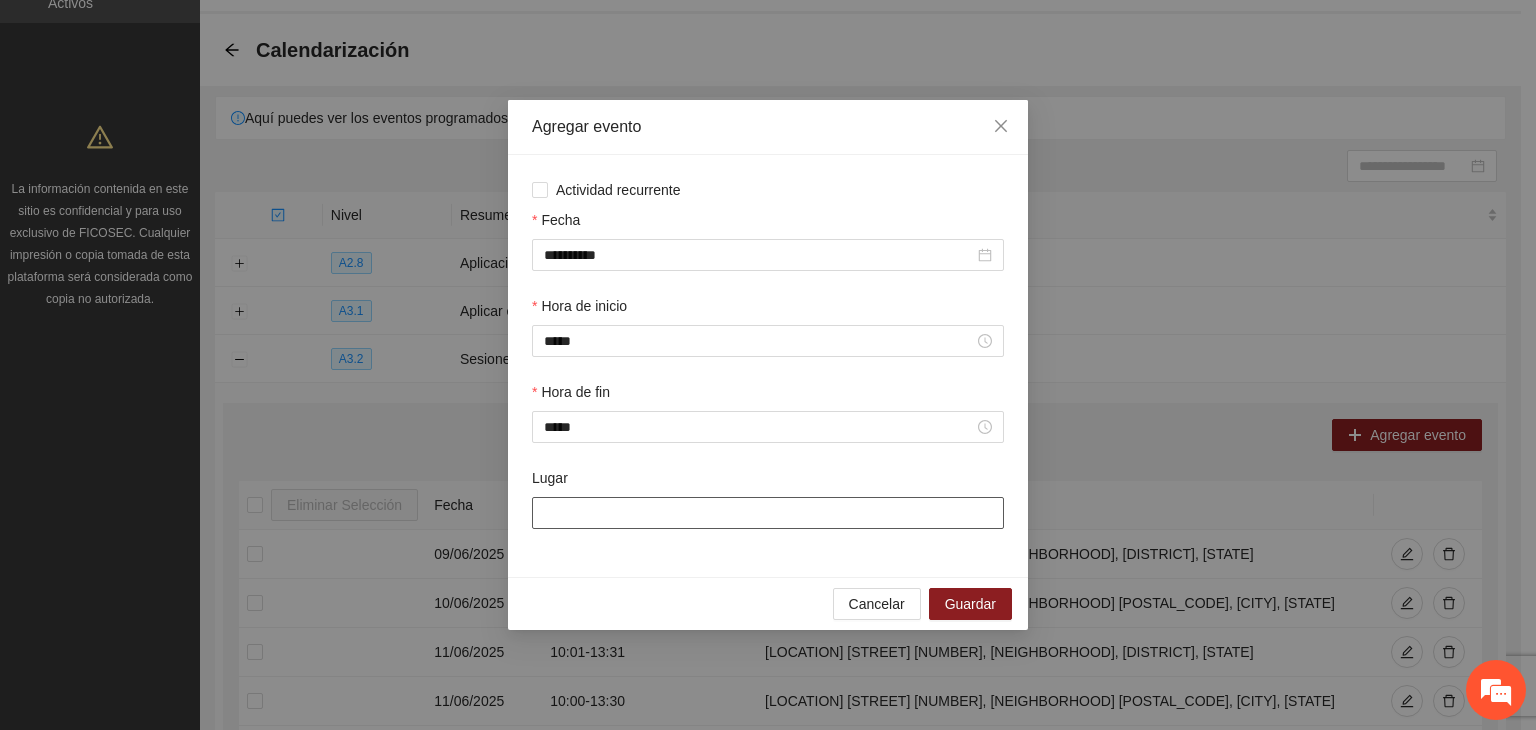 type on "**********" 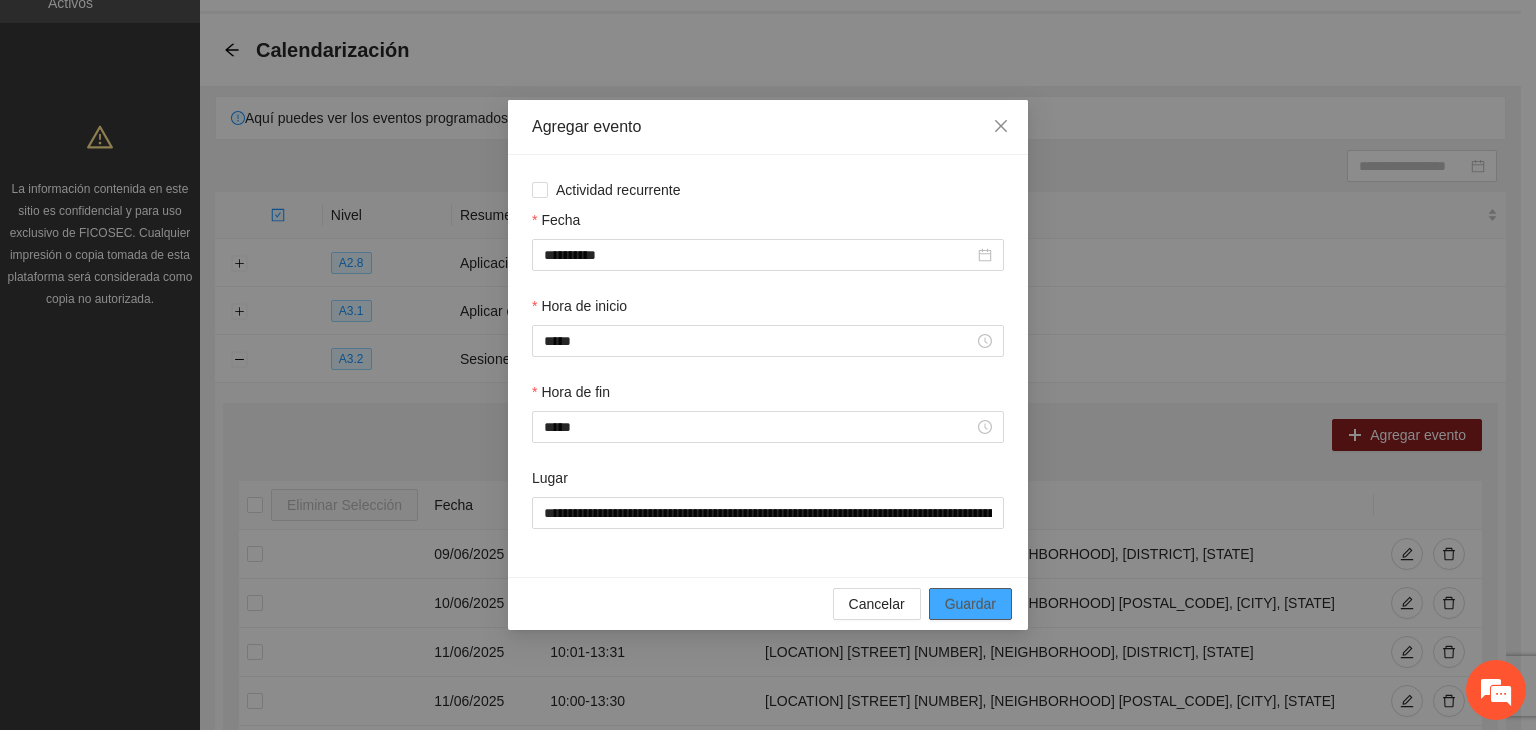 click on "Guardar" at bounding box center [970, 604] 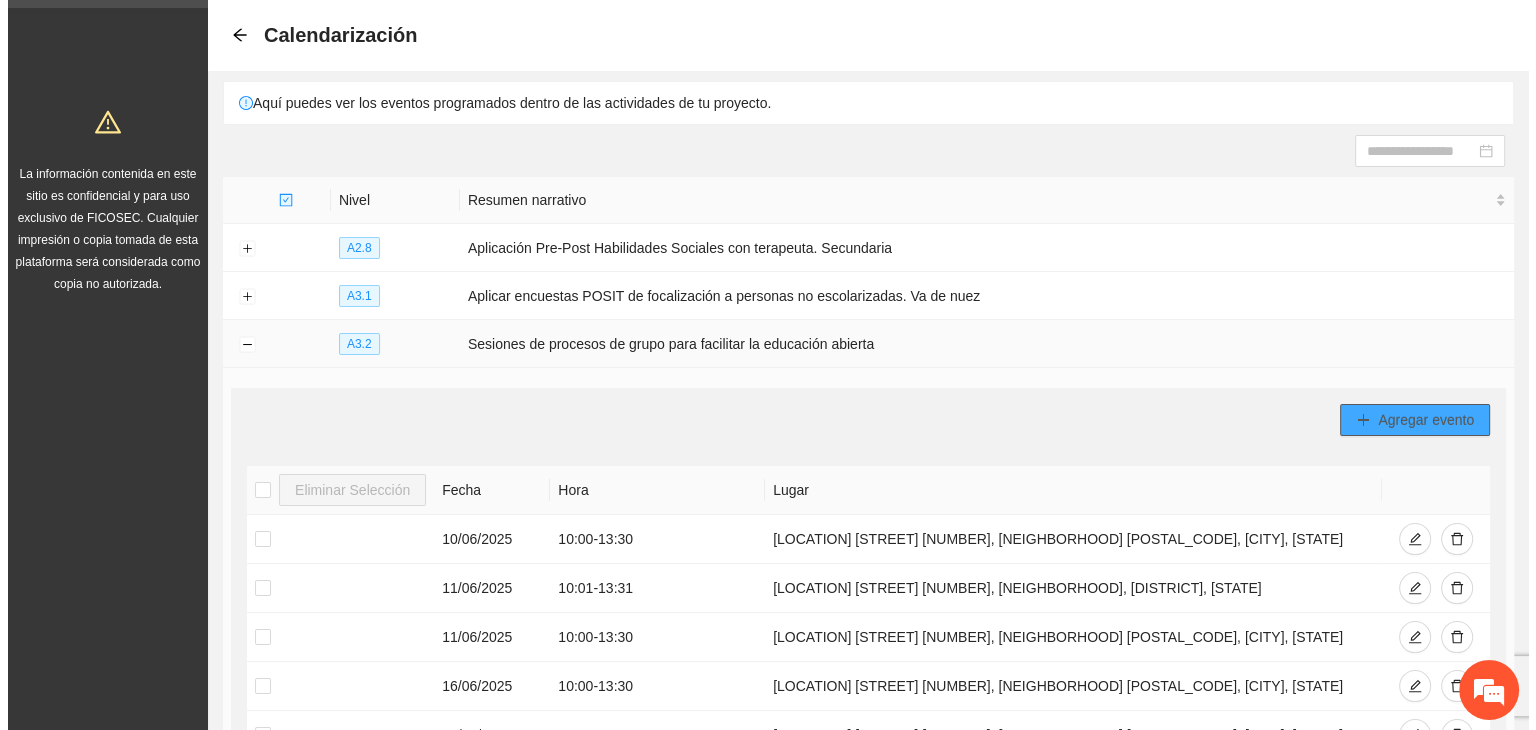 scroll, scrollTop: 69, scrollLeft: 0, axis: vertical 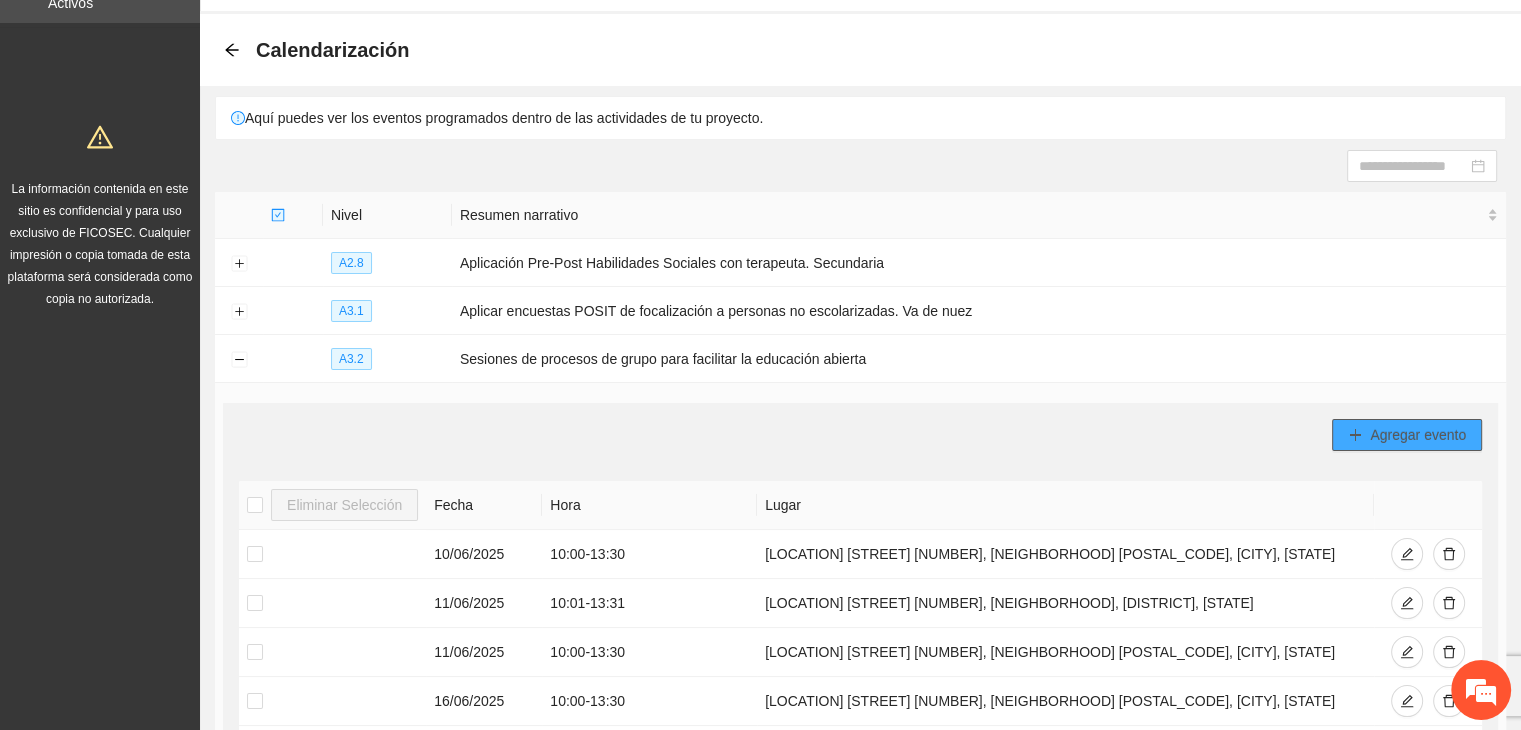 click on "Agregar evento" at bounding box center [1418, 435] 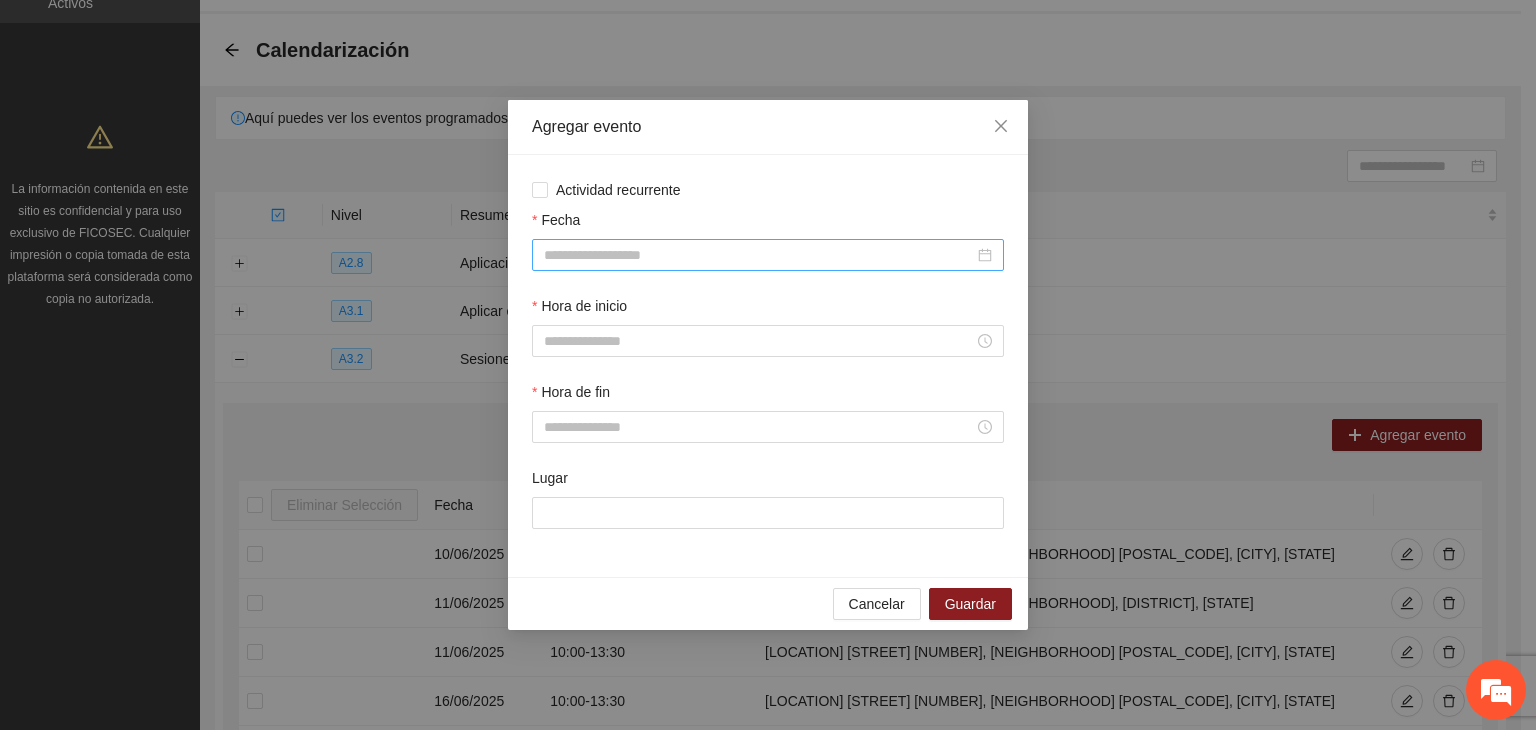 click on "Fecha" at bounding box center (759, 255) 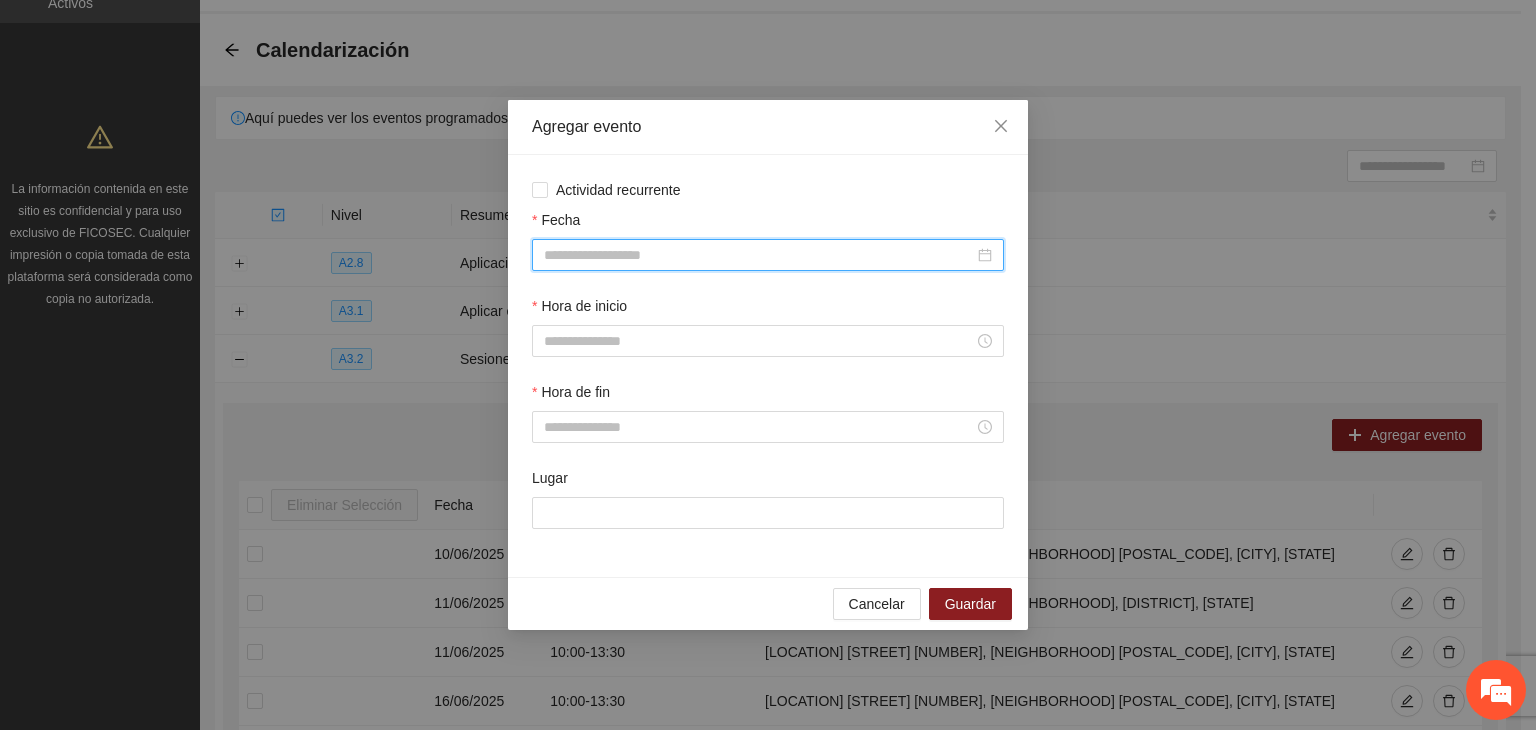 type on "**********" 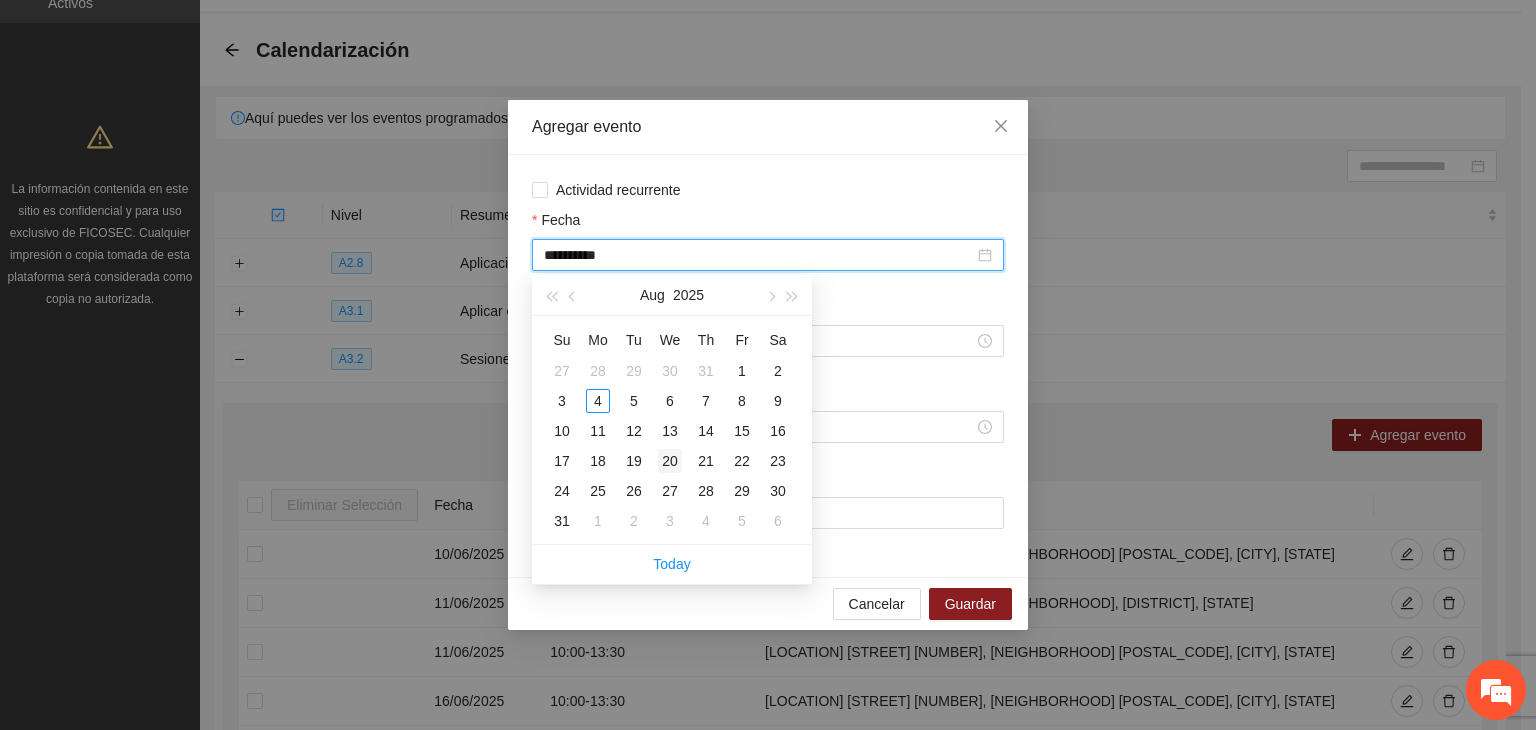 type on "**********" 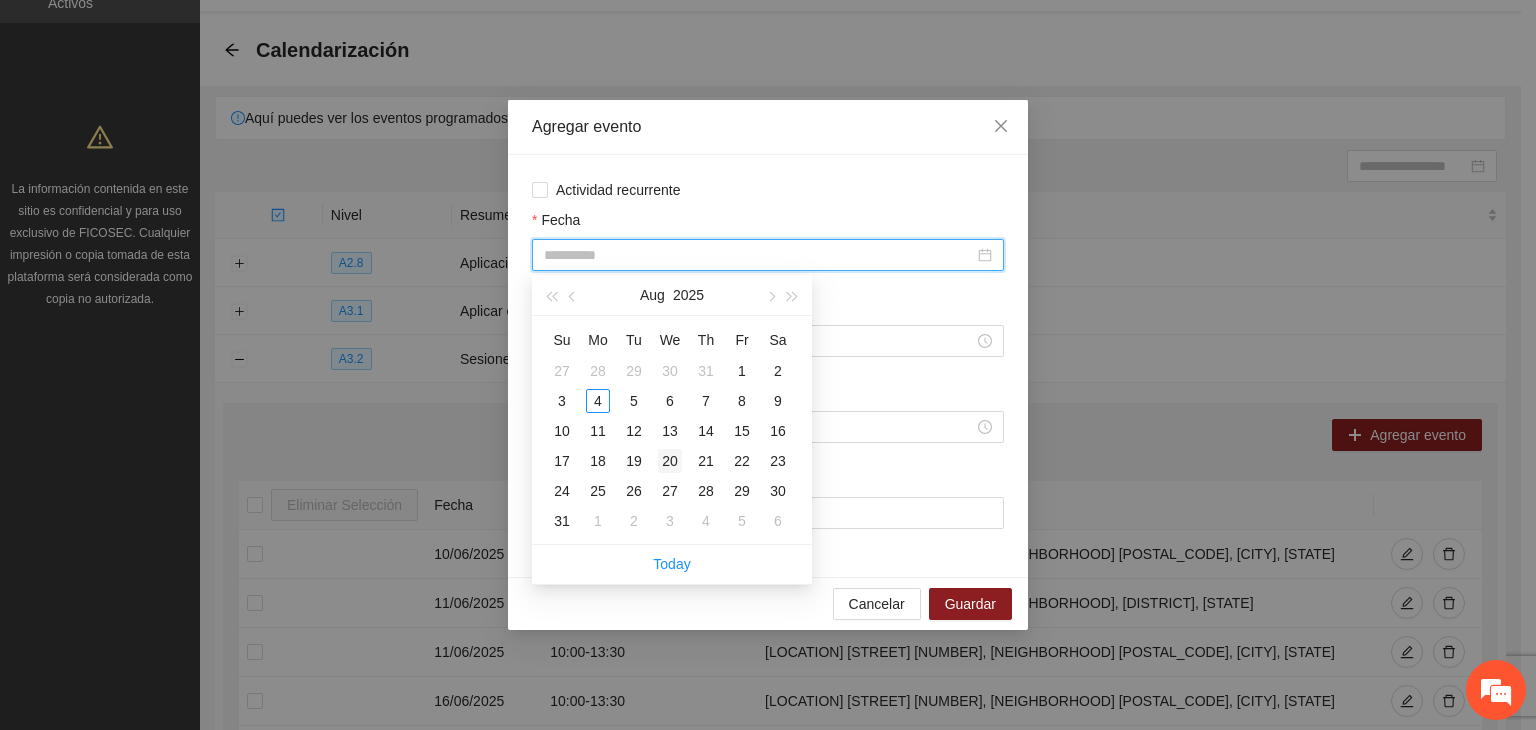 click on "20" at bounding box center (670, 461) 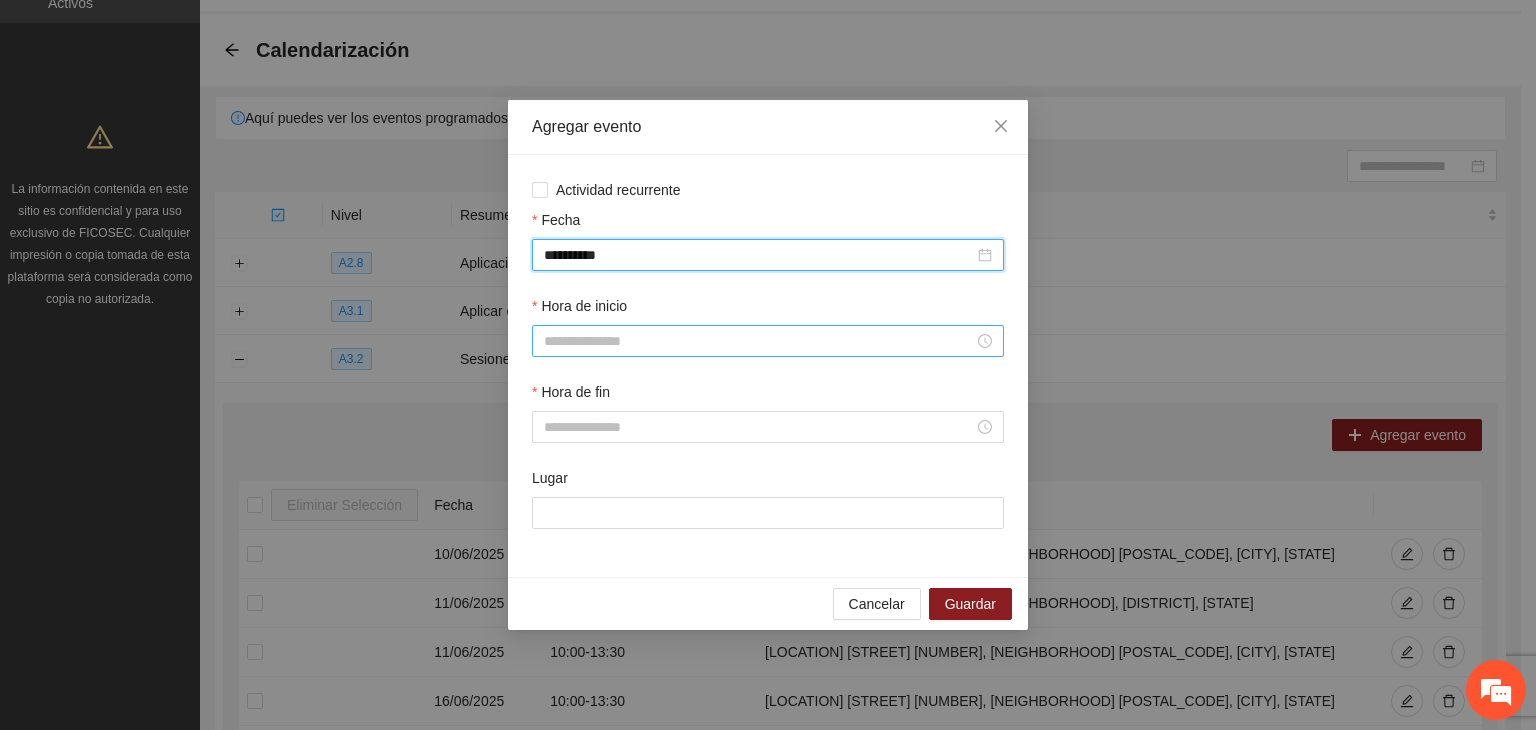 click on "Hora de inicio" at bounding box center [759, 341] 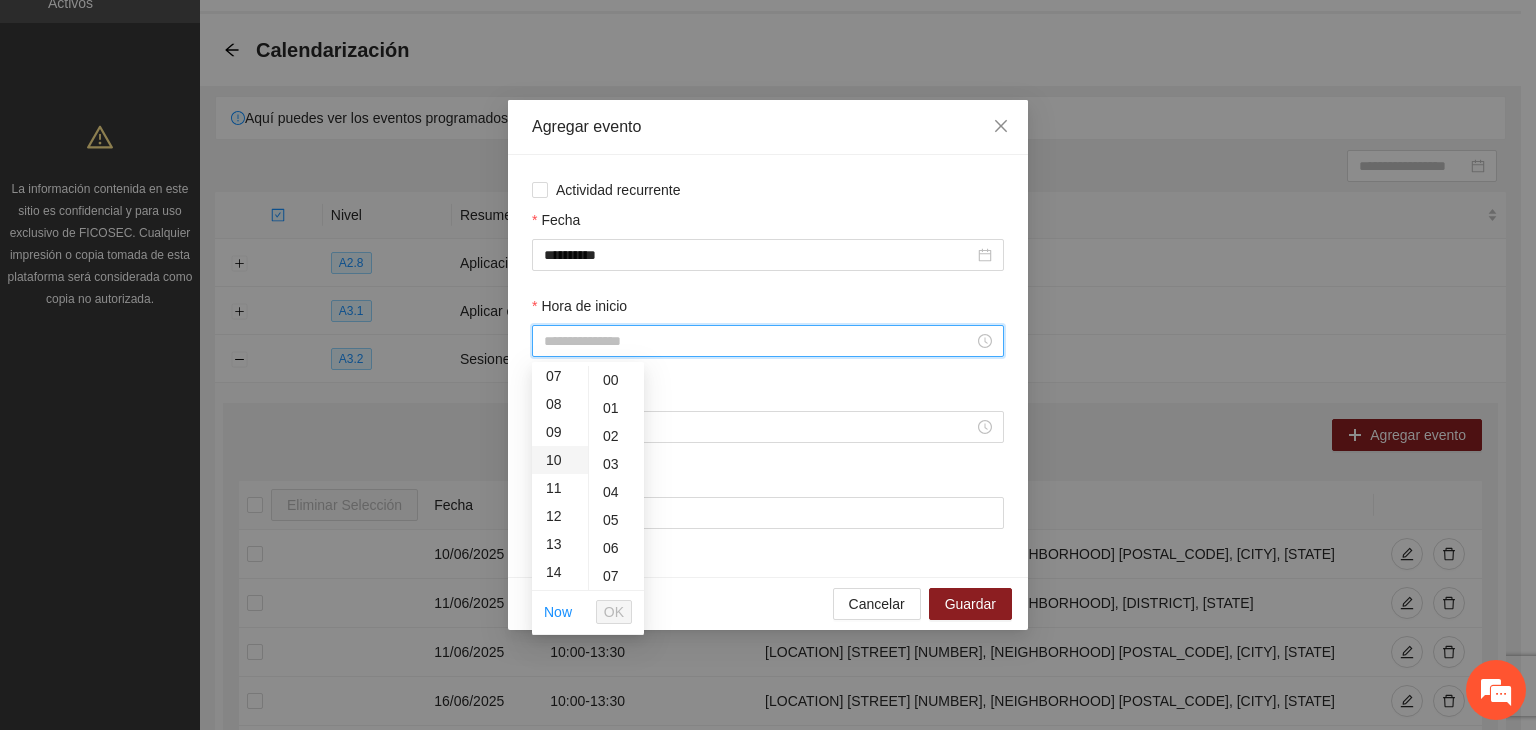 click on "10" at bounding box center (560, 460) 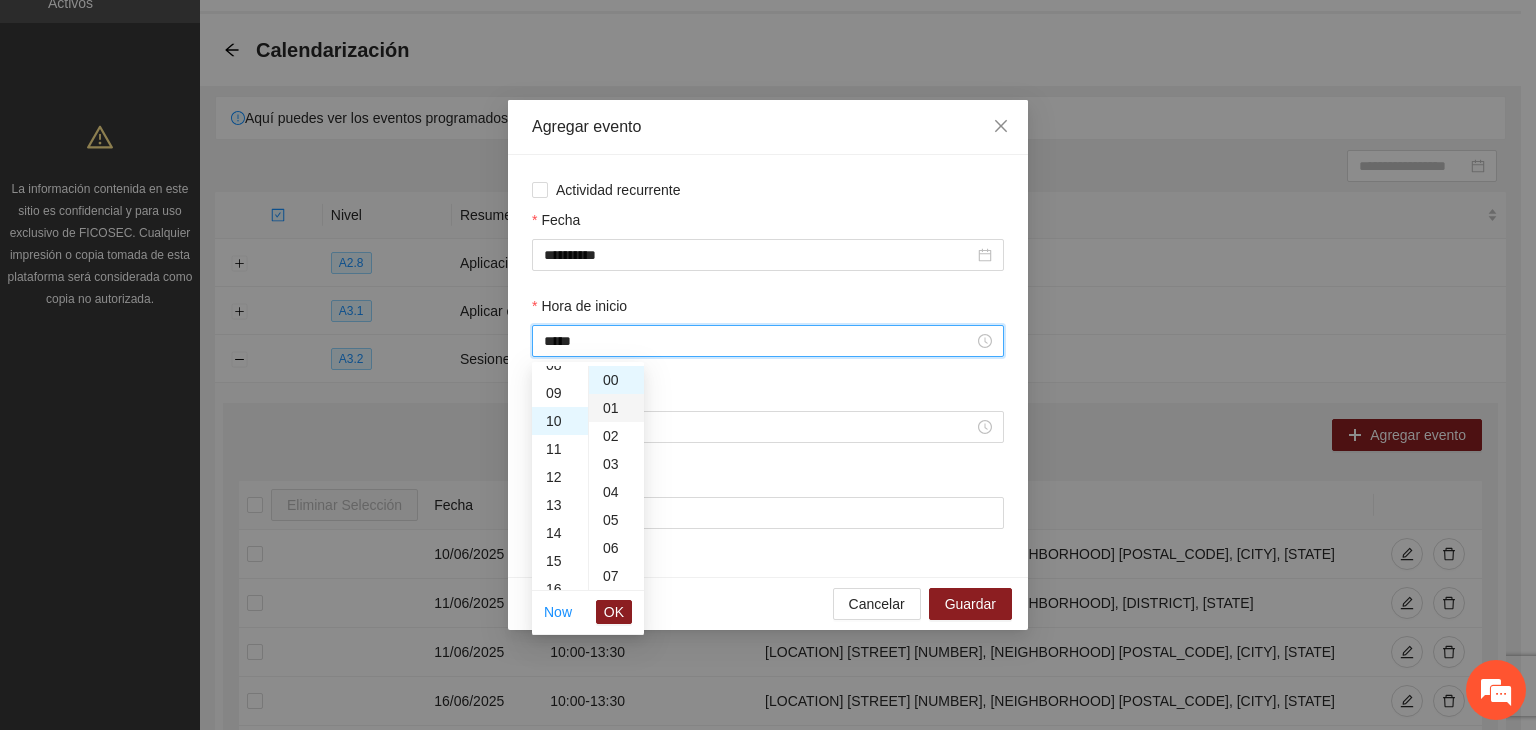 scroll, scrollTop: 280, scrollLeft: 0, axis: vertical 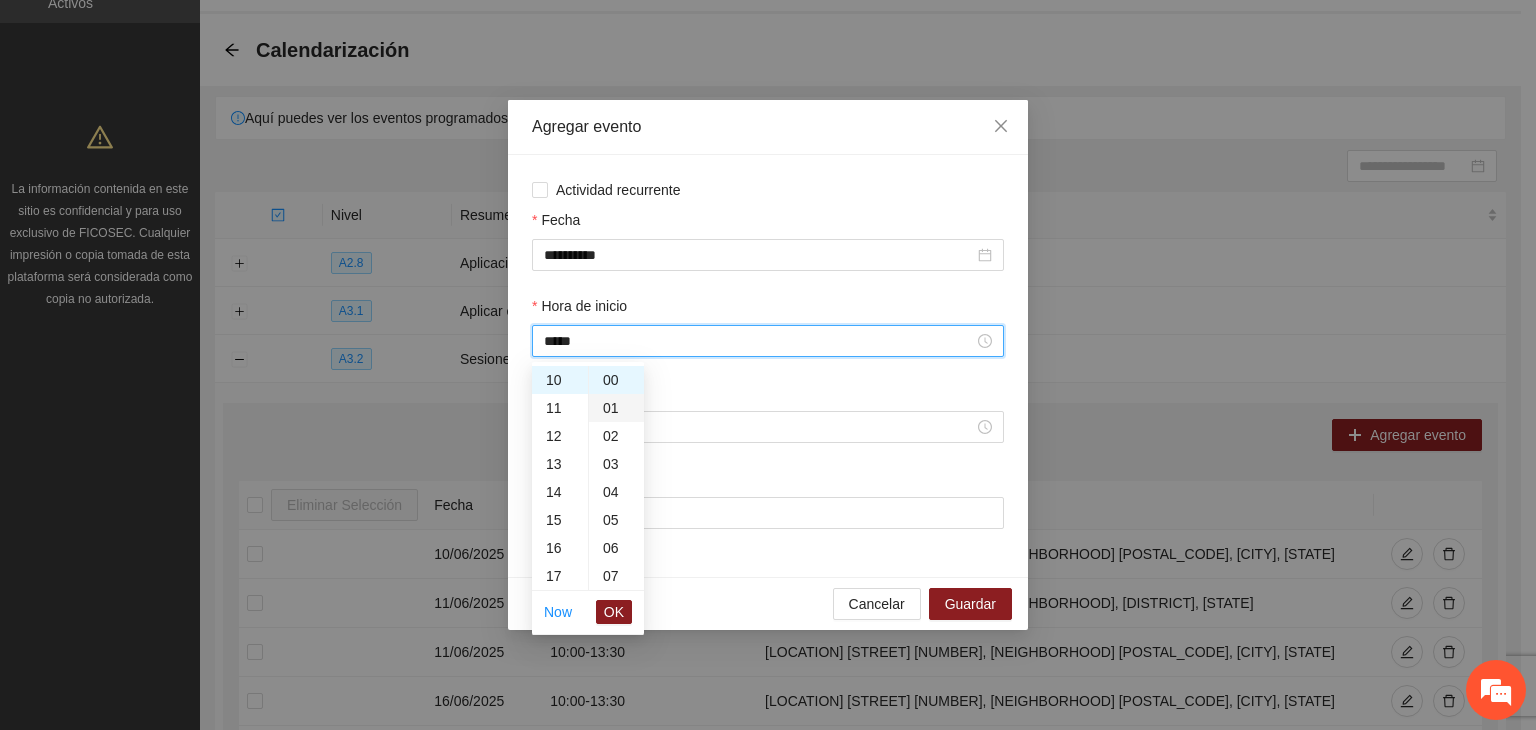 click on "01" at bounding box center (616, 408) 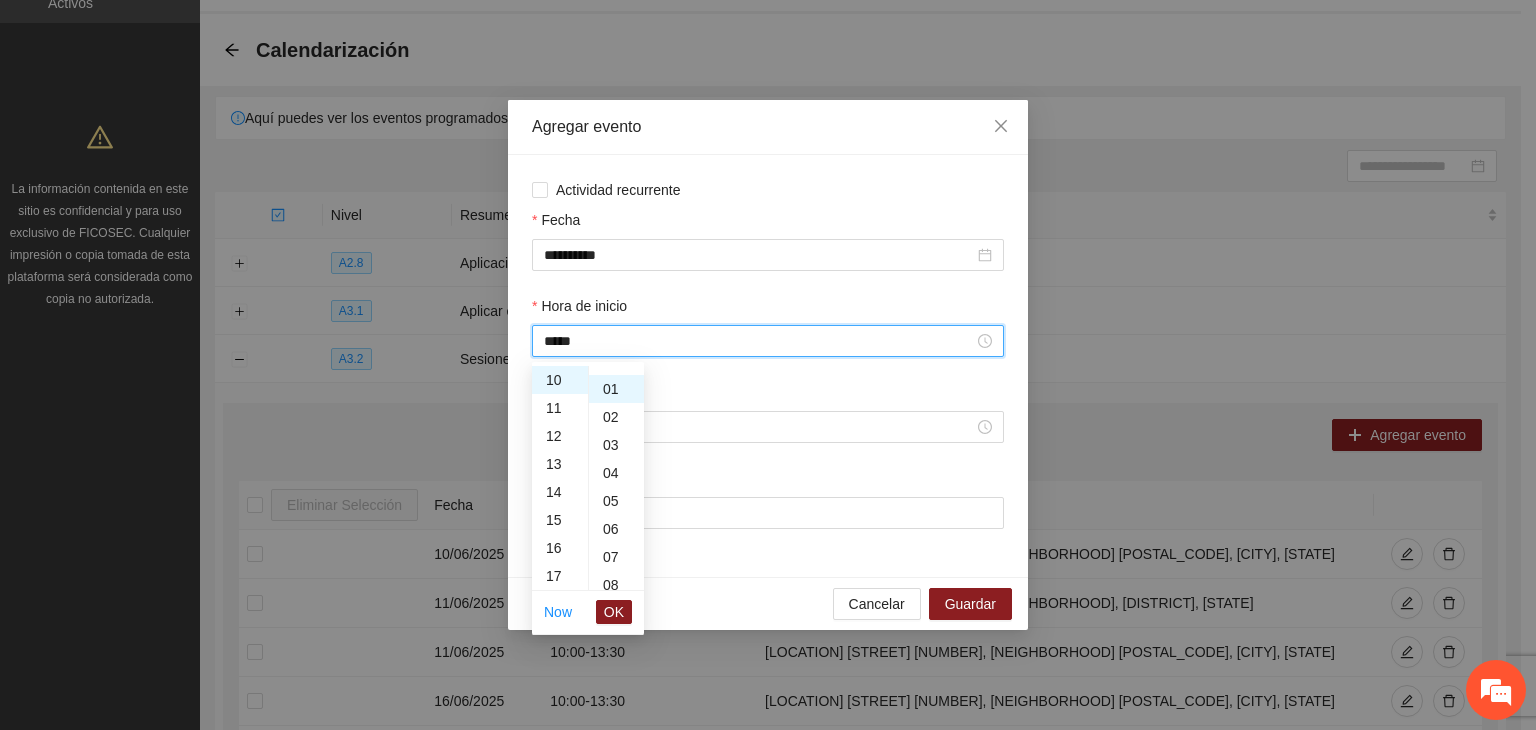 scroll, scrollTop: 28, scrollLeft: 0, axis: vertical 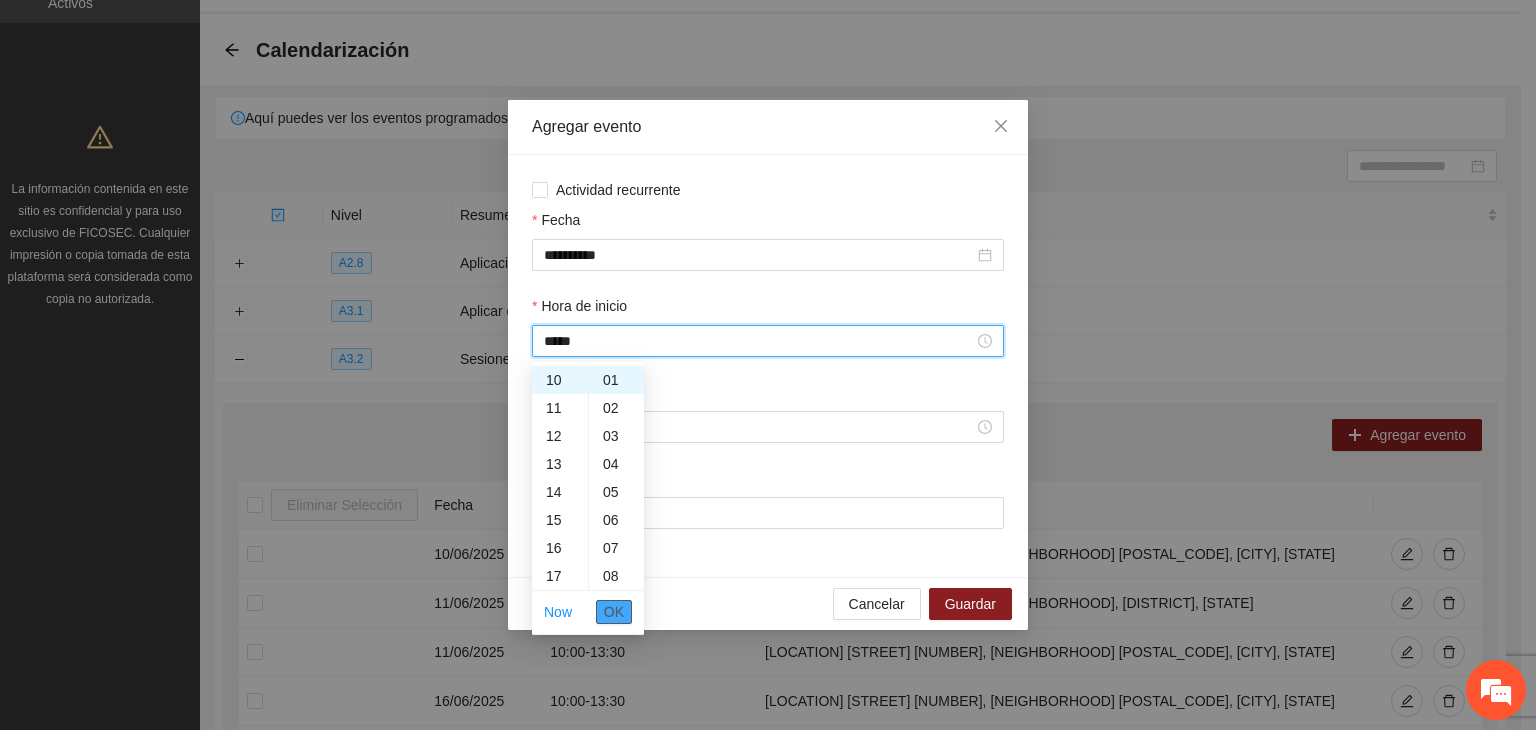 click on "OK" at bounding box center [614, 612] 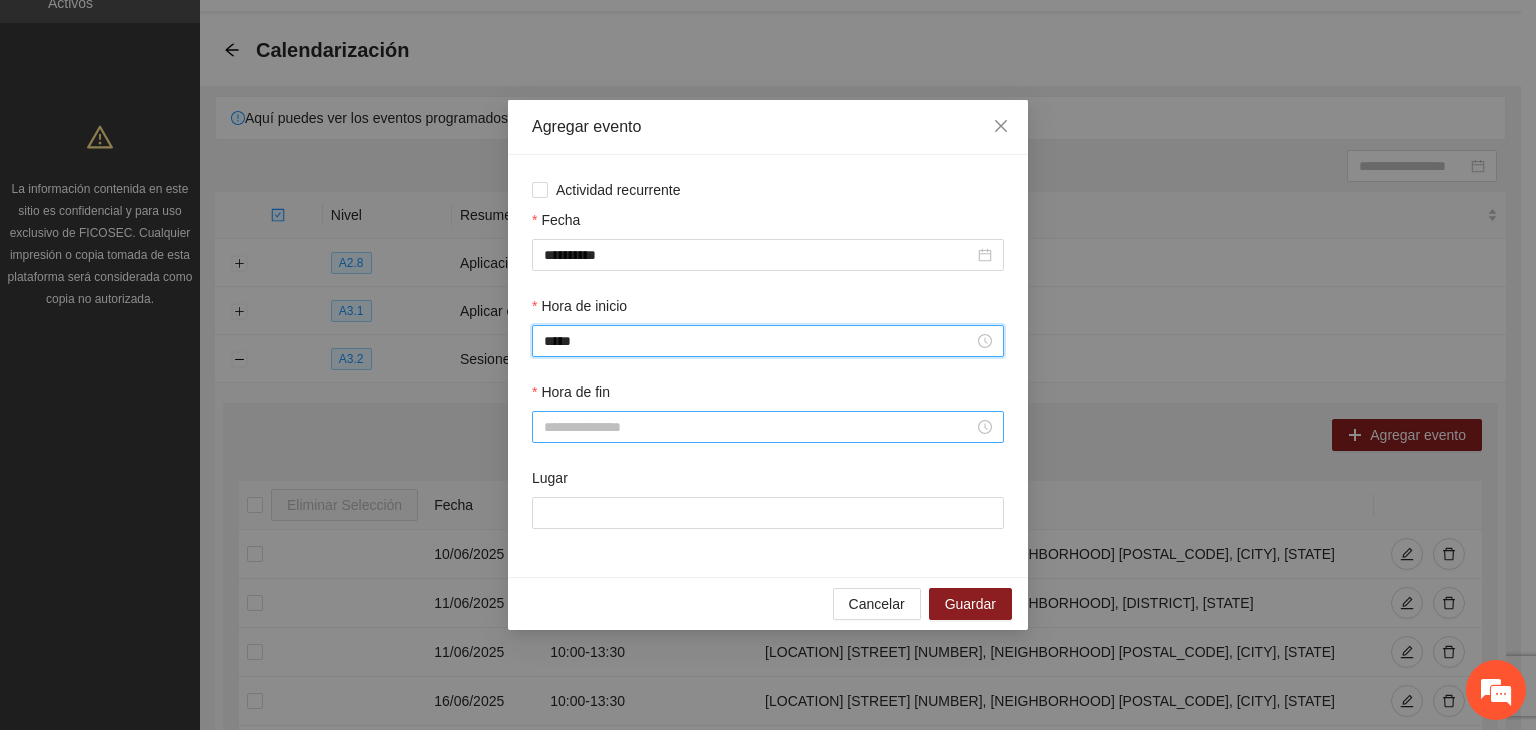 click on "Hora de fin" at bounding box center [759, 427] 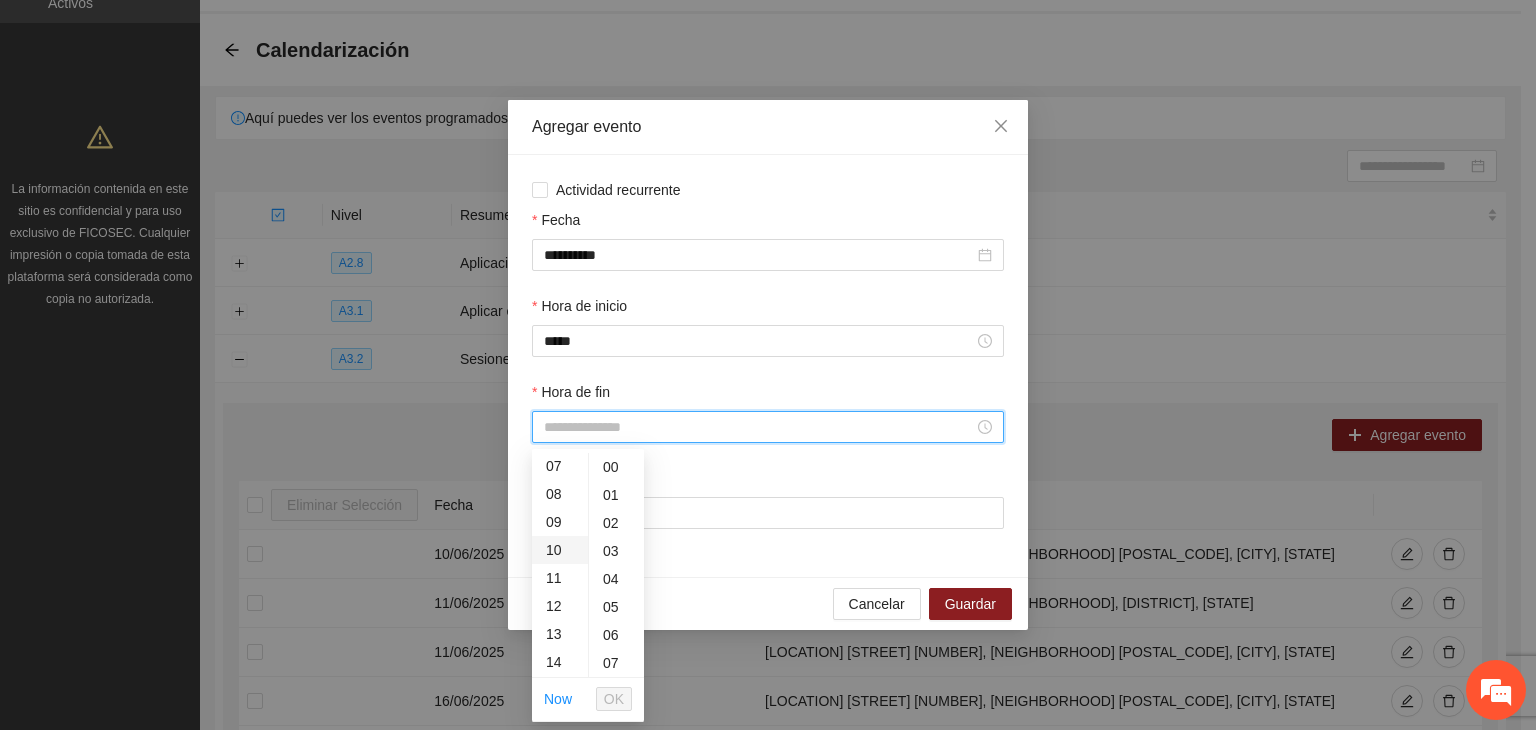scroll, scrollTop: 200, scrollLeft: 0, axis: vertical 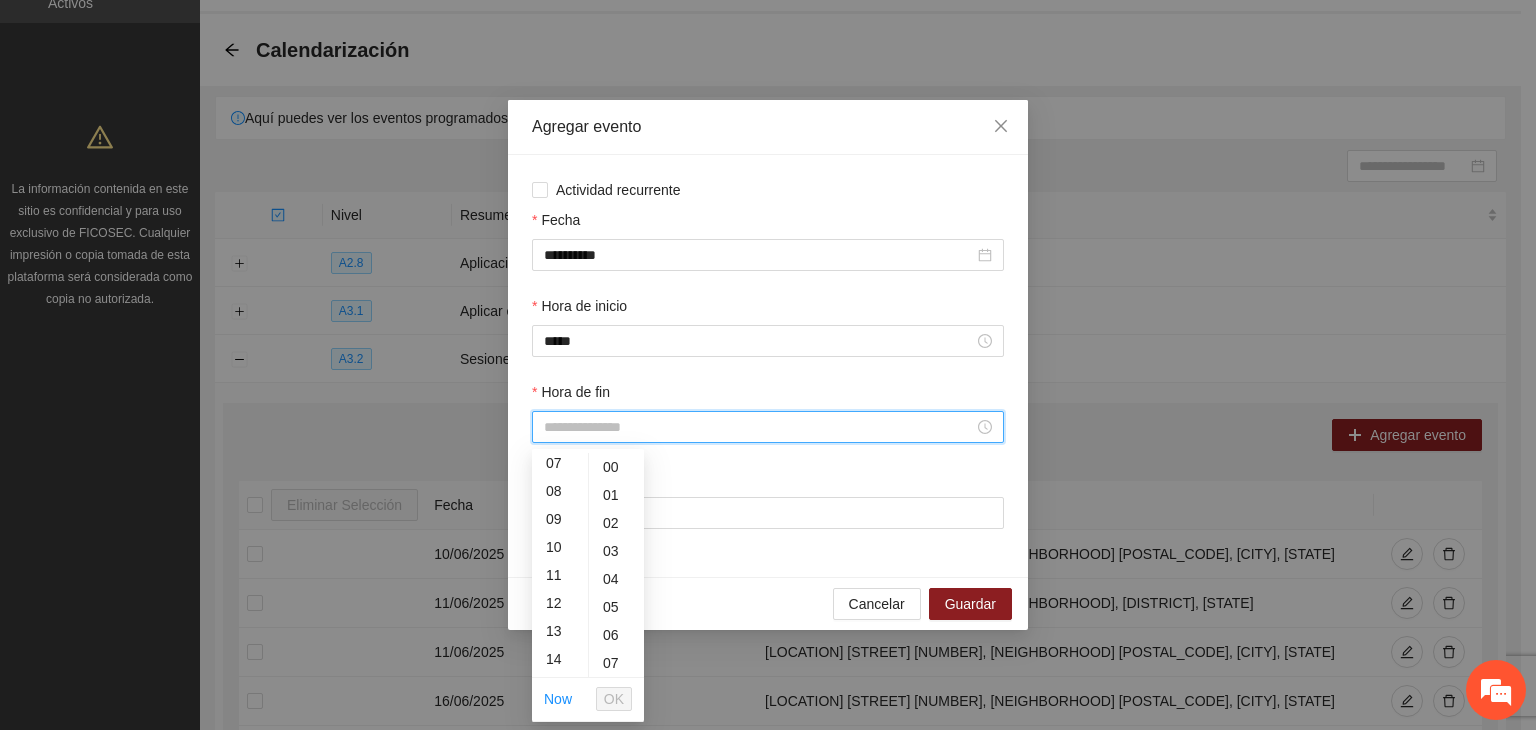 click on "14" at bounding box center (560, 659) 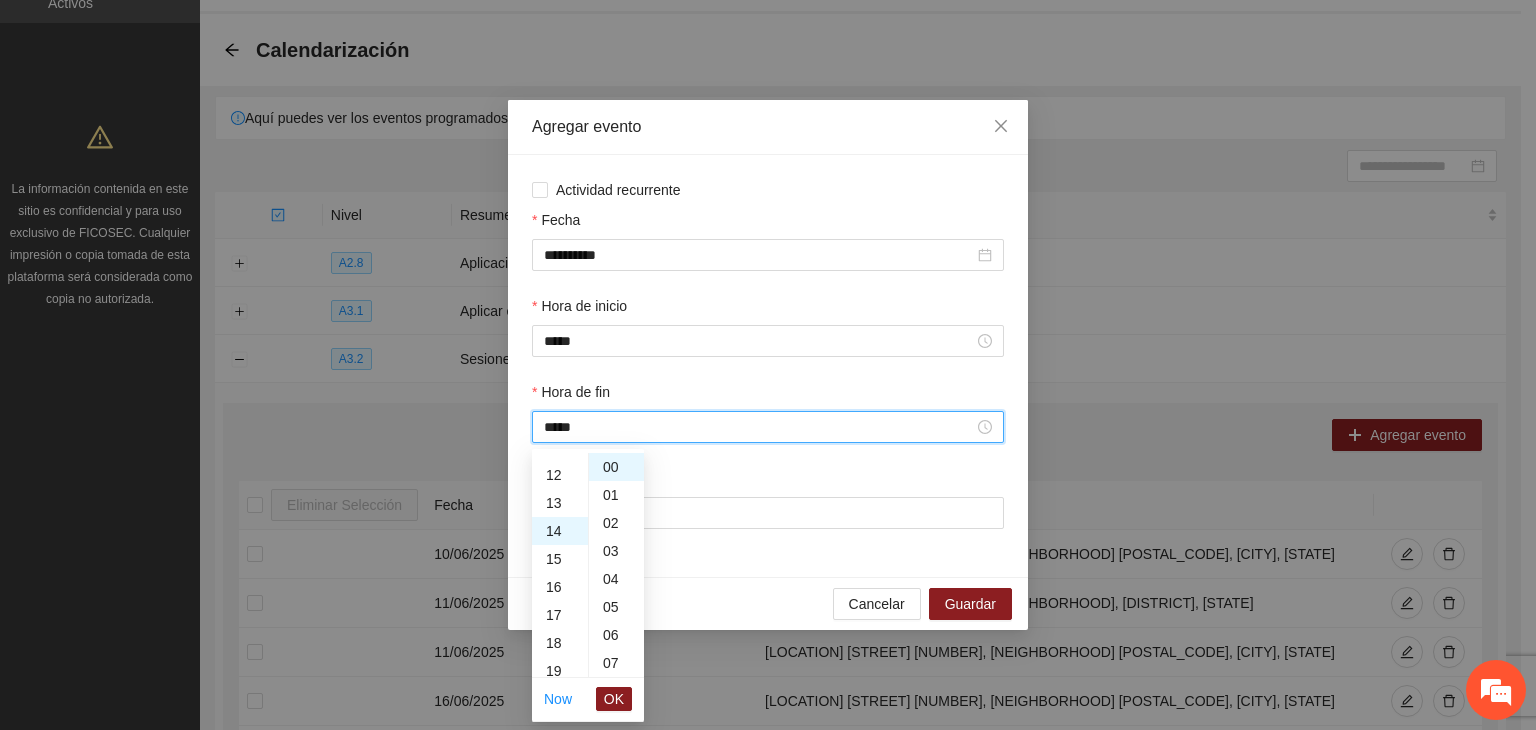 scroll, scrollTop: 392, scrollLeft: 0, axis: vertical 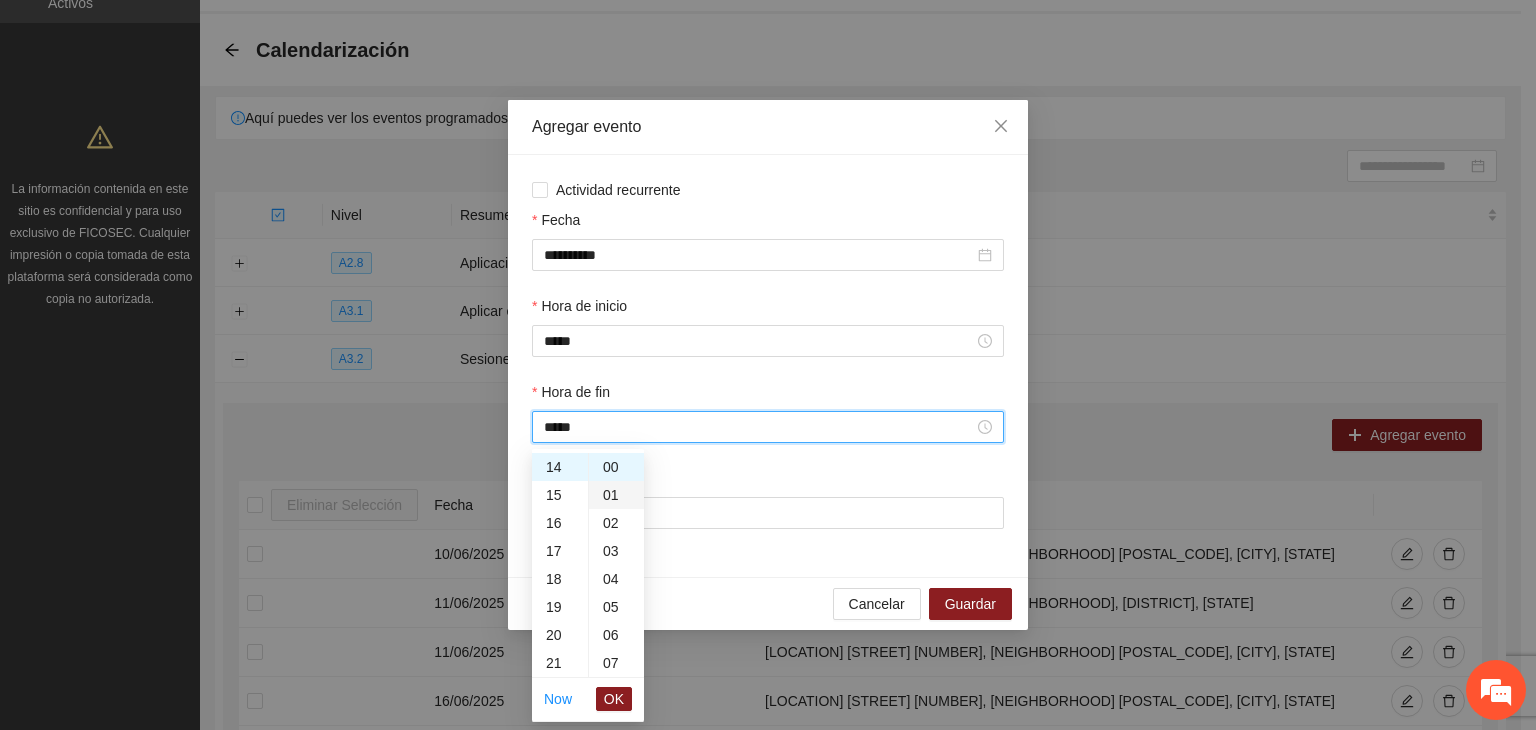 click on "01" at bounding box center (616, 495) 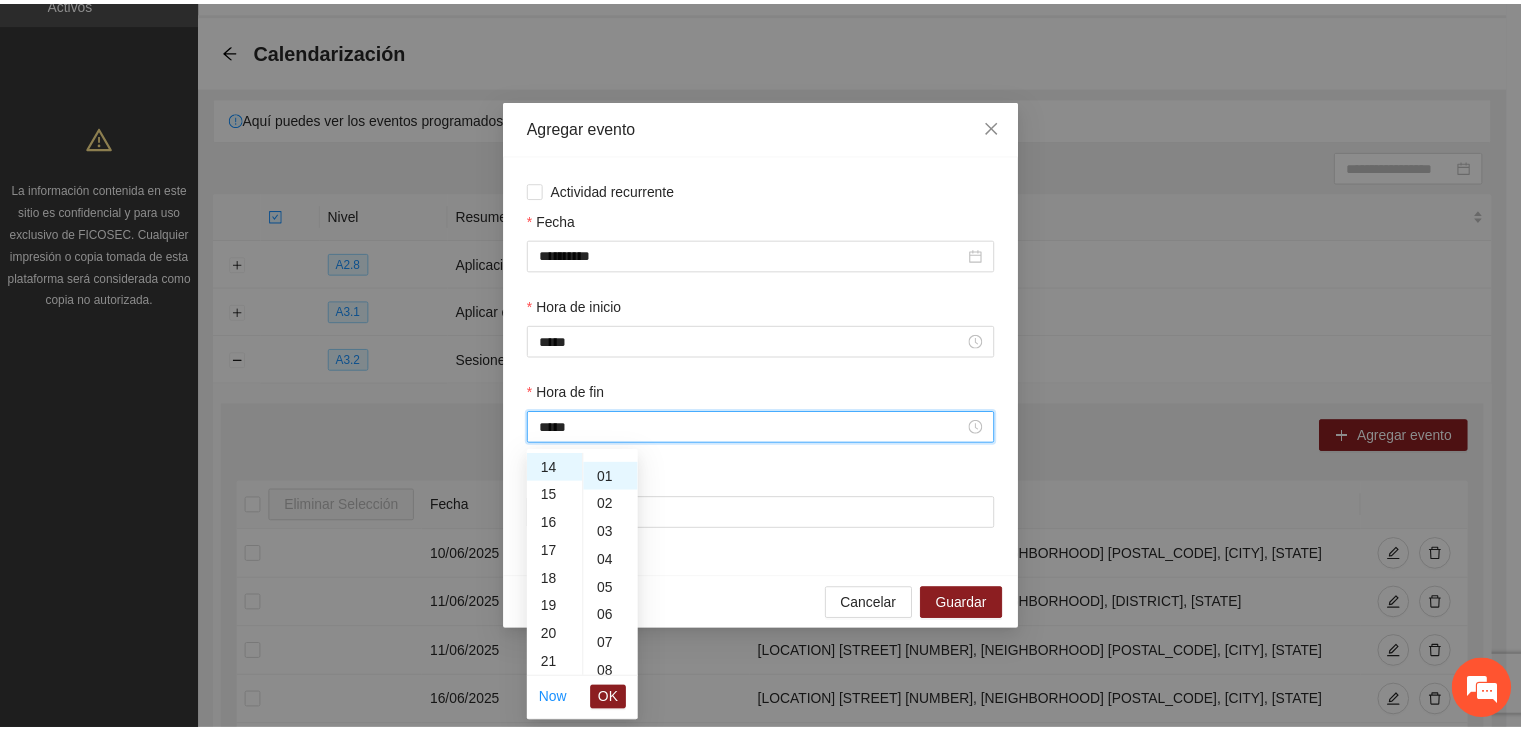 scroll, scrollTop: 28, scrollLeft: 0, axis: vertical 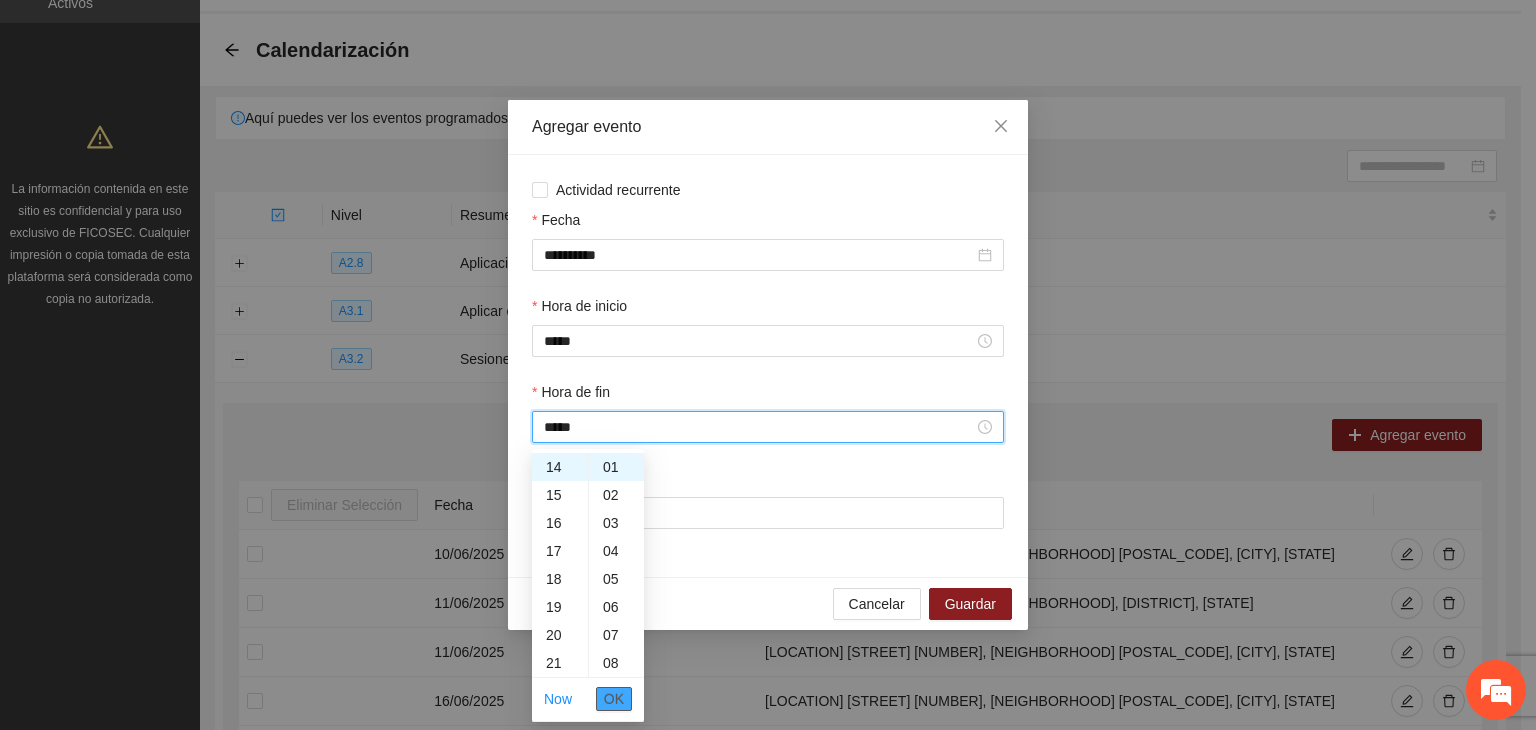 click on "OK" at bounding box center [614, 699] 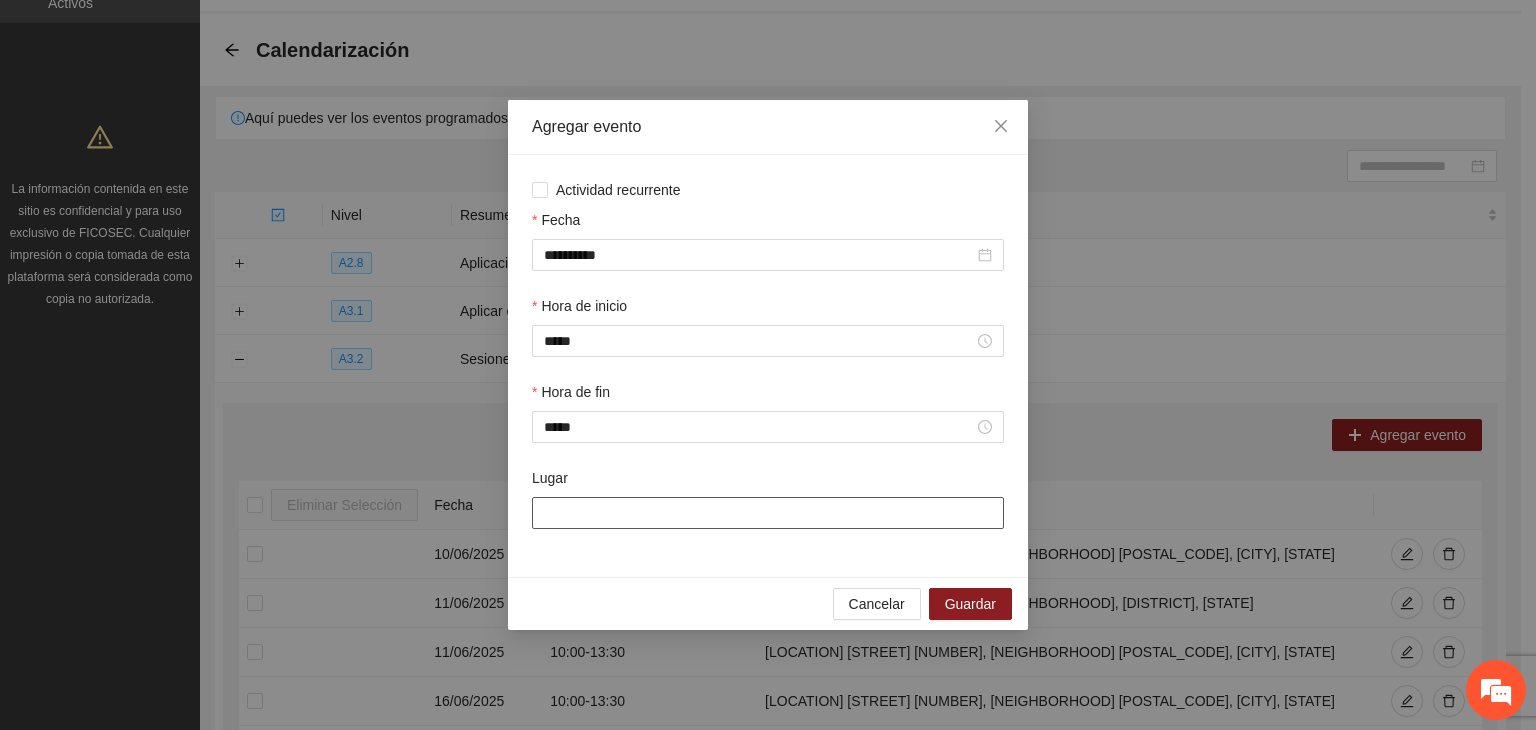 click on "Lugar" at bounding box center [768, 513] 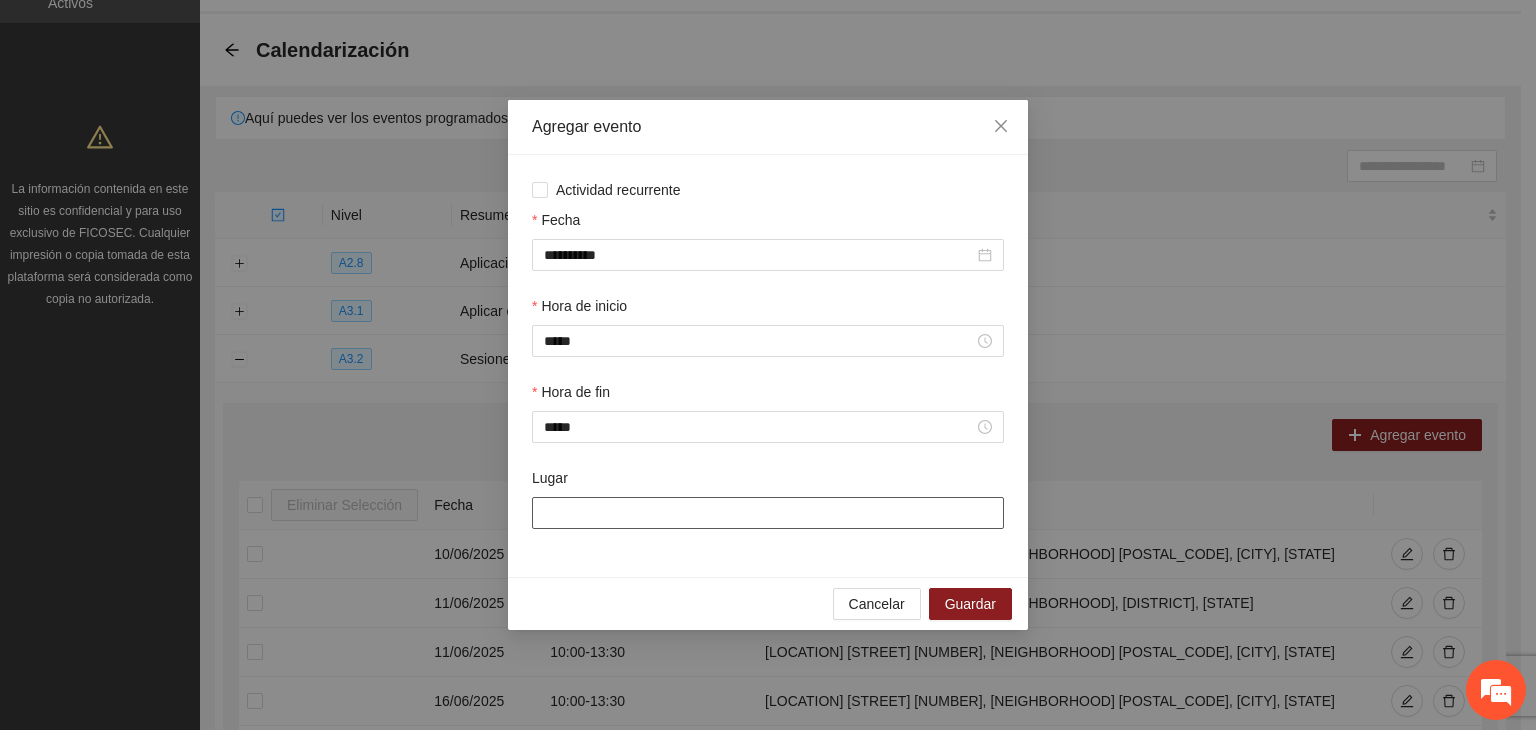 type on "**********" 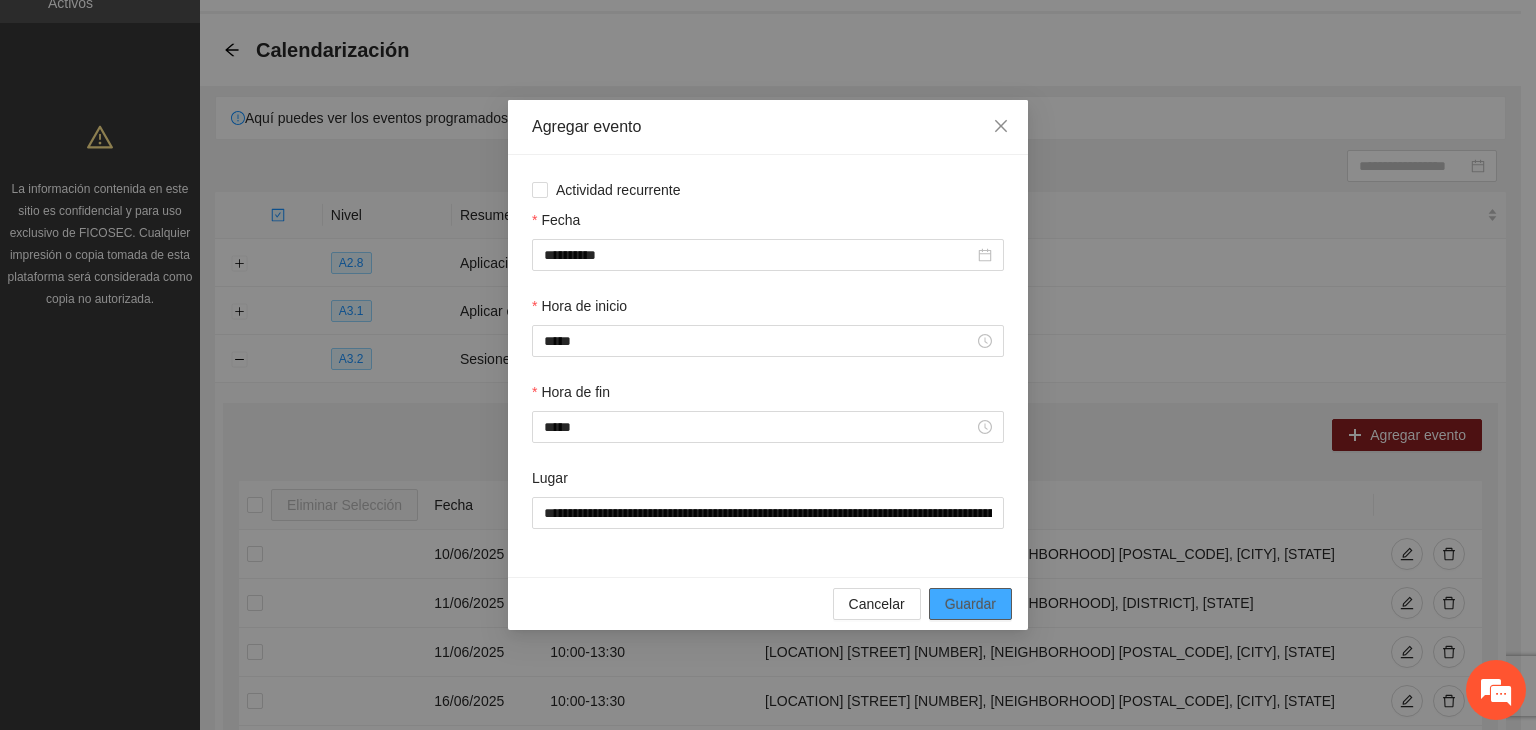 click on "Guardar" at bounding box center [970, 604] 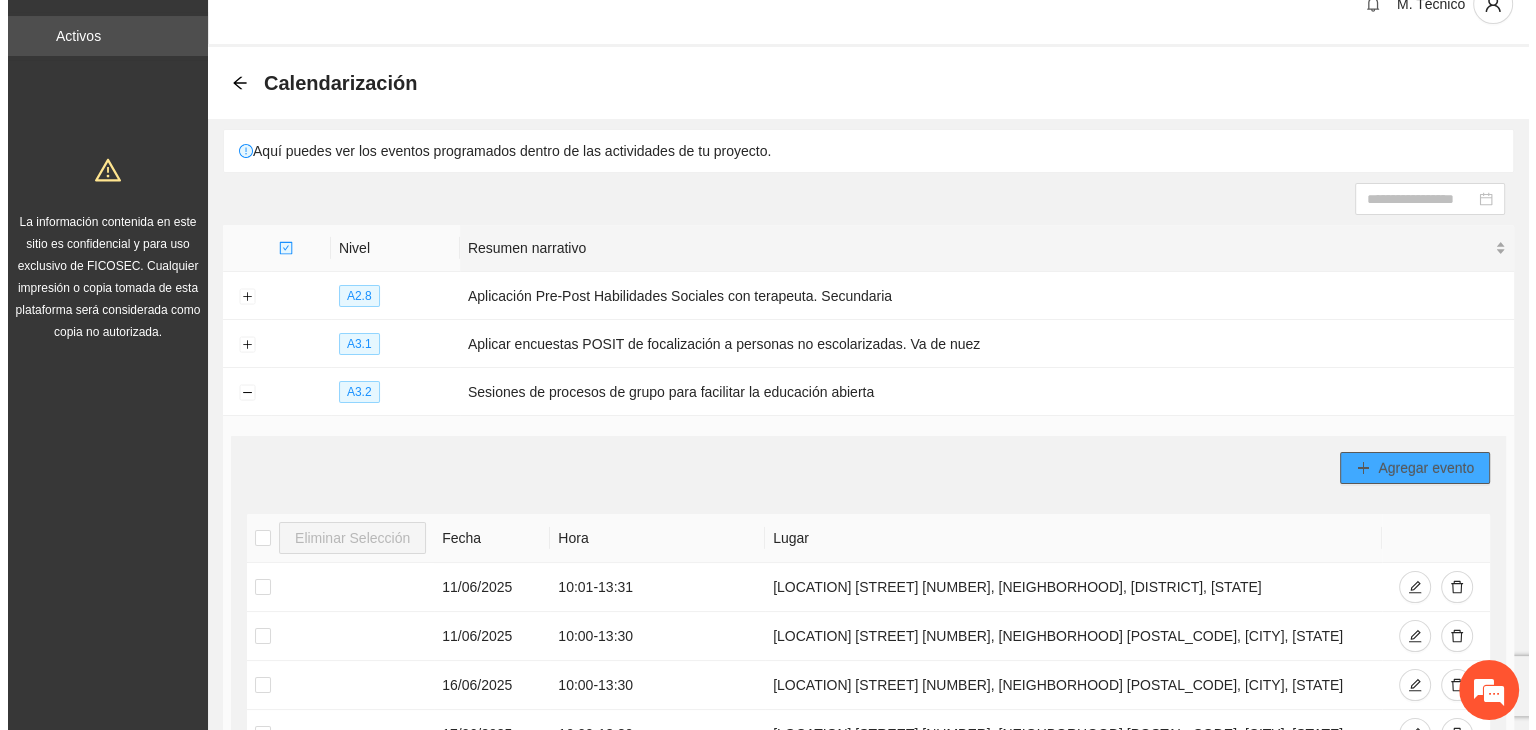 scroll, scrollTop: 0, scrollLeft: 0, axis: both 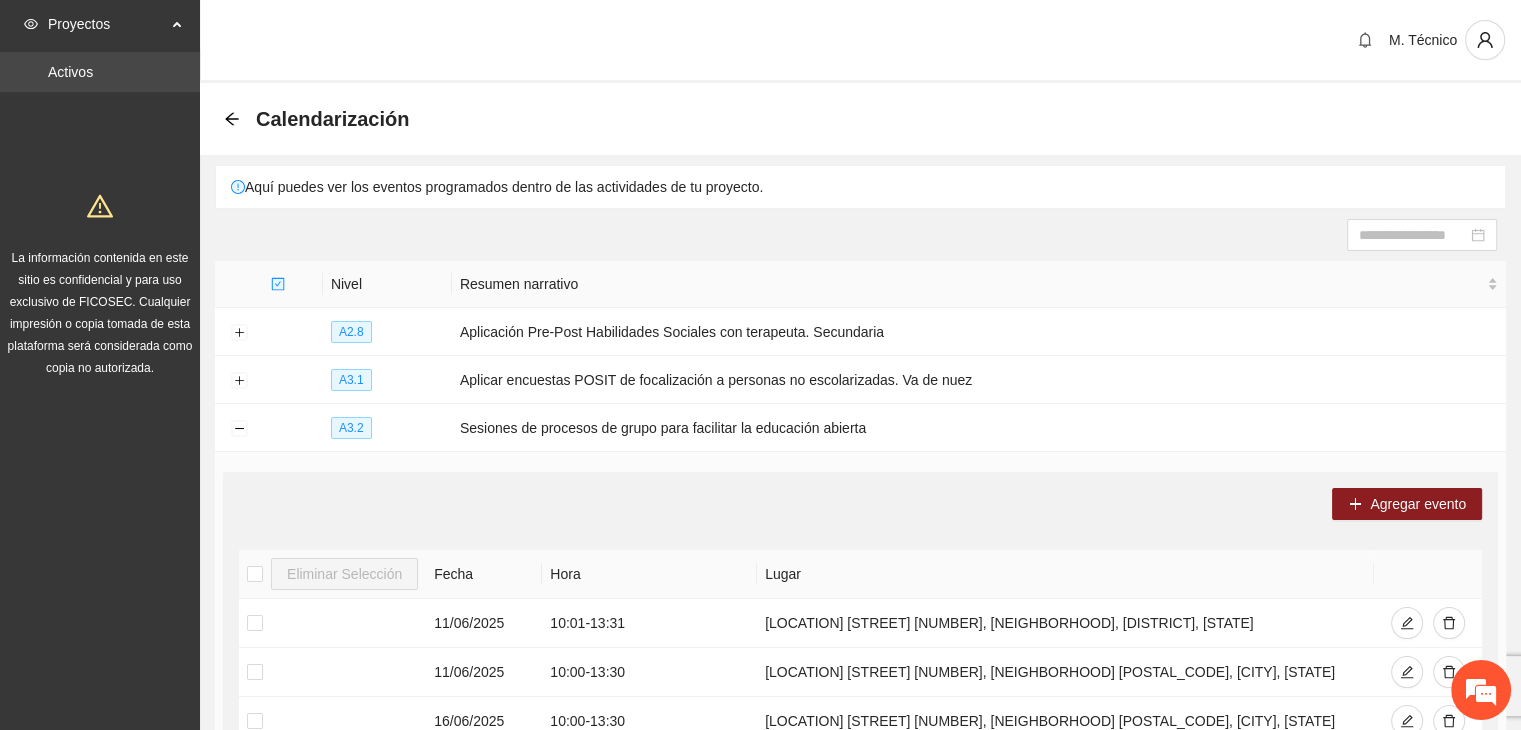 click on "Activos" at bounding box center (70, 72) 